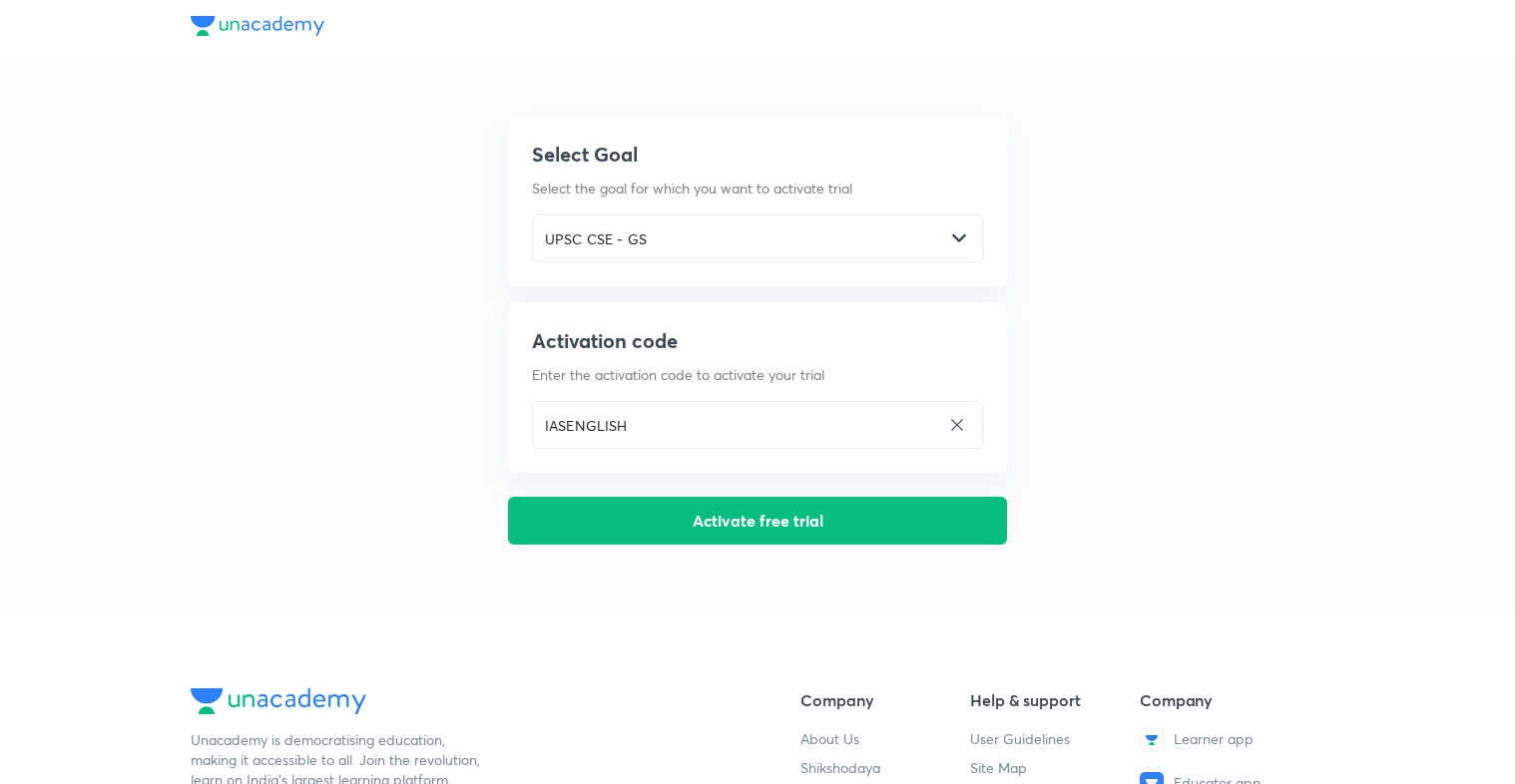 scroll, scrollTop: 0, scrollLeft: 0, axis: both 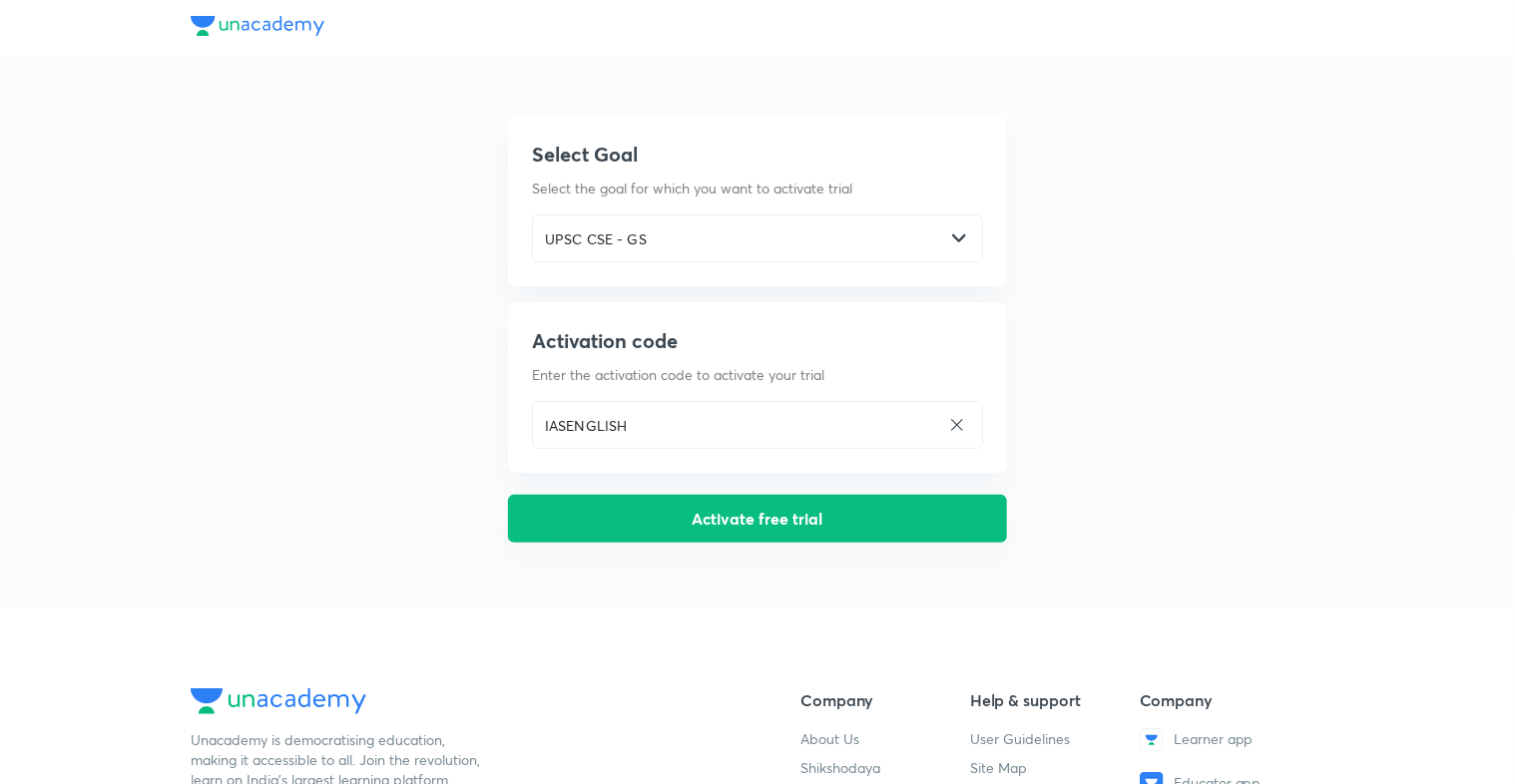 click on "Activate free trial" at bounding box center [758, 519] 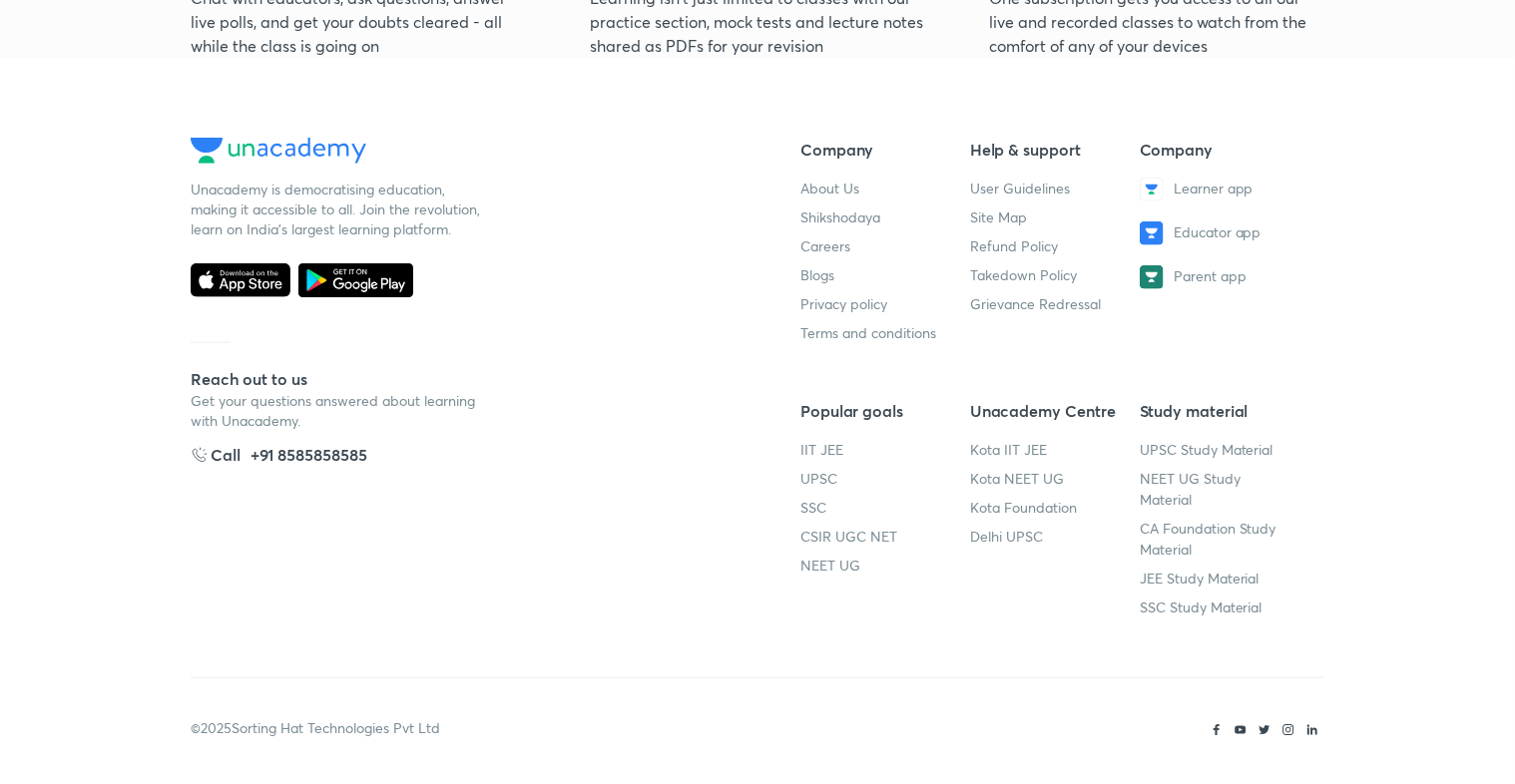 scroll, scrollTop: 0, scrollLeft: 0, axis: both 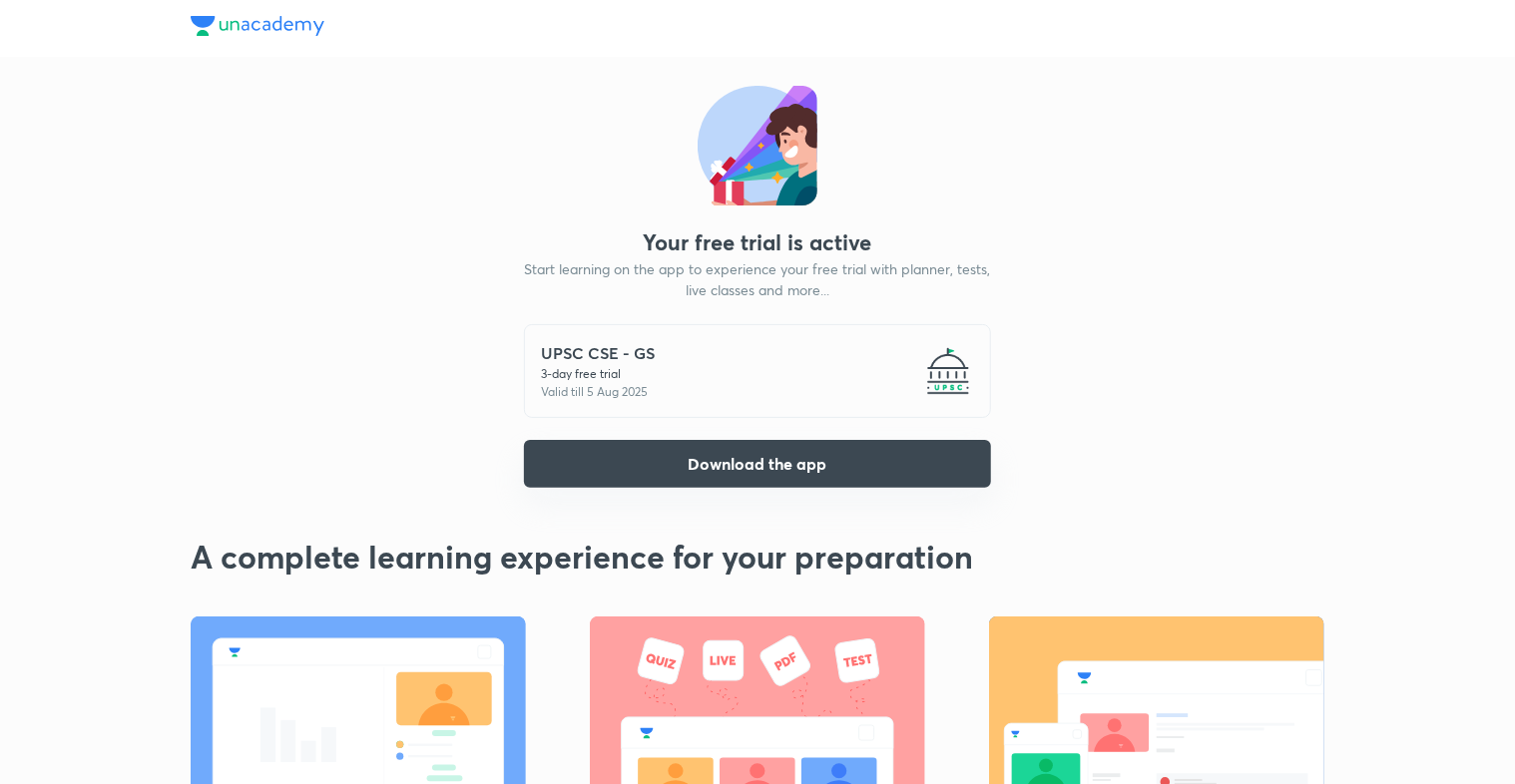 click on "Download the app" at bounding box center (758, 464) 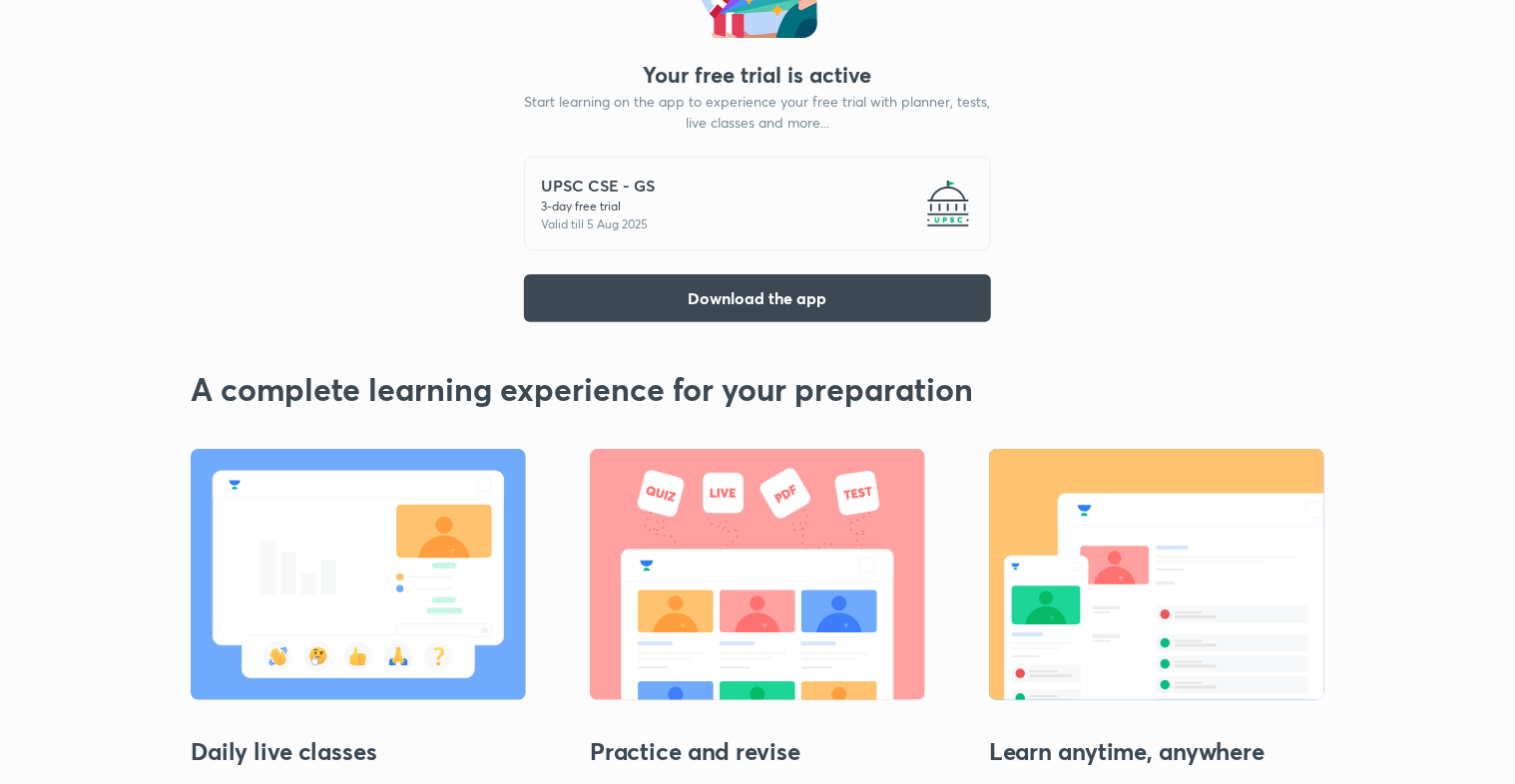 scroll, scrollTop: 0, scrollLeft: 0, axis: both 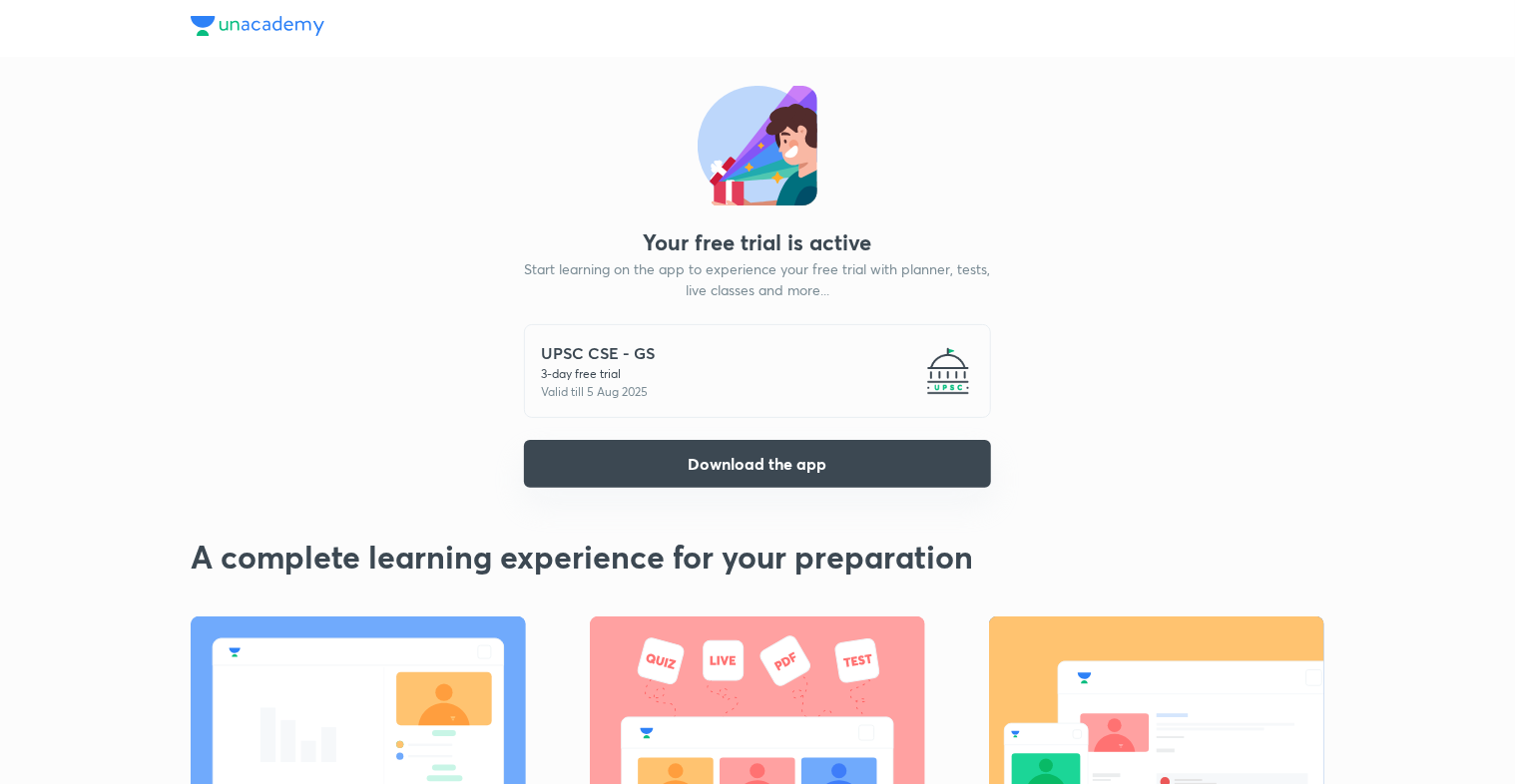 click on "Download the app" at bounding box center [758, 464] 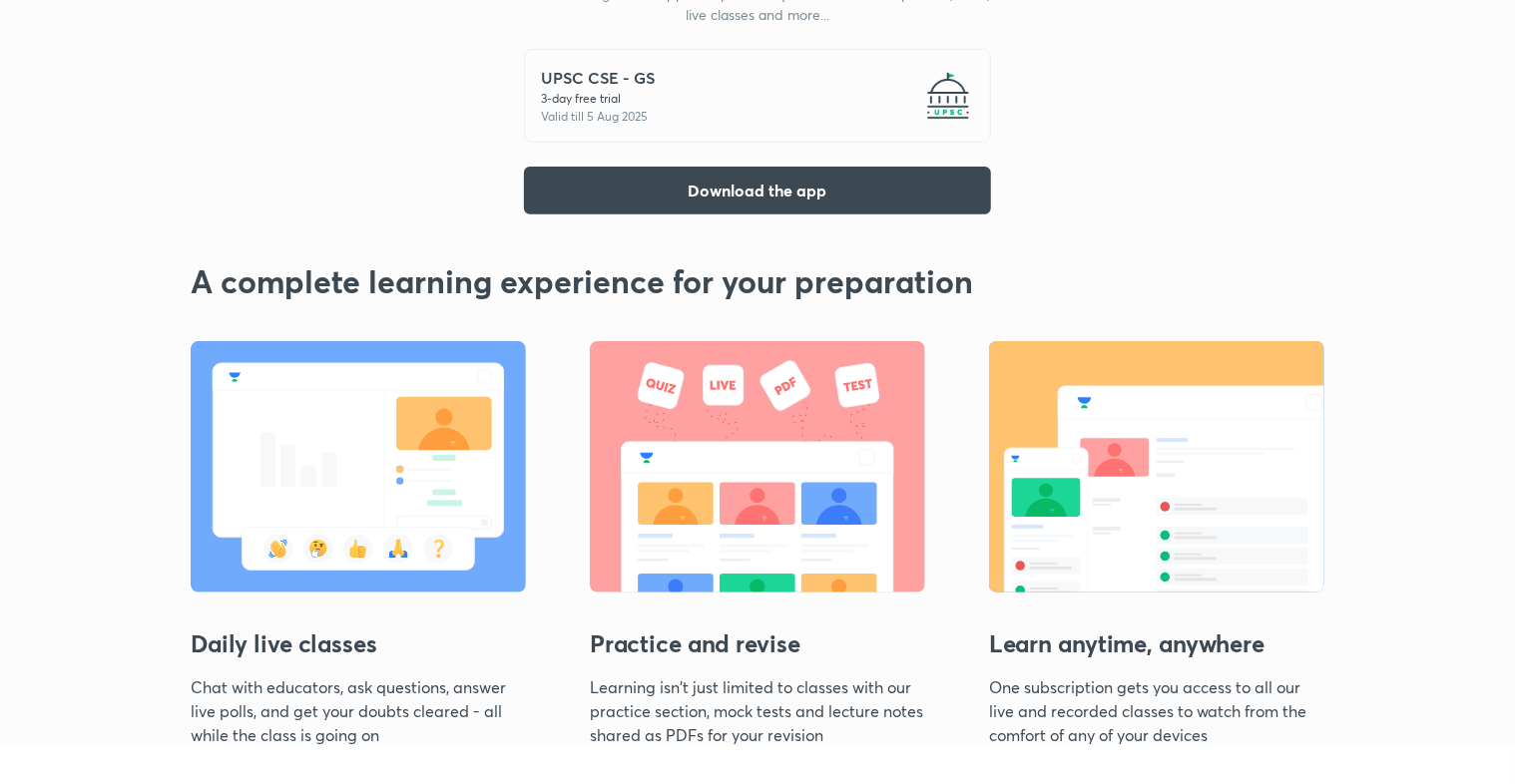 scroll, scrollTop: 0, scrollLeft: 0, axis: both 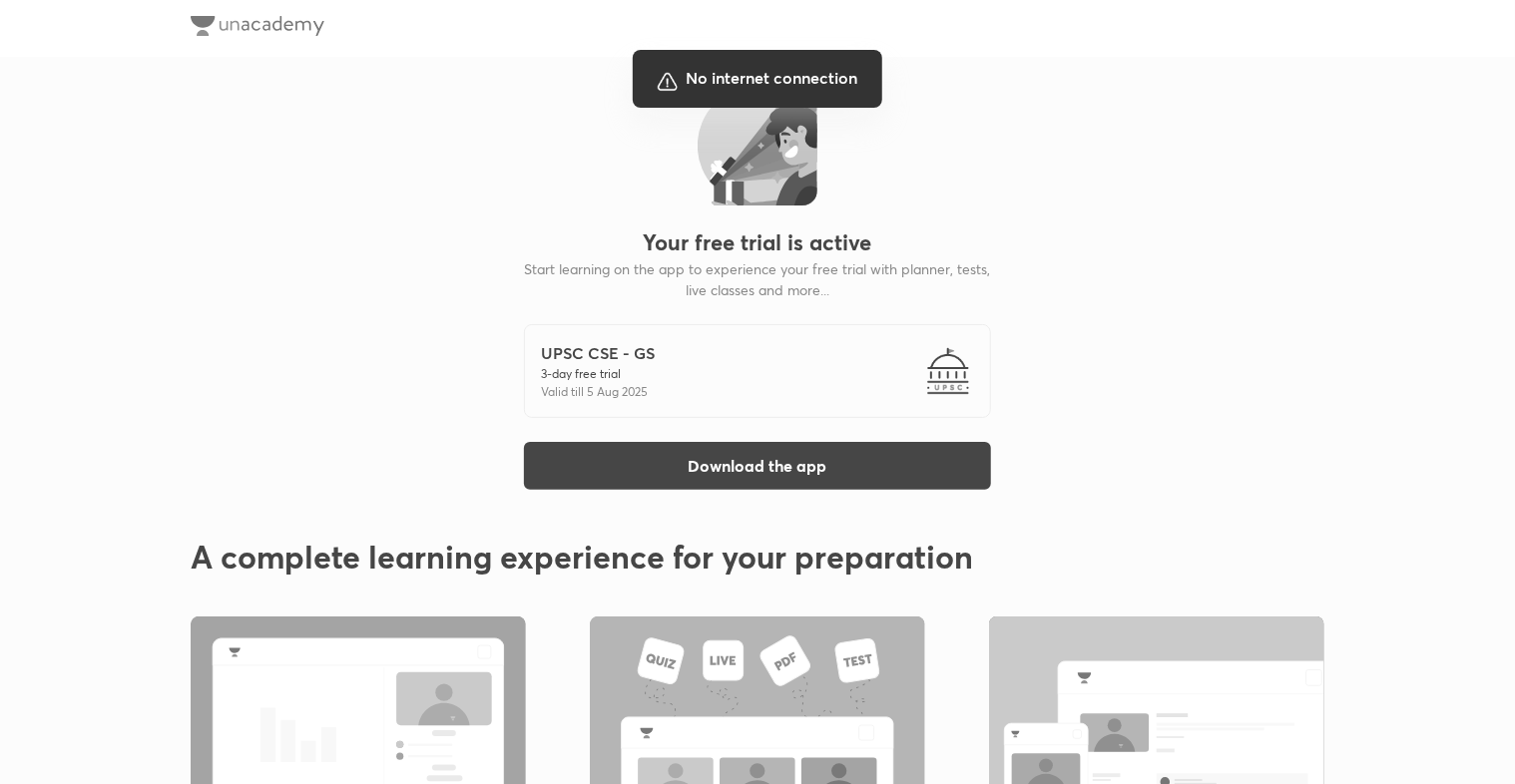click at bounding box center [758, 392] 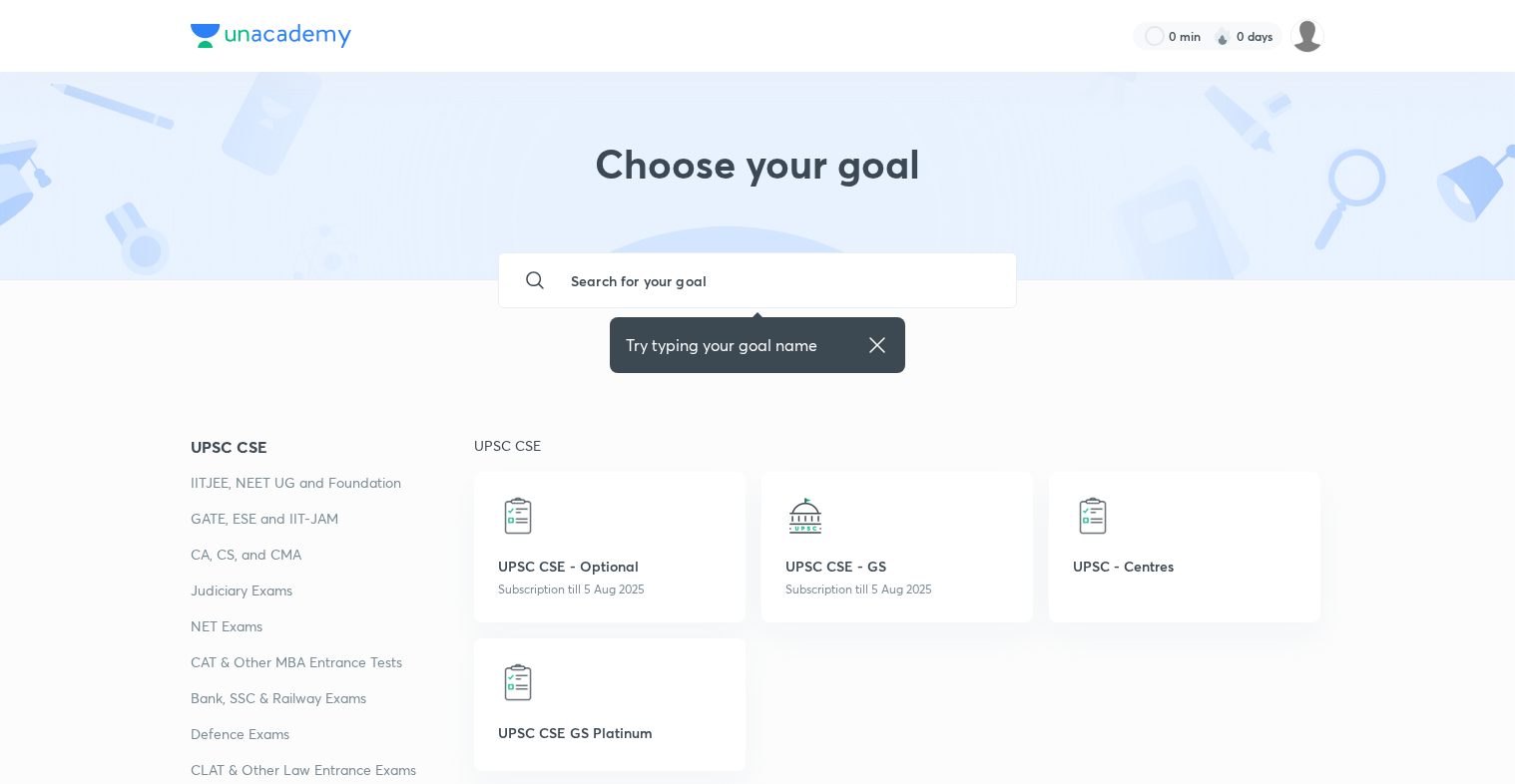 scroll, scrollTop: 0, scrollLeft: 0, axis: both 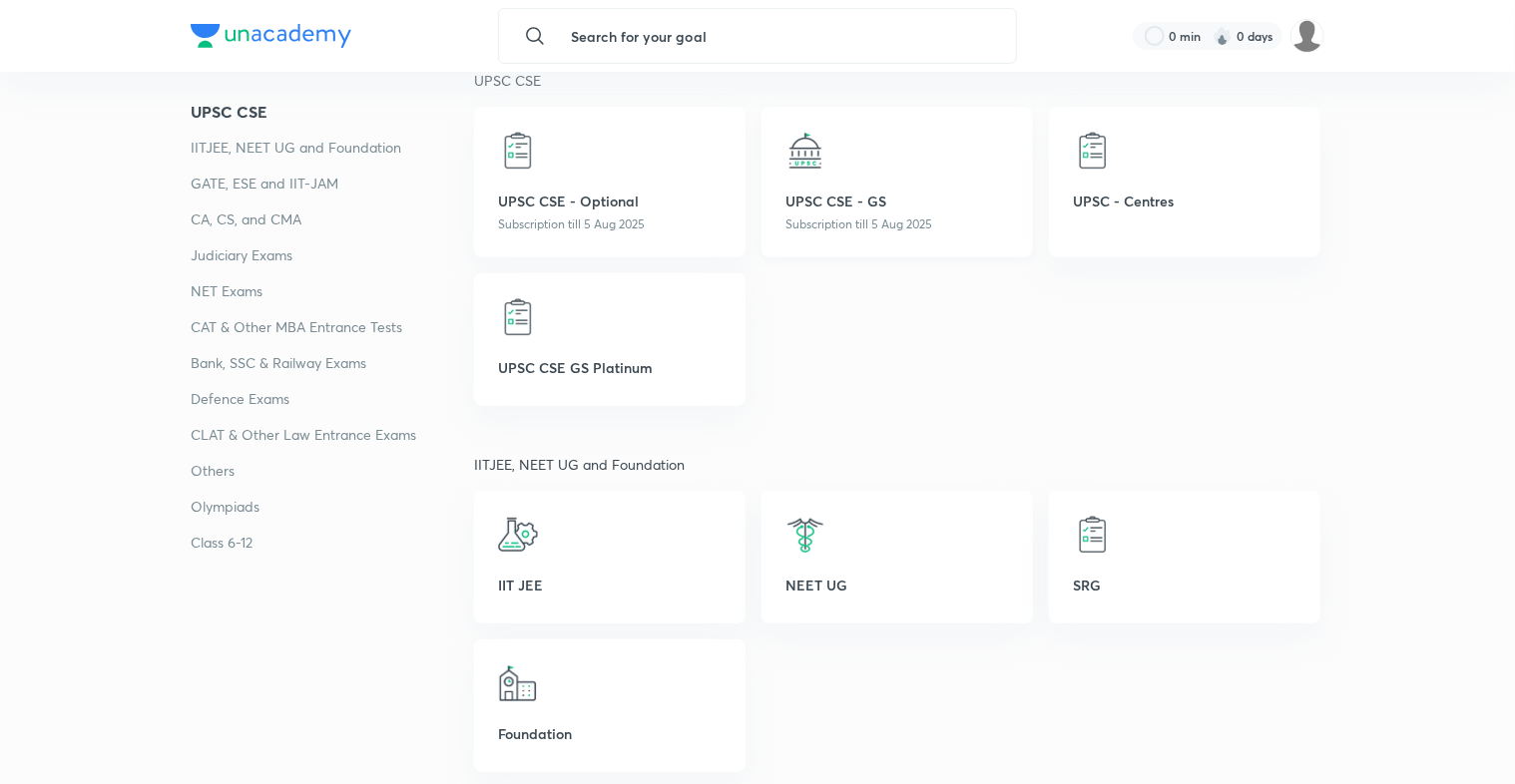 click on "Subscription till 5 Aug 2025" at bounding box center [897, 224] 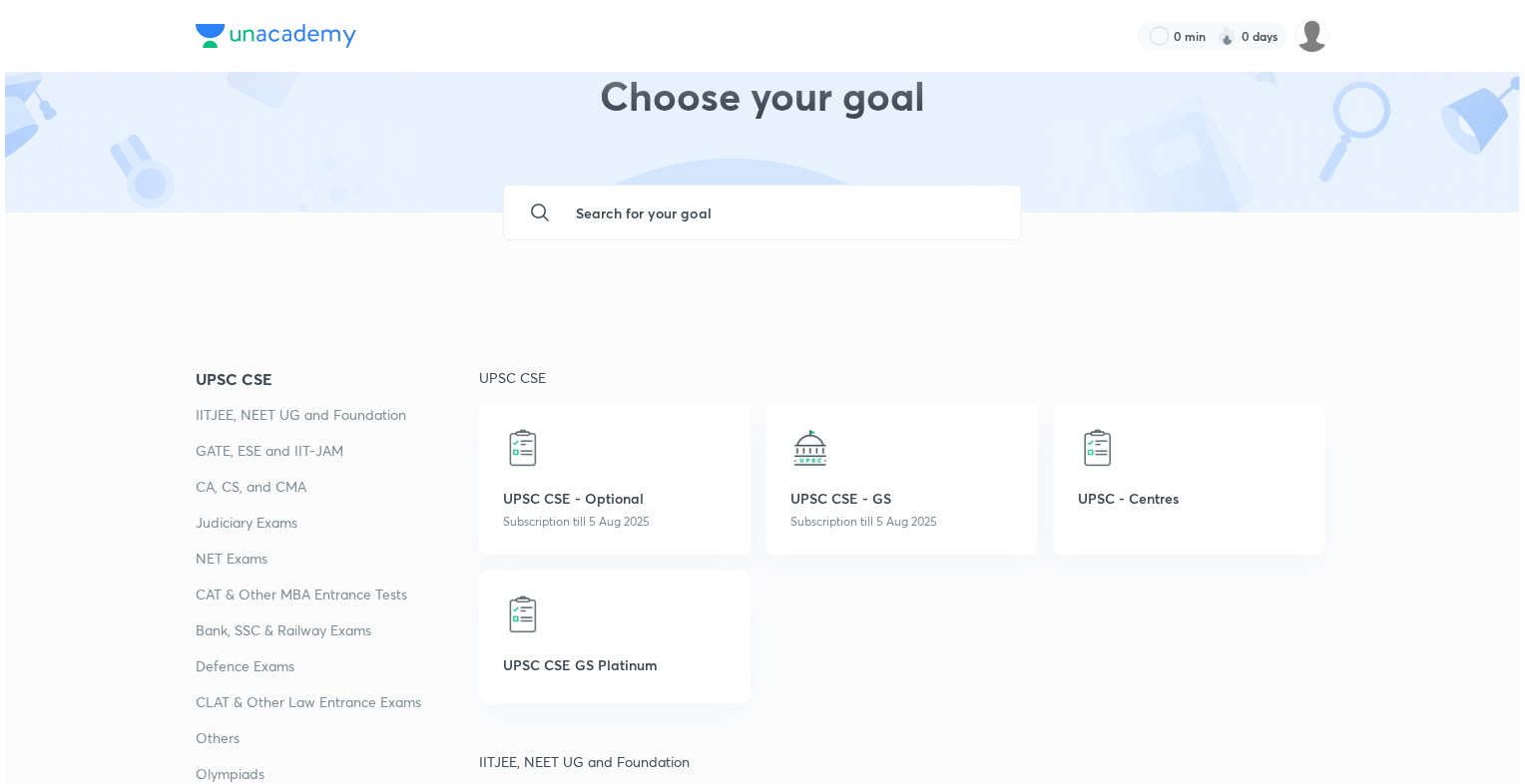 scroll, scrollTop: 0, scrollLeft: 0, axis: both 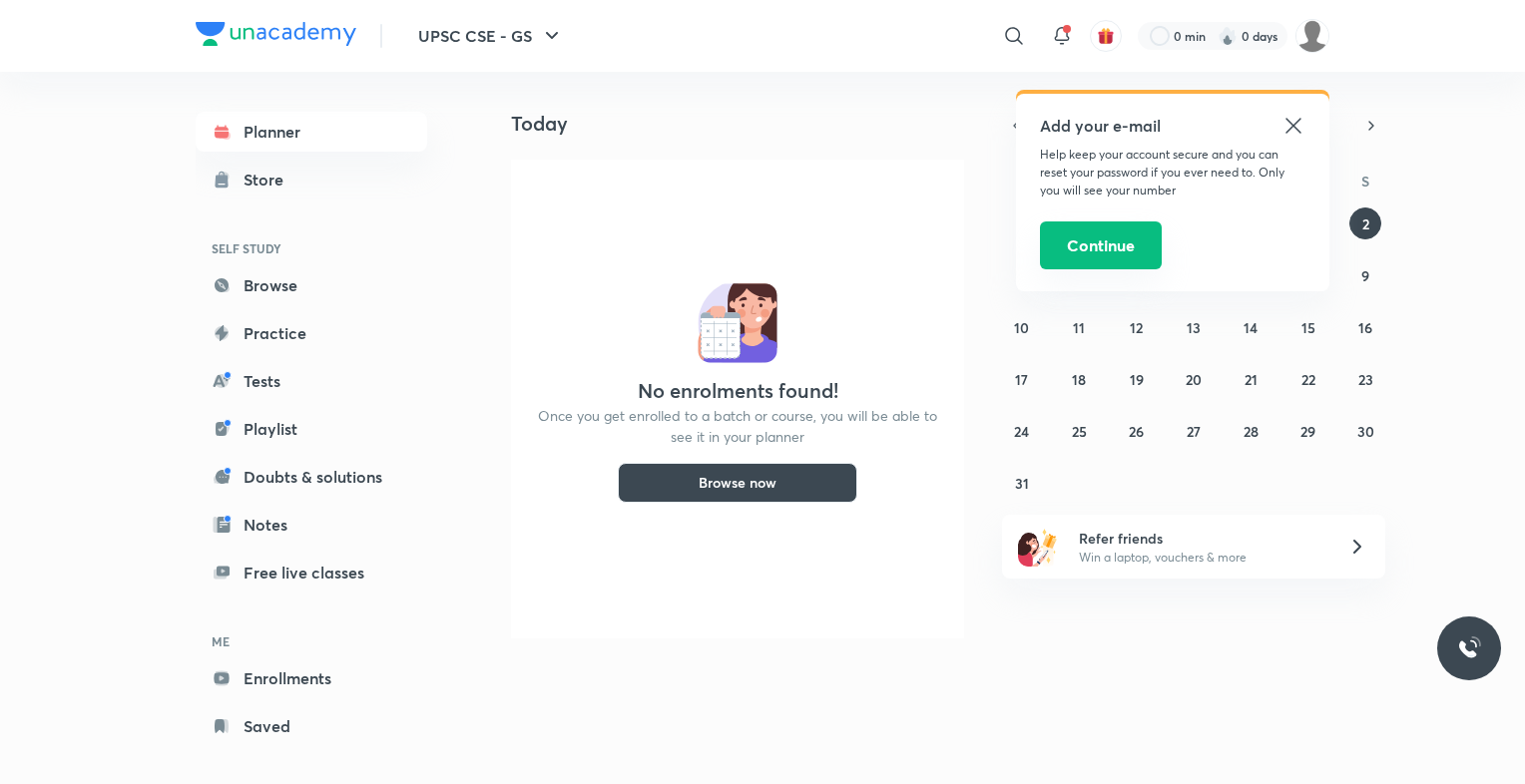 click on "Continue" at bounding box center [1101, 245] 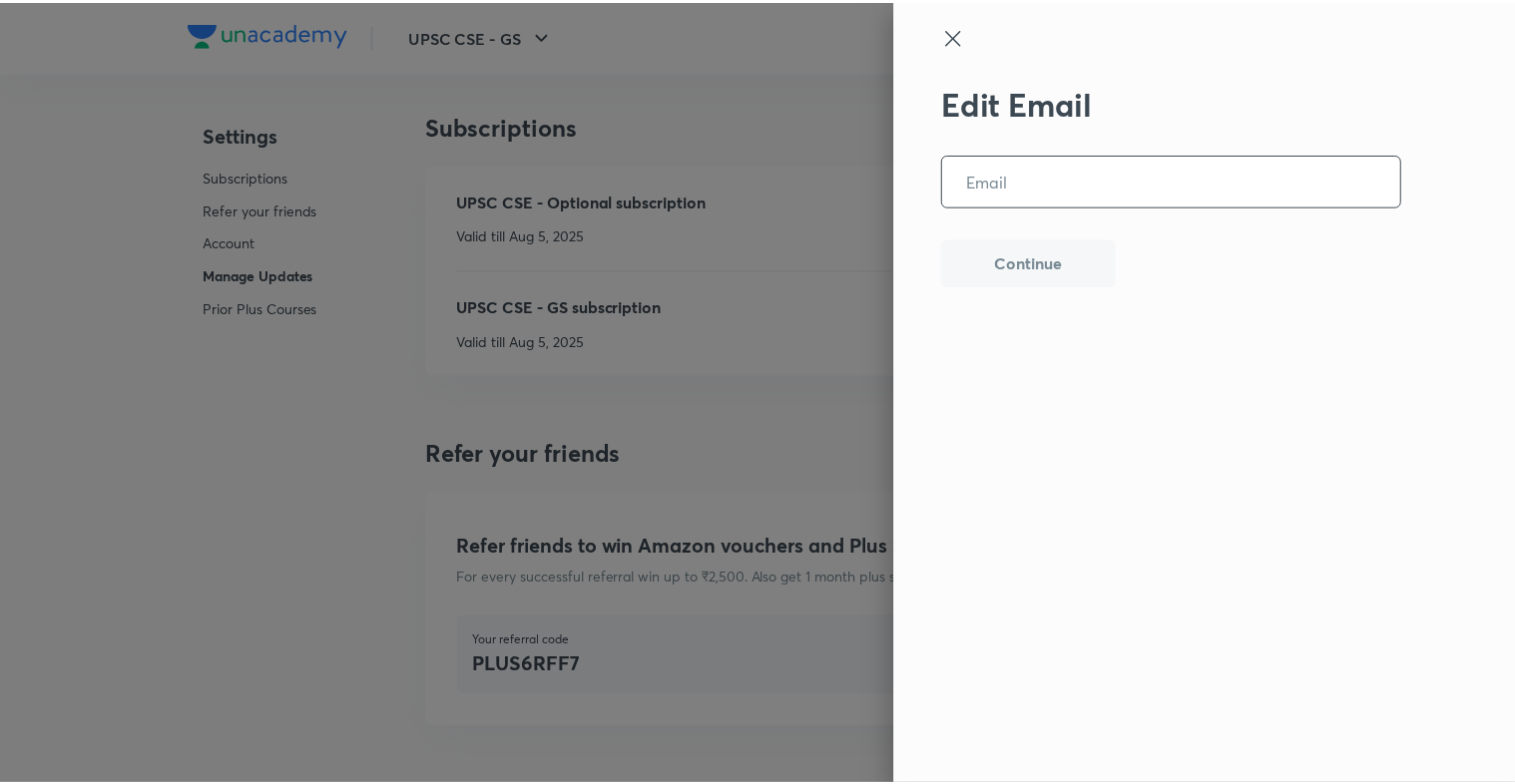 scroll, scrollTop: 5165, scrollLeft: 0, axis: vertical 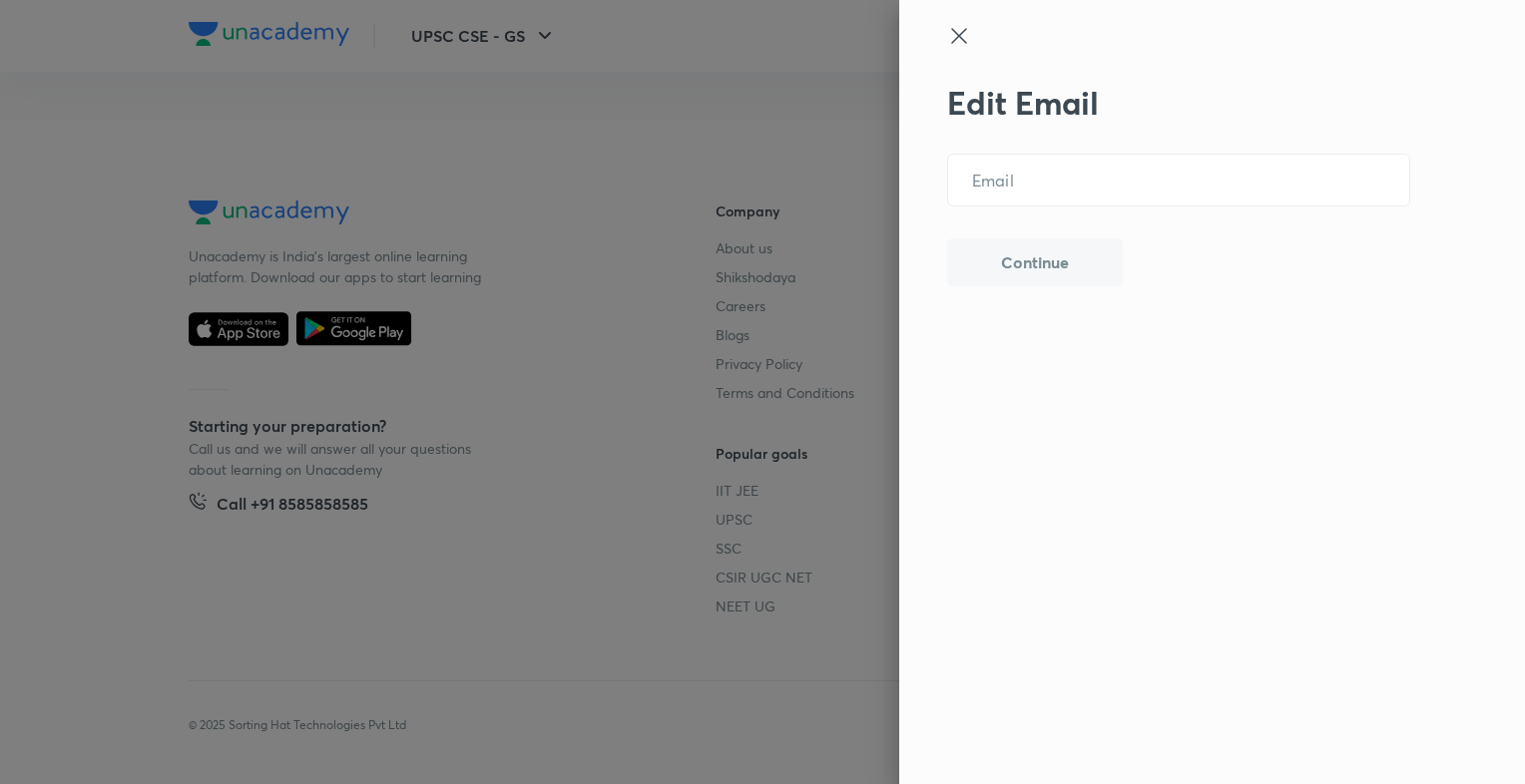 click 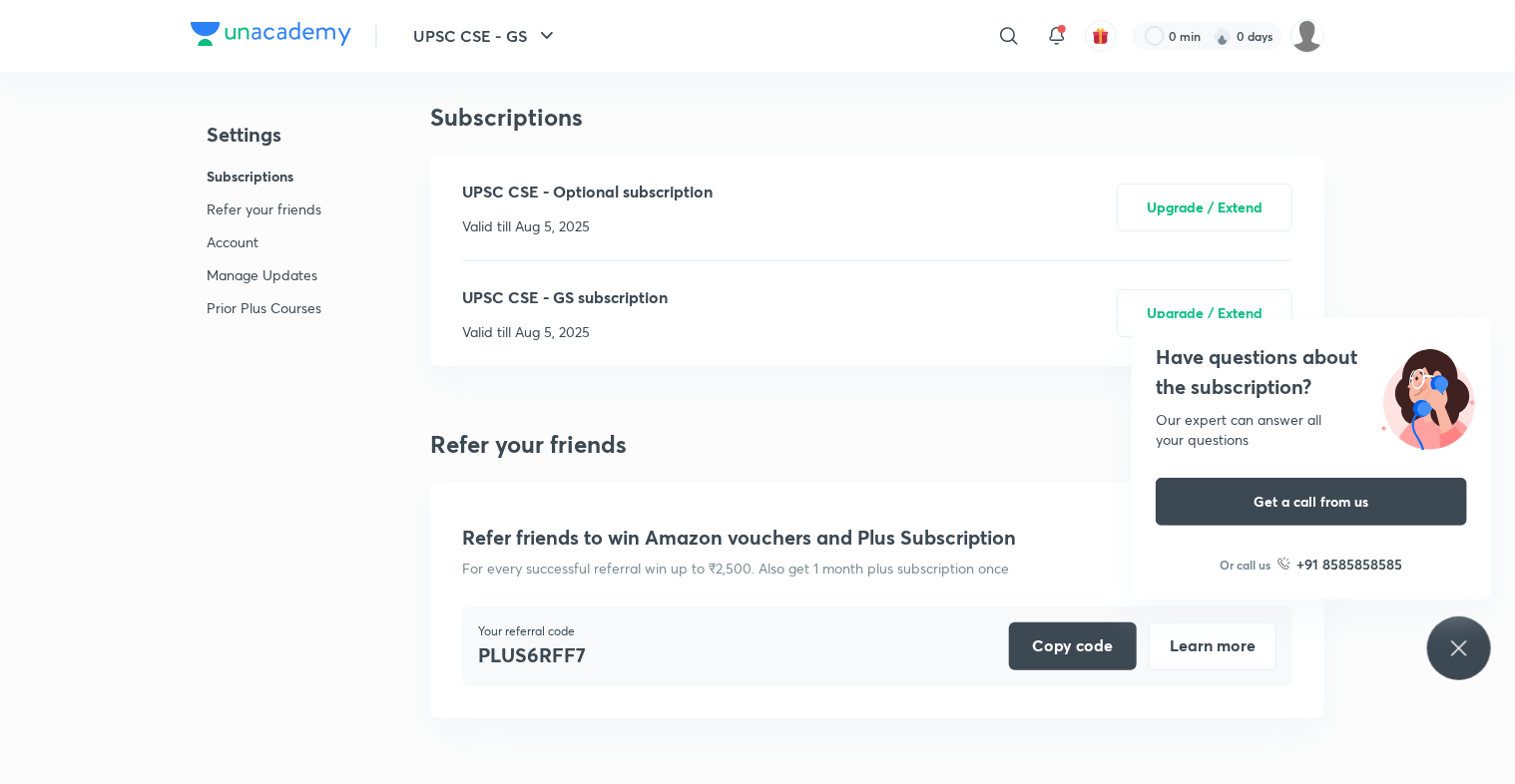 scroll, scrollTop: 0, scrollLeft: 0, axis: both 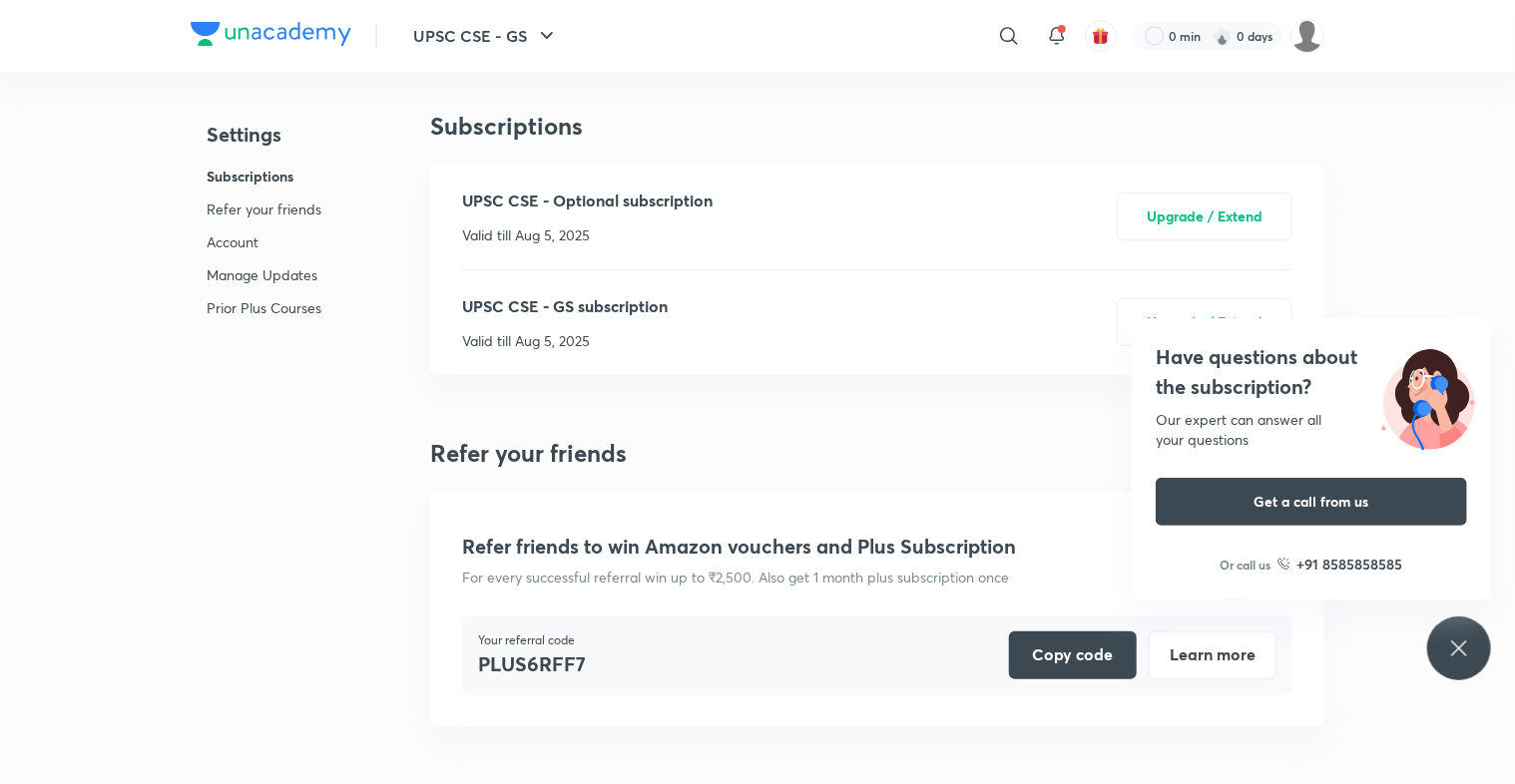 click on "UPSC CSE - GS ​ 0 min 0 days Settings Subscriptions Refer your friends Account Manage Updates Prior Plus Courses Subscriptions UPSC CSE - Optional subscription Valid till Aug 5, 2025 Upgrade / Extend UPSC CSE - GS subscription Valid till Aug 5, 2025 Upgrade / Extend Refer your friends Refer friends to win Amazon vouchers and Plus Subscription For every successful referral win up to ₹2,500. Also get 1 month plus subscription once Your referral code PLUS6RFF7 Copy code Learn more Account Edit profile image Name Cheekati Rishanth Edit name Username https://unacademy.com/ @unacademy-user-KAVZ04NJW62B Edit username Email Edit email Mobile number +91 7396615135 Edit number State of residence Andhra Pradesh Edit State Delete account Manage Updates Class Reminder Email On Off Push On Off Updates Centre On Off SMS On Off Quiz Reminder Email On Off Push On Off Updates Centre On Off SMS On Off Test series reminder Email On Off Push On Off Updates Centre On Off SMS On Off Daily Digest Email On Off Push On Off On Off" at bounding box center (758, 2974) 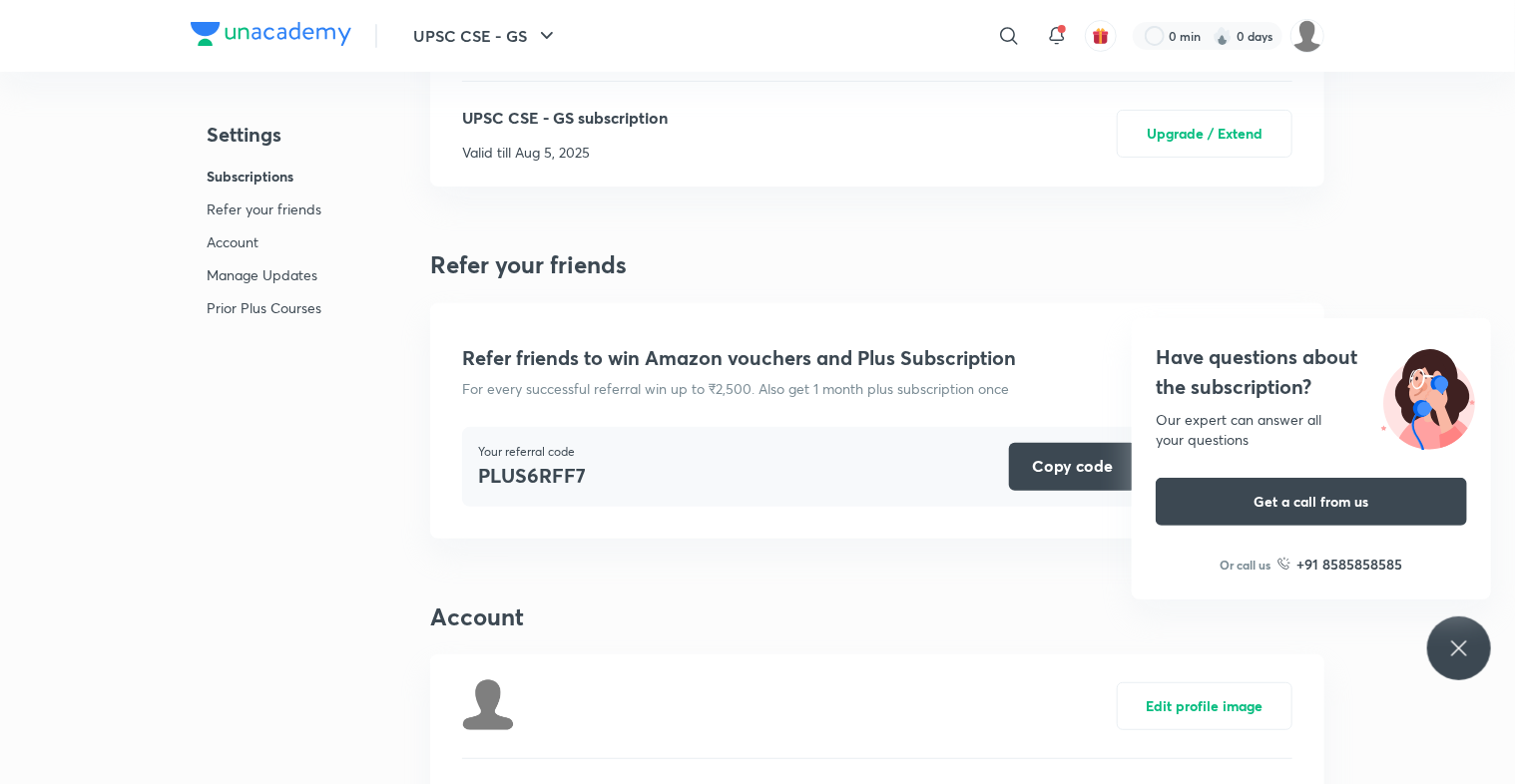 scroll, scrollTop: 0, scrollLeft: 0, axis: both 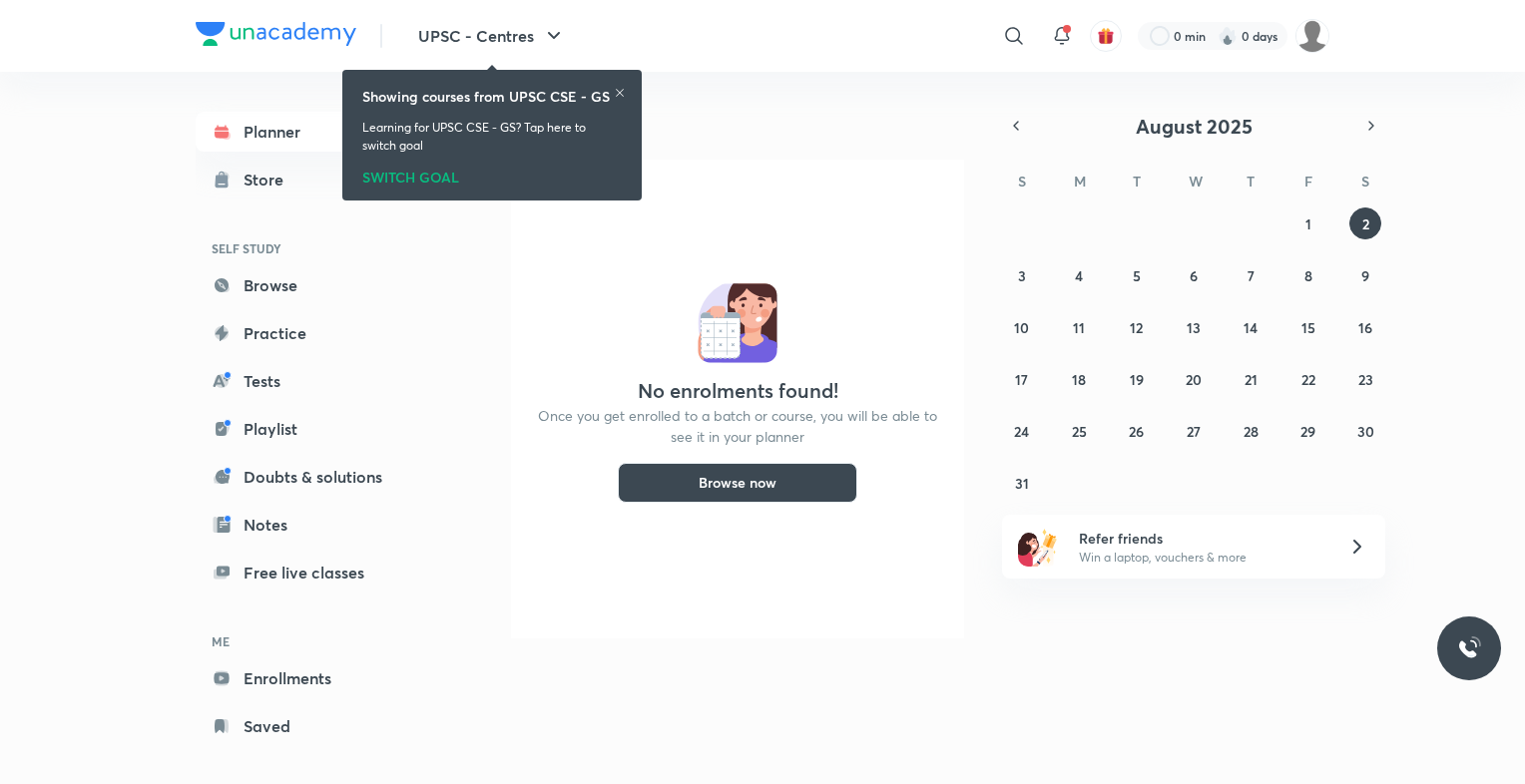click on "UPSC - Centres ​ 0 min 0 days Planner Store SELF STUDY Browse Practice Tests Playlist Doubts & solutions Notes Free live classes ME Enrollments Saved Today Today No enrolments found! Once you get enrolled to a batch or course, you will be able to see it in your planner Browse now August 2025 S M T W T F S 27 28 29 30 31 1 2 3 4 5 6 7 8 9 10 11 12 13 14 15 16 17 18 19 20 21 22 23 24 25 26 27 28 29 30 31 1 2 3 4 5 6 Refer friends Win a laptop, vouchers & more" at bounding box center [762, 392] 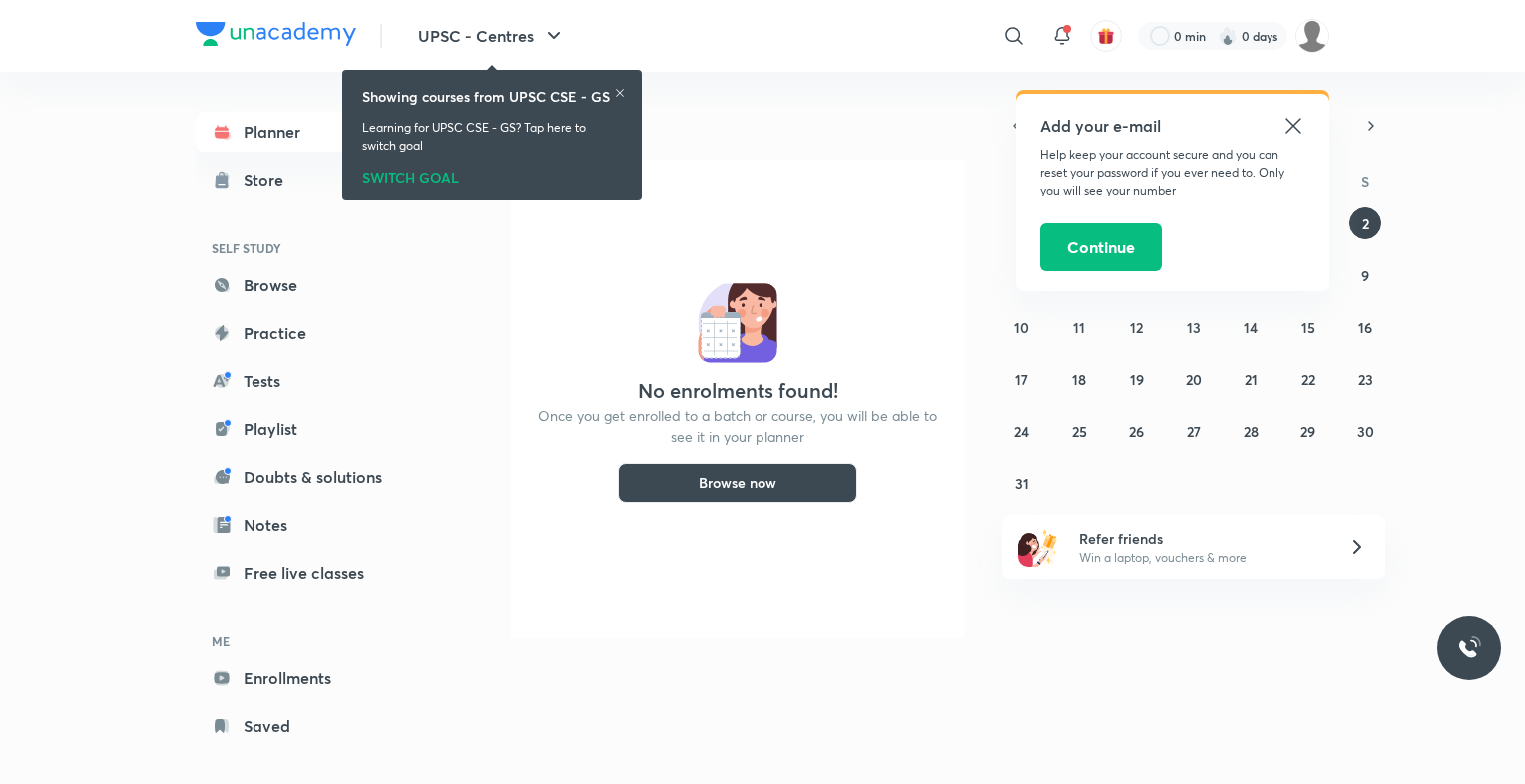 click 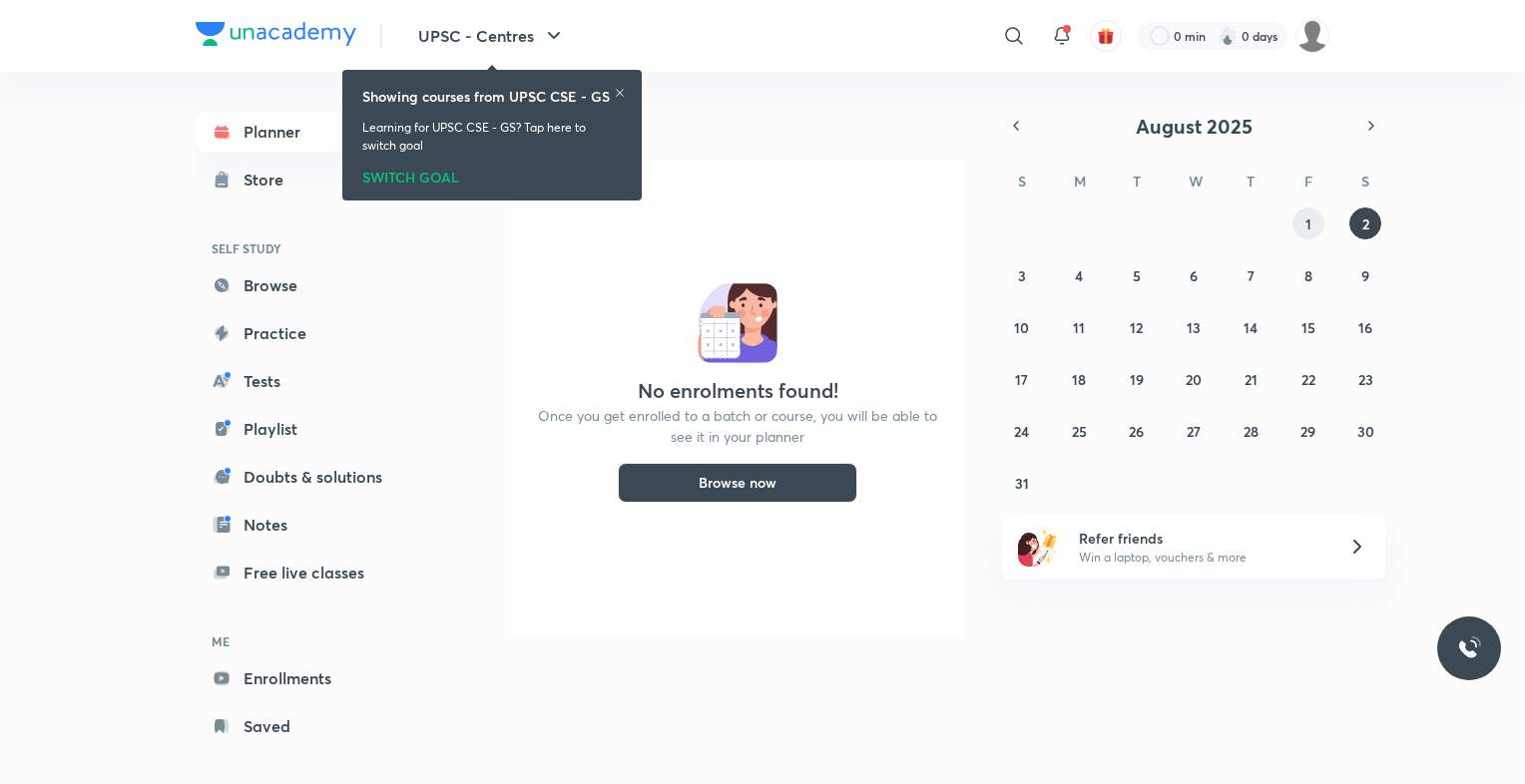 click on "1" at bounding box center [1308, 223] 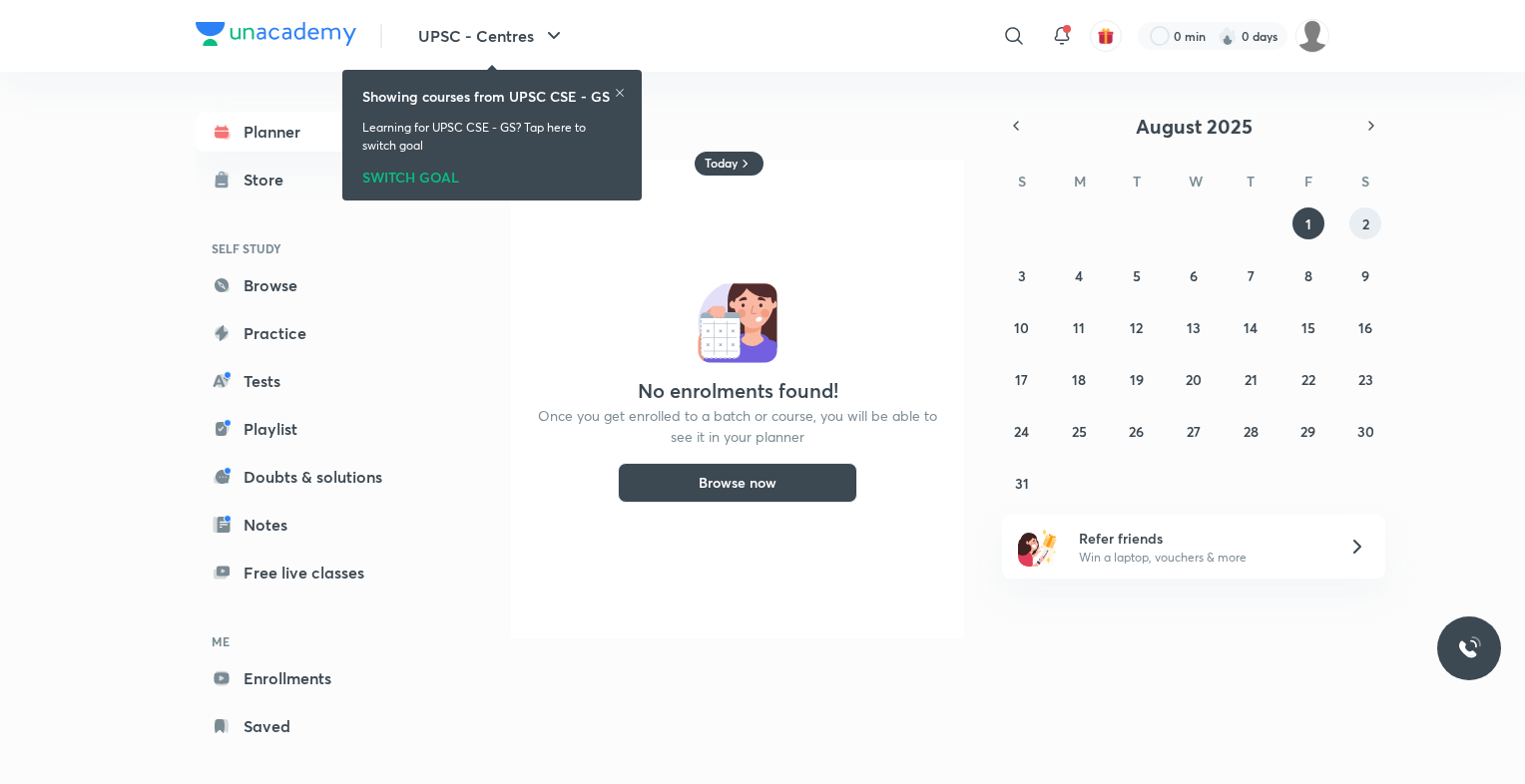 click on "2" at bounding box center (1365, 223) 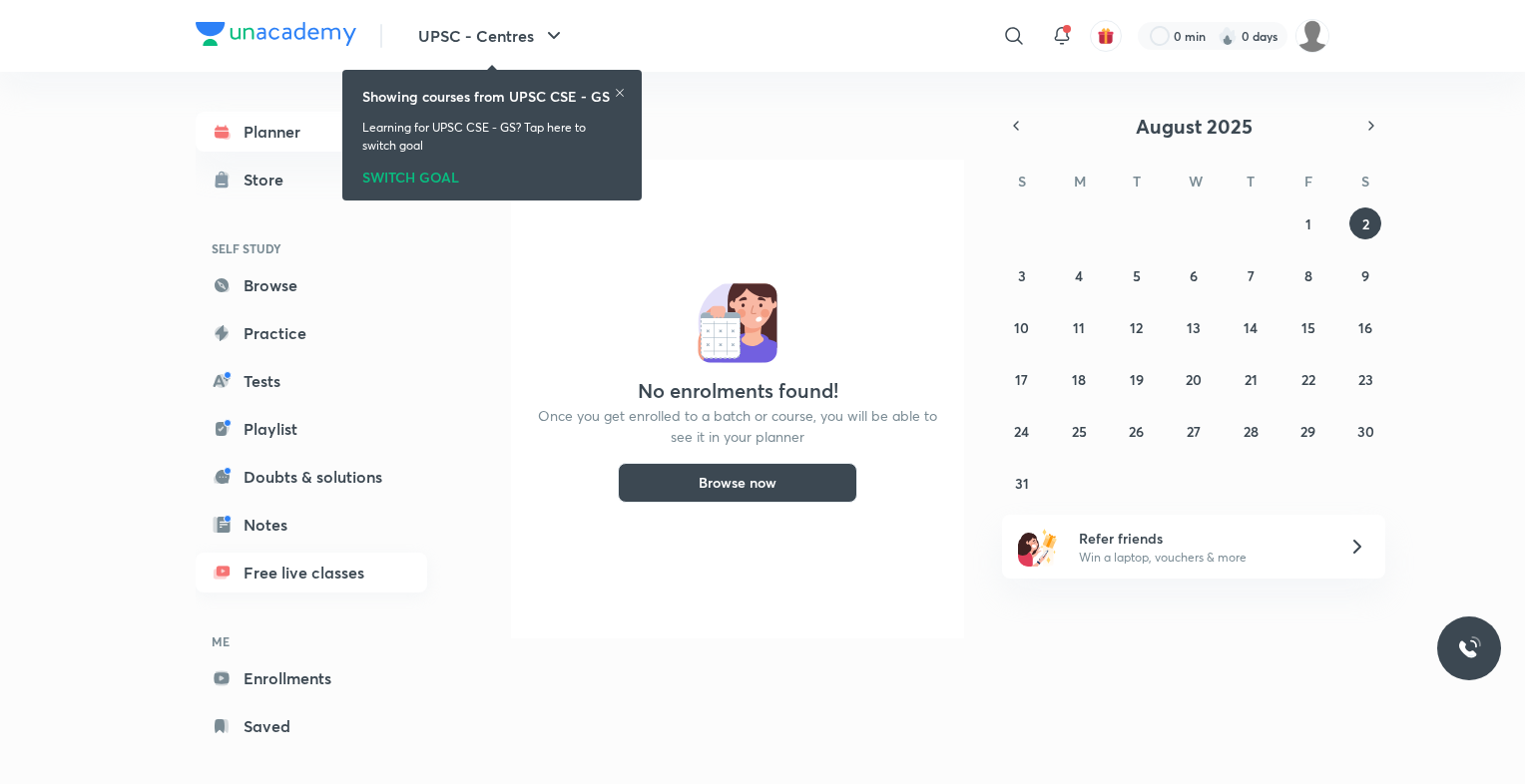 click on "Free live classes" at bounding box center (311, 573) 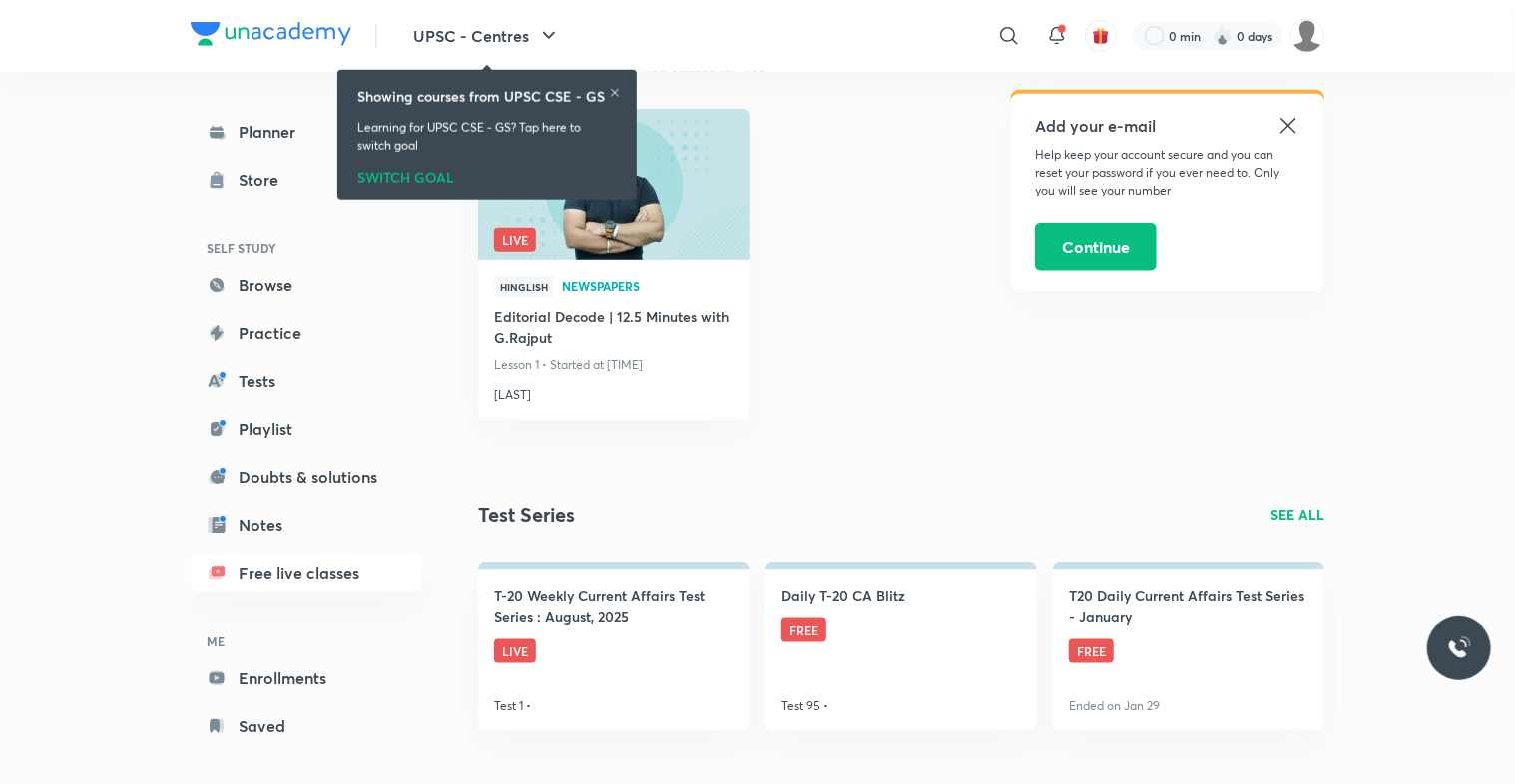 scroll, scrollTop: 1462, scrollLeft: 0, axis: vertical 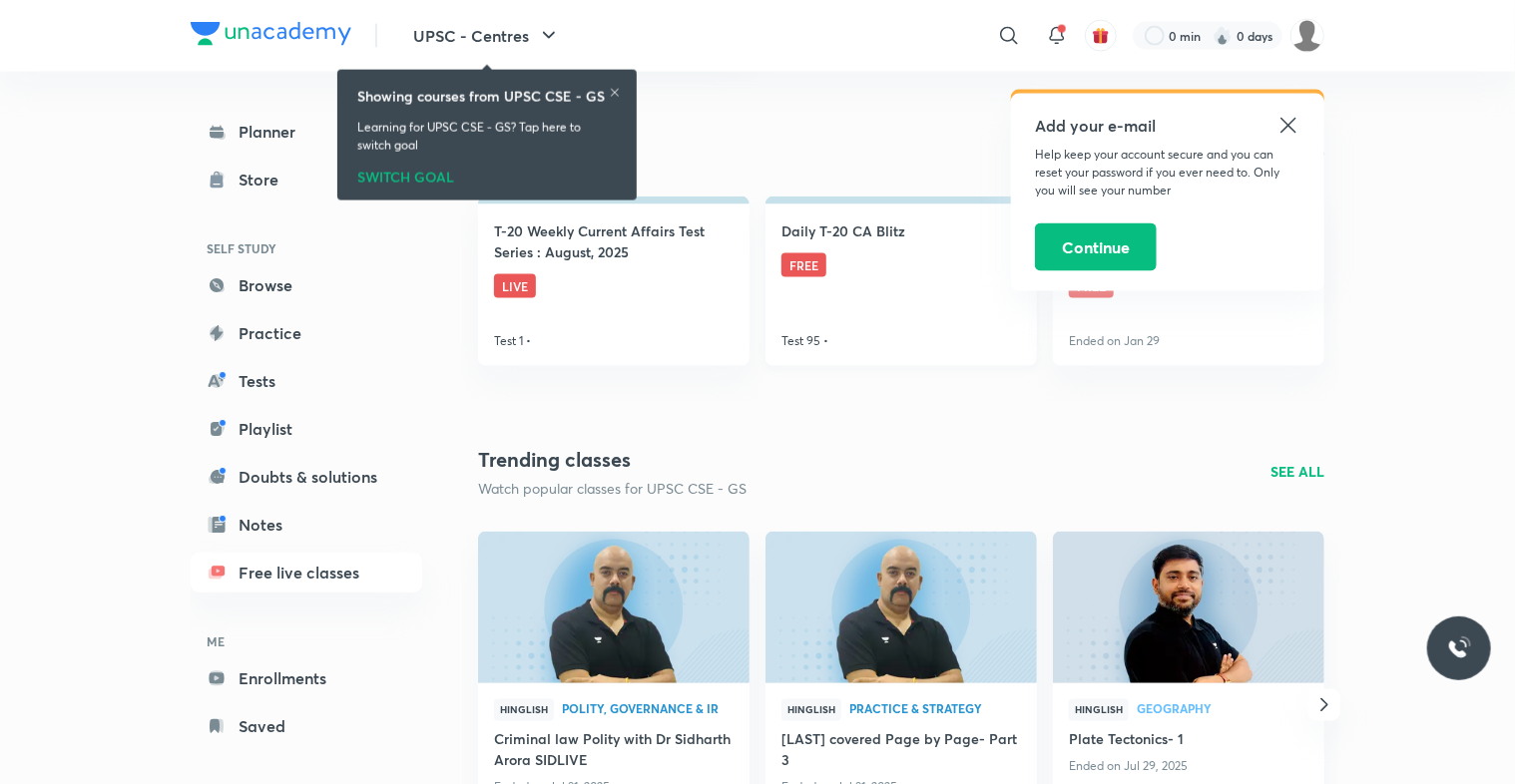 click on "Daily T-20 CA Blitz FREE Test 95 •" at bounding box center (901, 281) 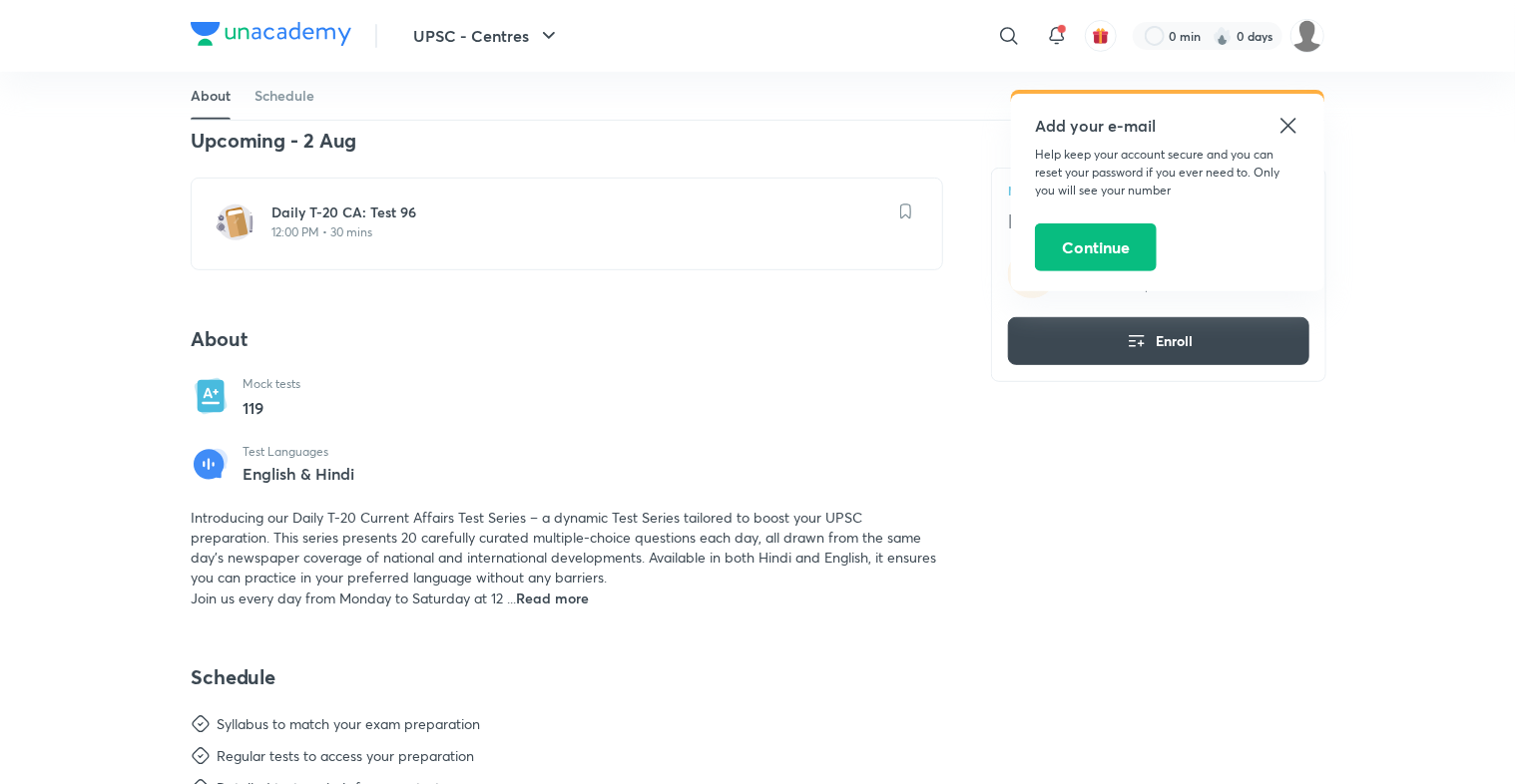 scroll, scrollTop: 0, scrollLeft: 0, axis: both 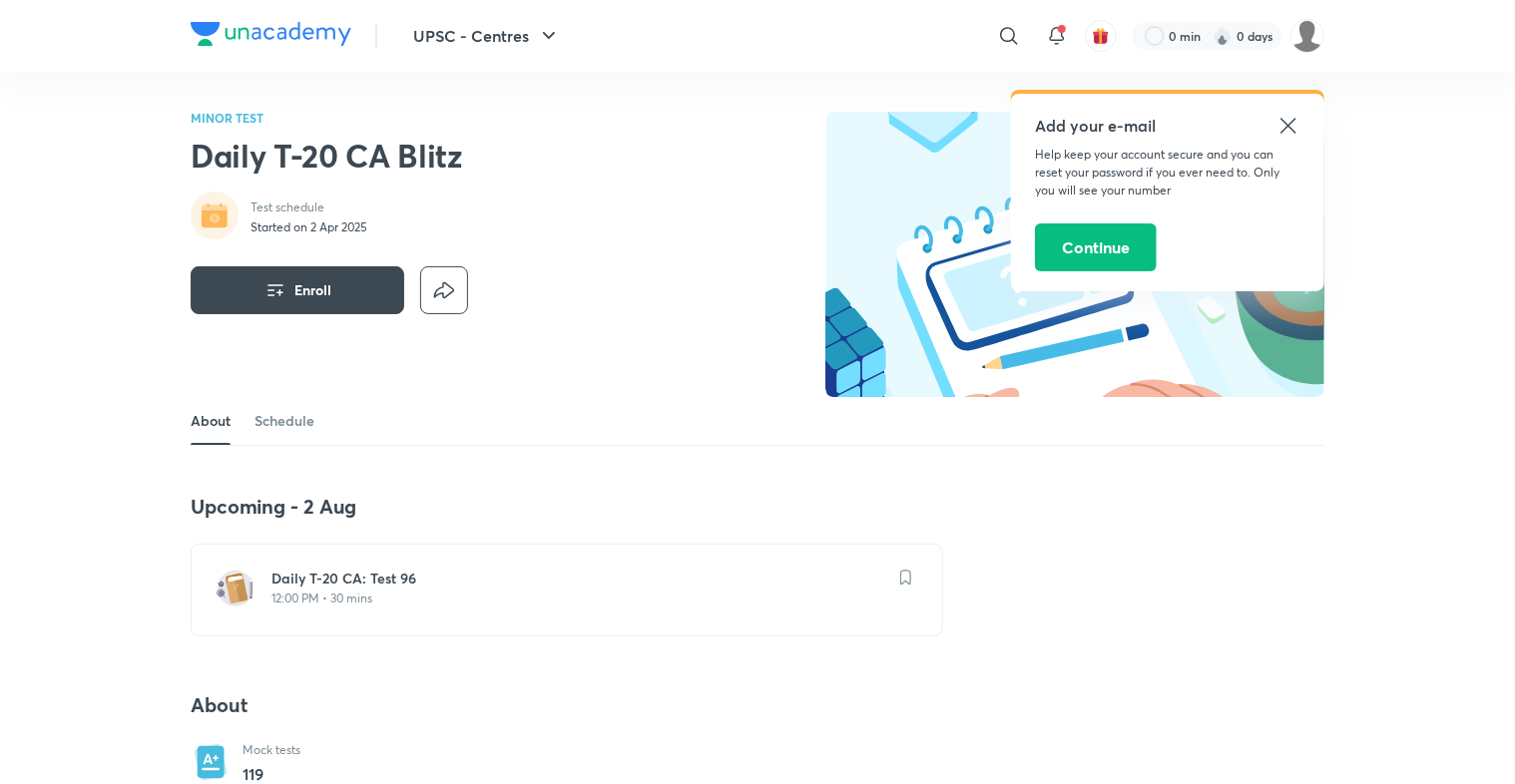 click on "Daily T-20 CA: Test 96" at bounding box center (579, 579) 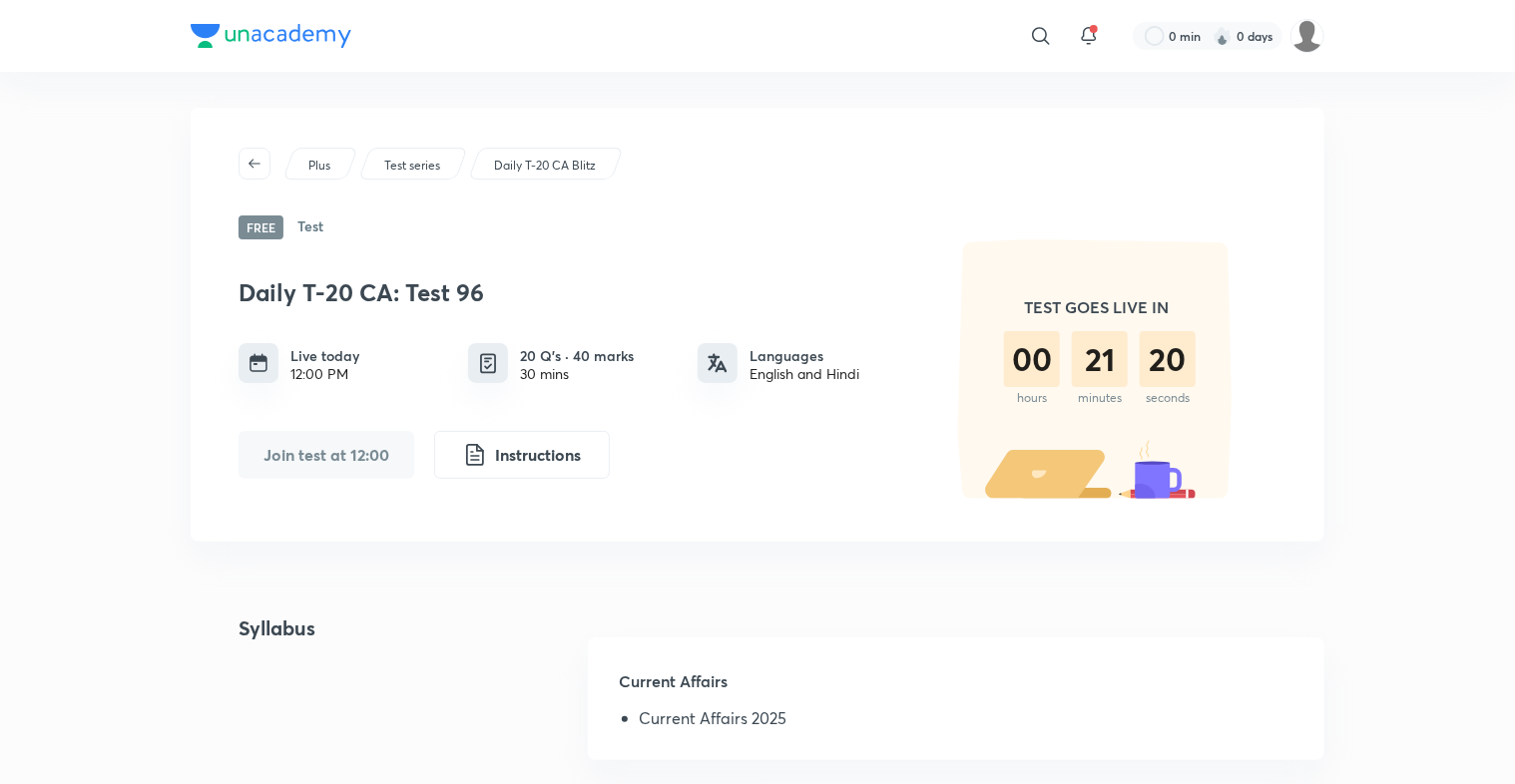 scroll, scrollTop: 0, scrollLeft: 0, axis: both 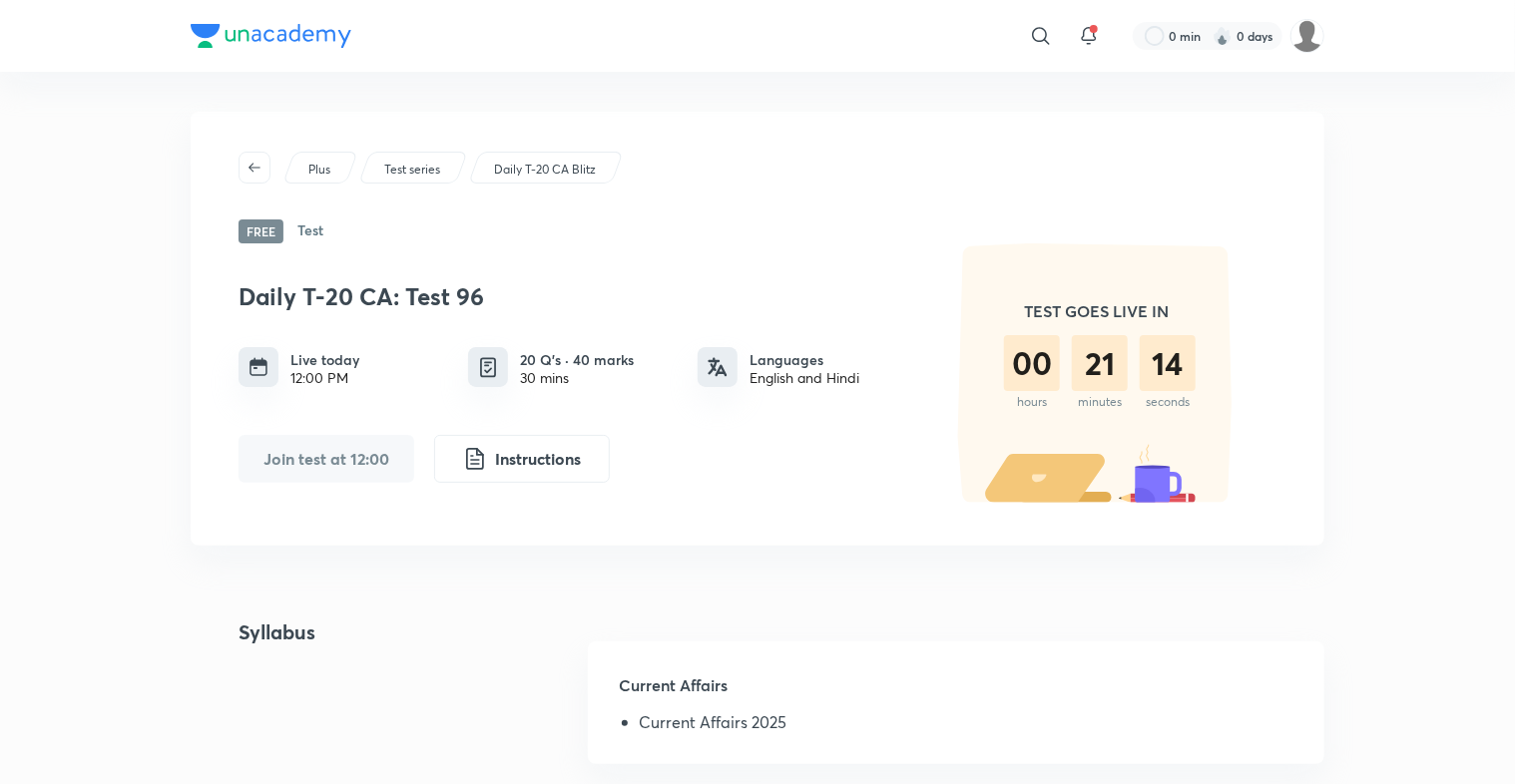 click at bounding box center (488, 367) 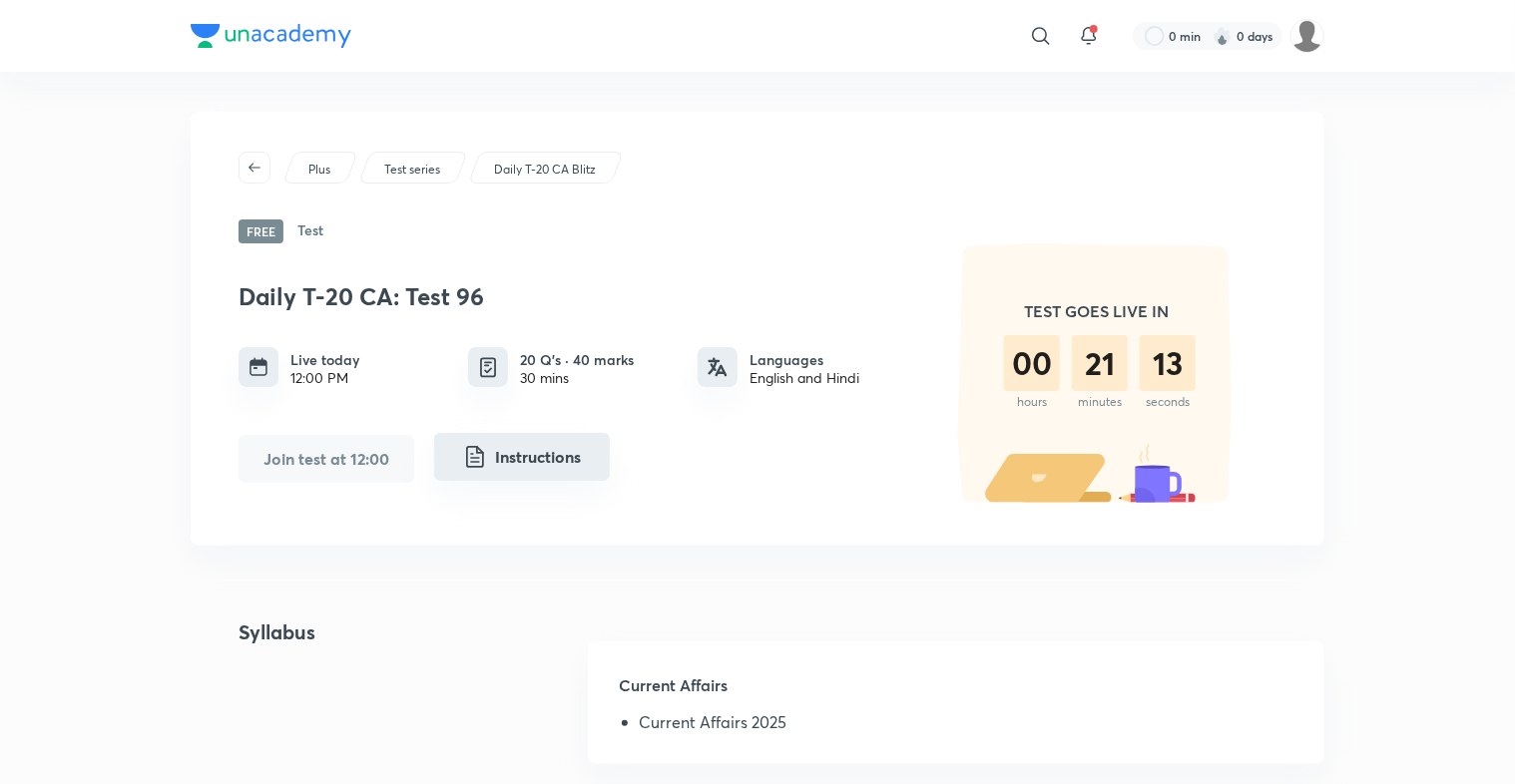 click on "Instructions" at bounding box center [522, 457] 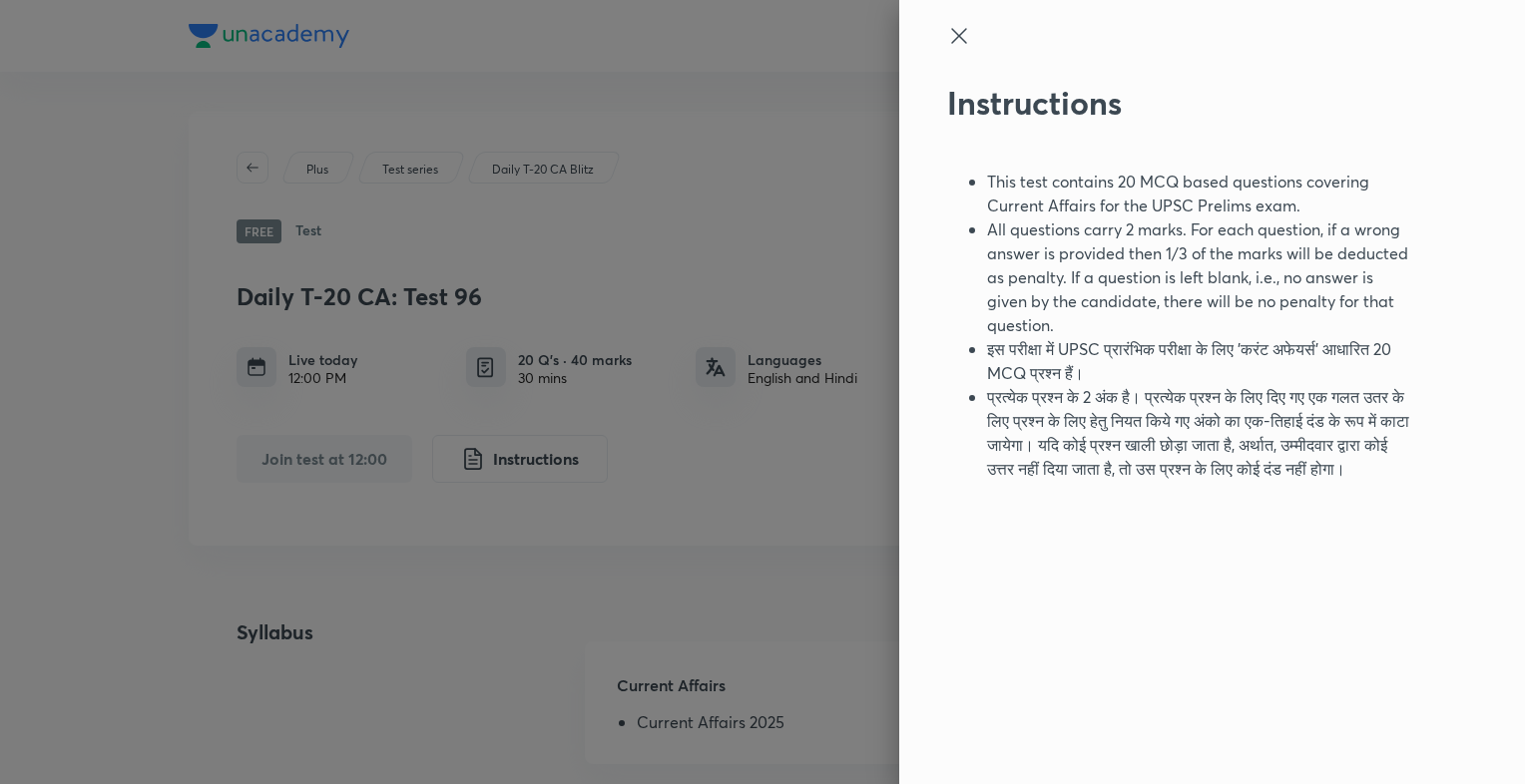 click at bounding box center (762, 392) 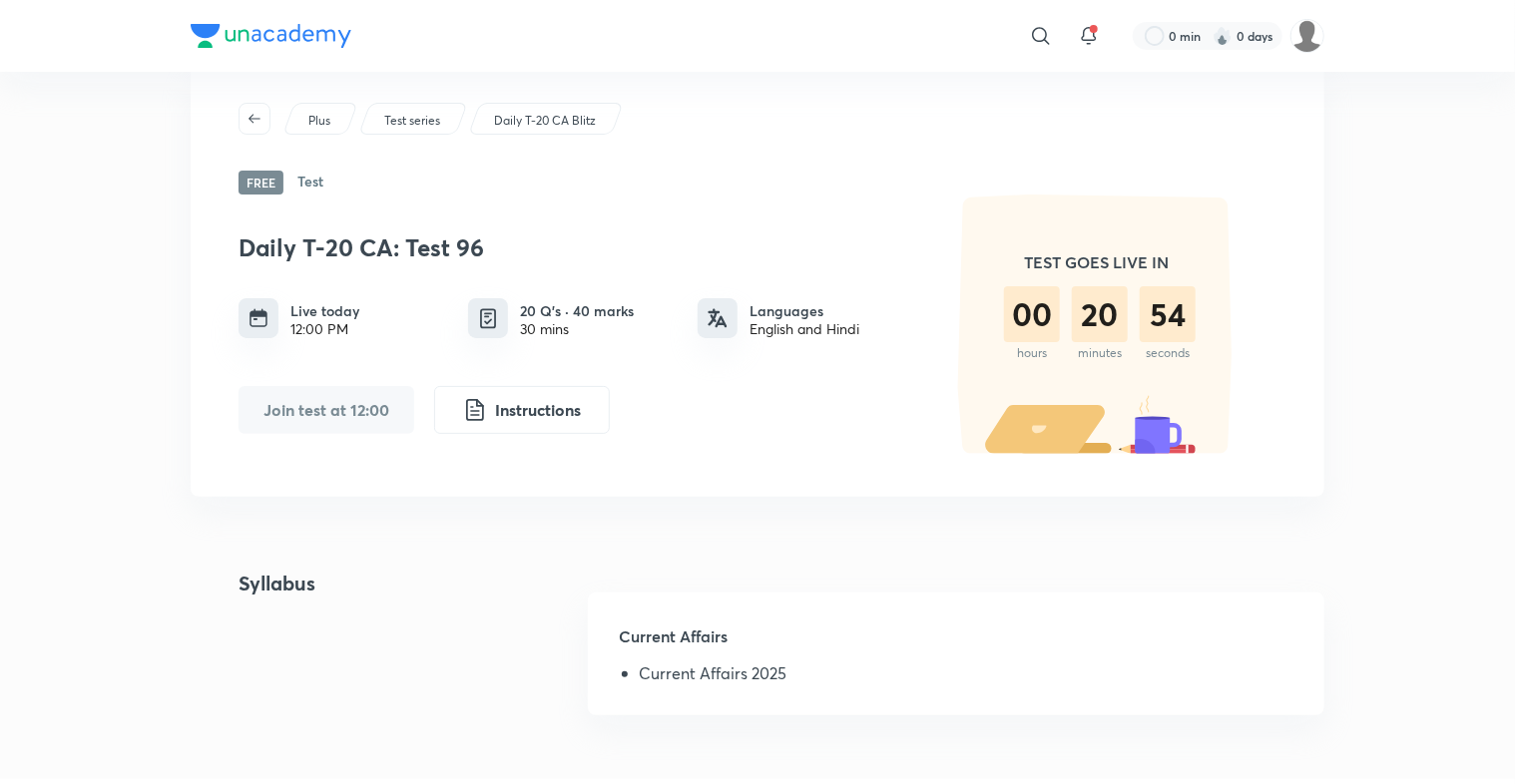 scroll, scrollTop: 0, scrollLeft: 0, axis: both 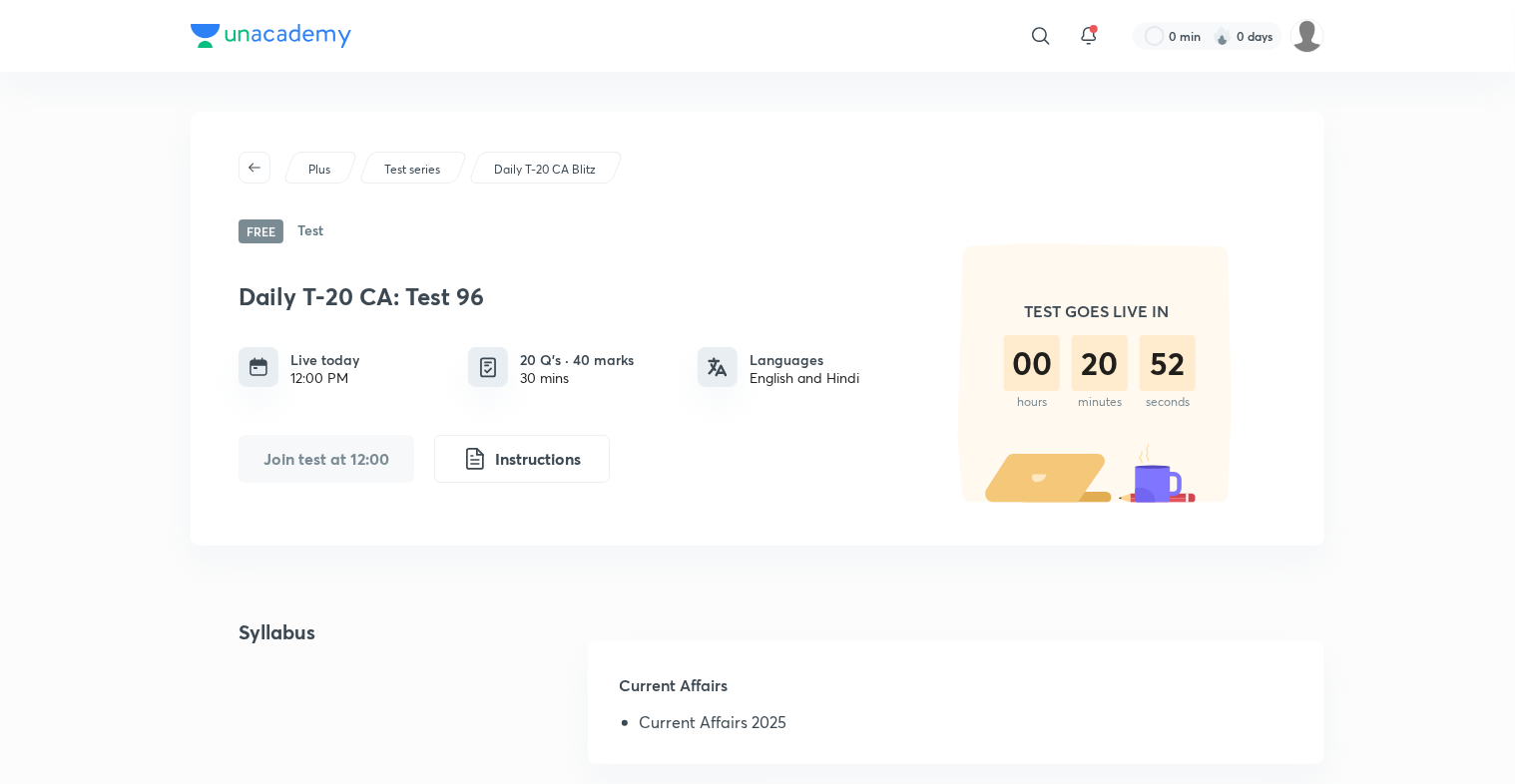 click on "Join test at 12:00" at bounding box center (326, 459) 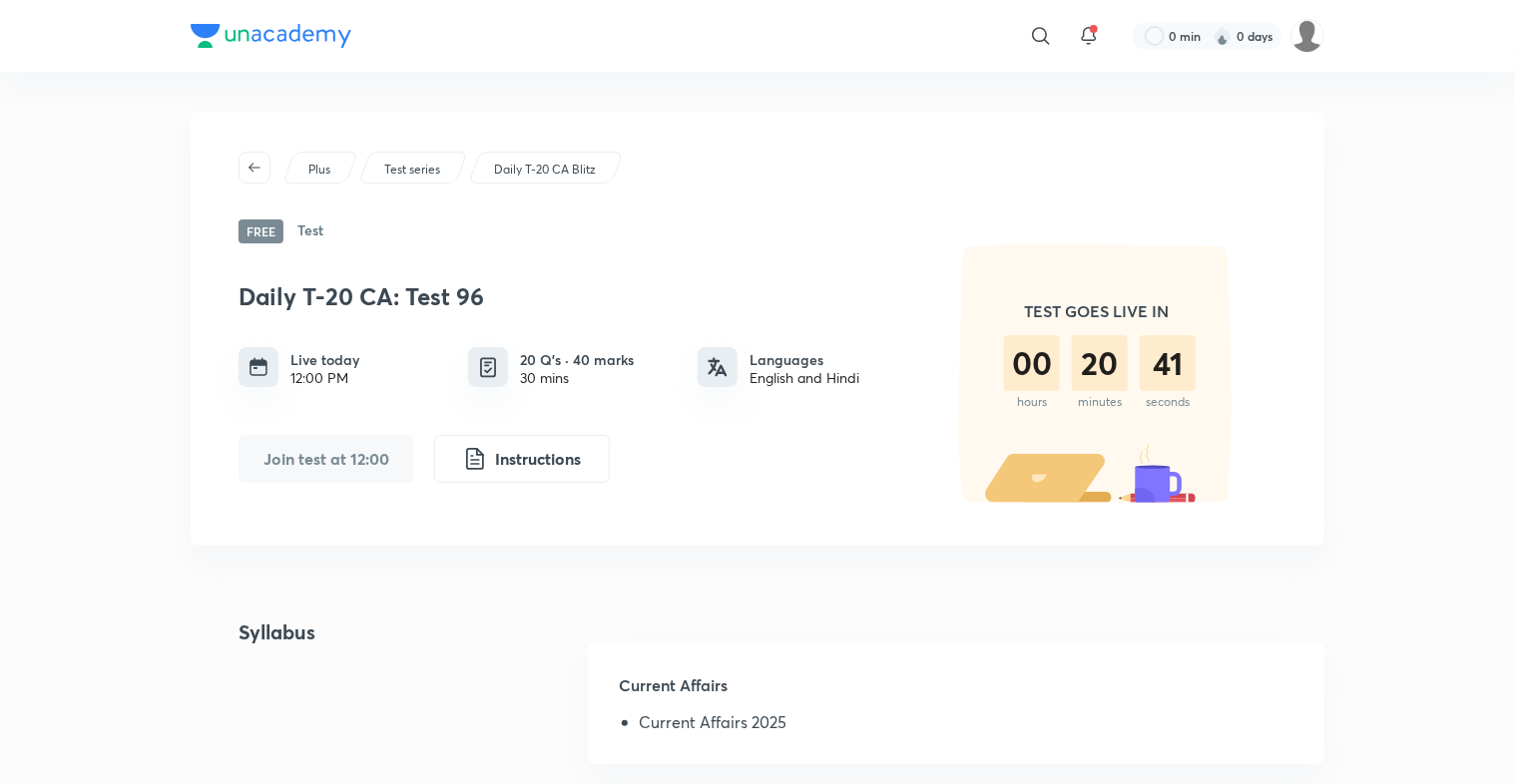 scroll, scrollTop: 365, scrollLeft: 0, axis: vertical 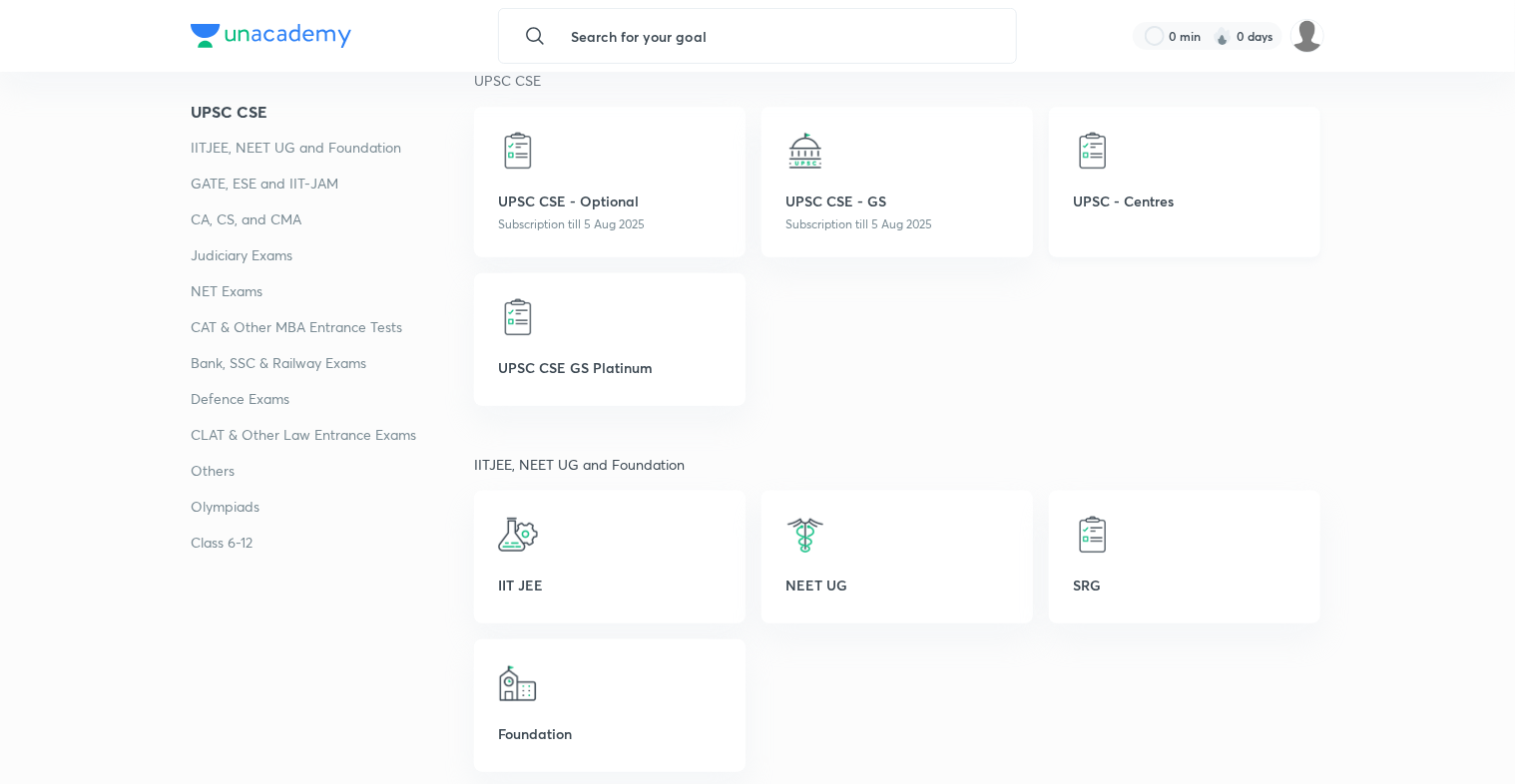 click on "UPSC - Centres" at bounding box center [1185, 200] 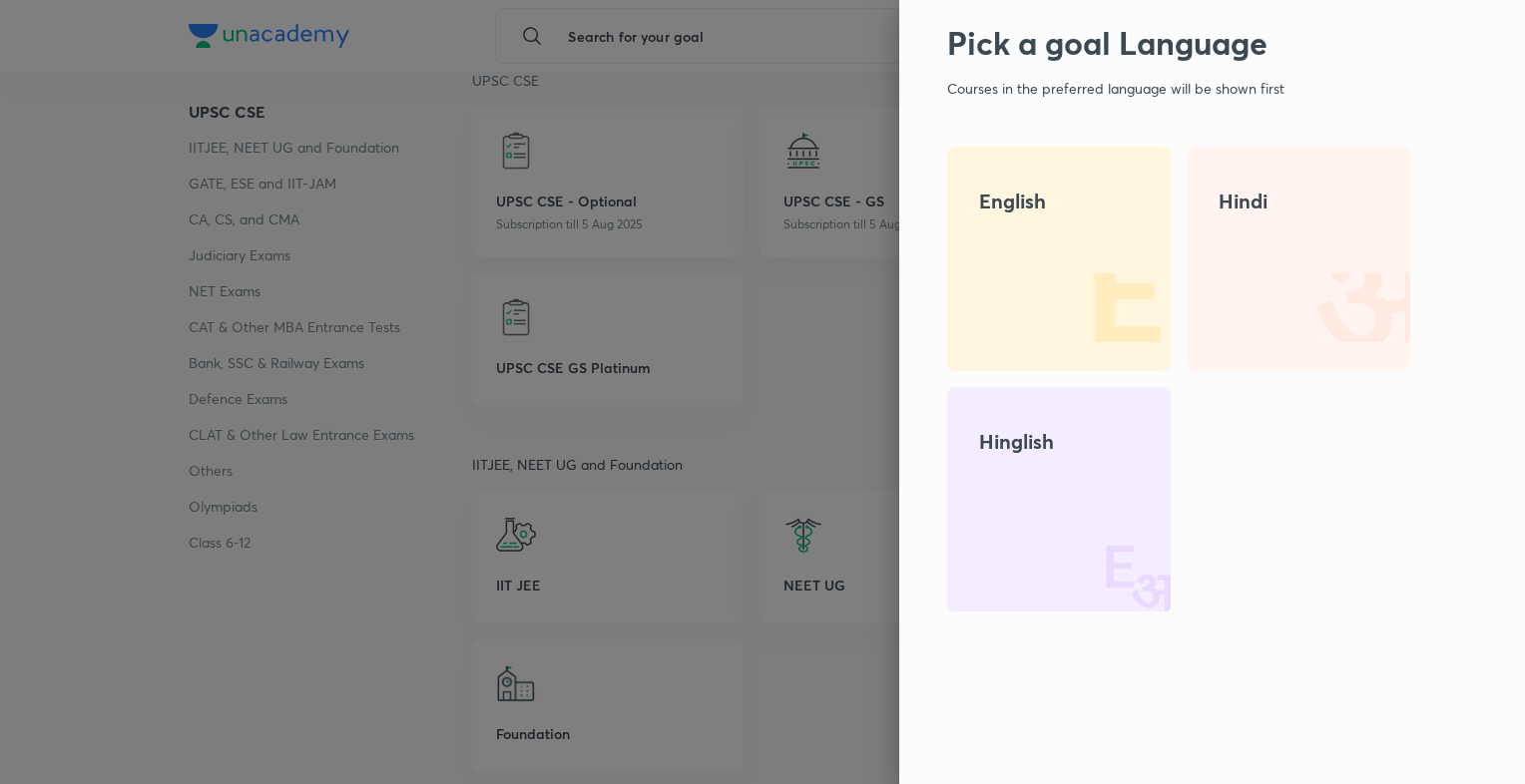 click at bounding box center [1107, 307] 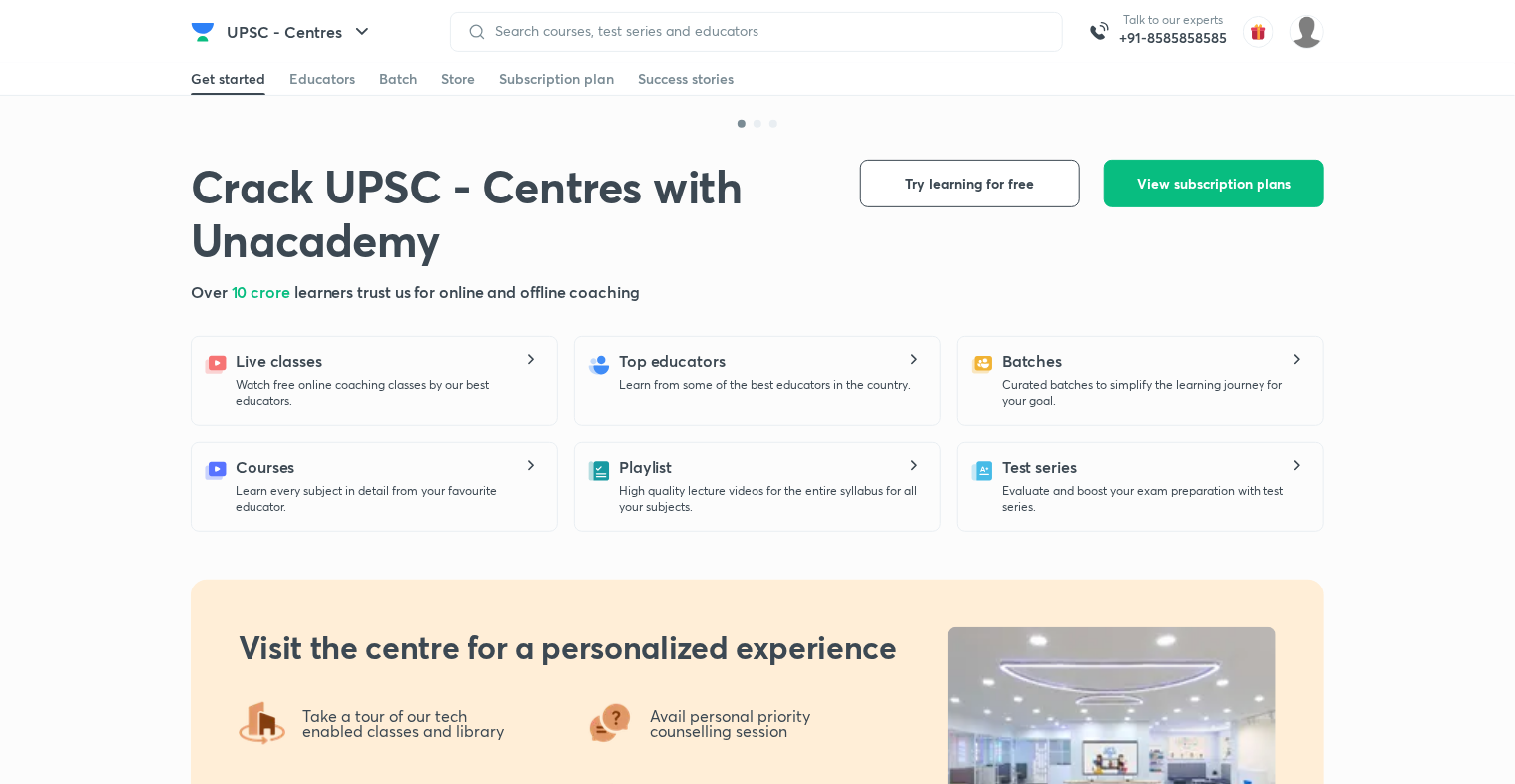 scroll, scrollTop: 0, scrollLeft: 0, axis: both 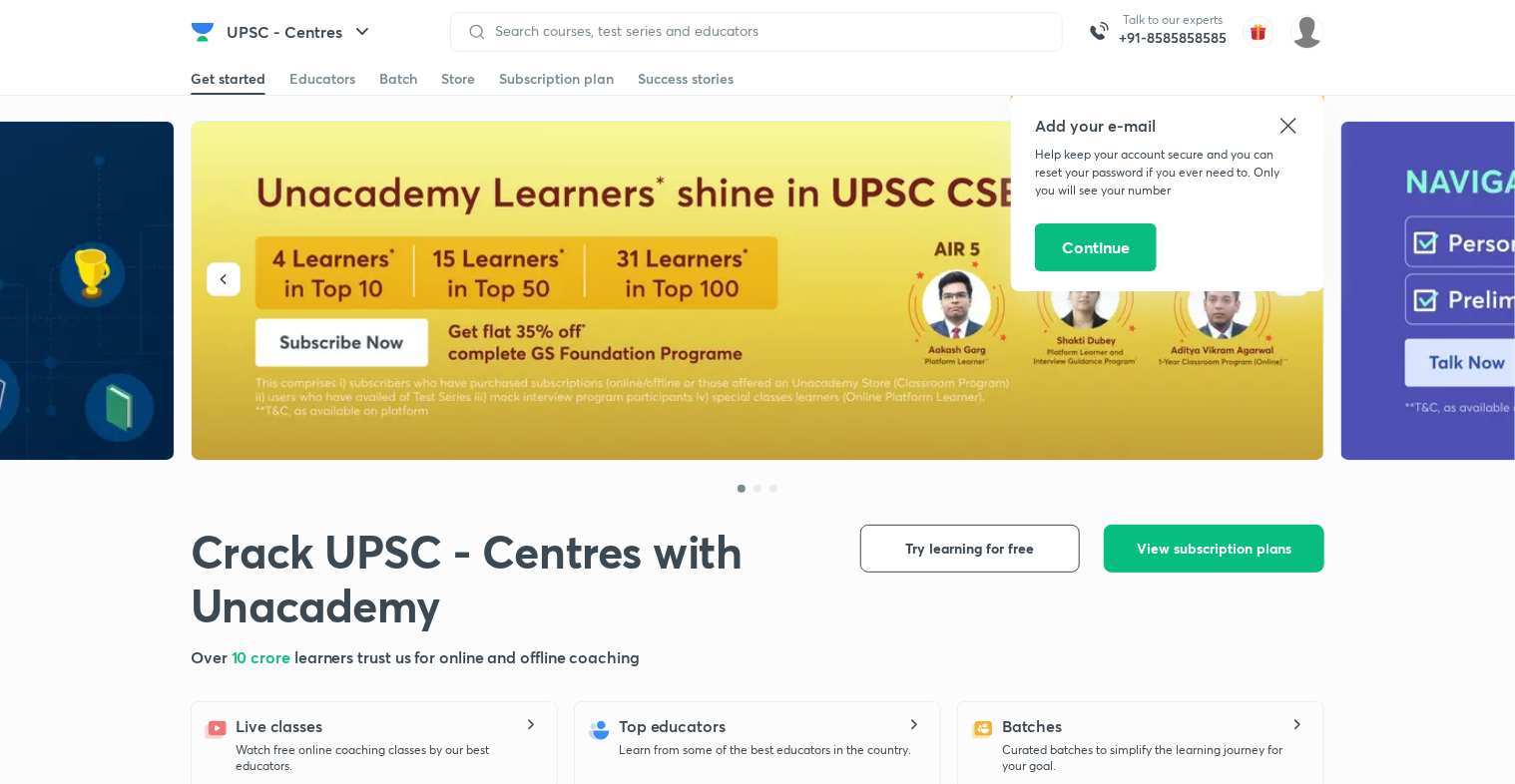 click 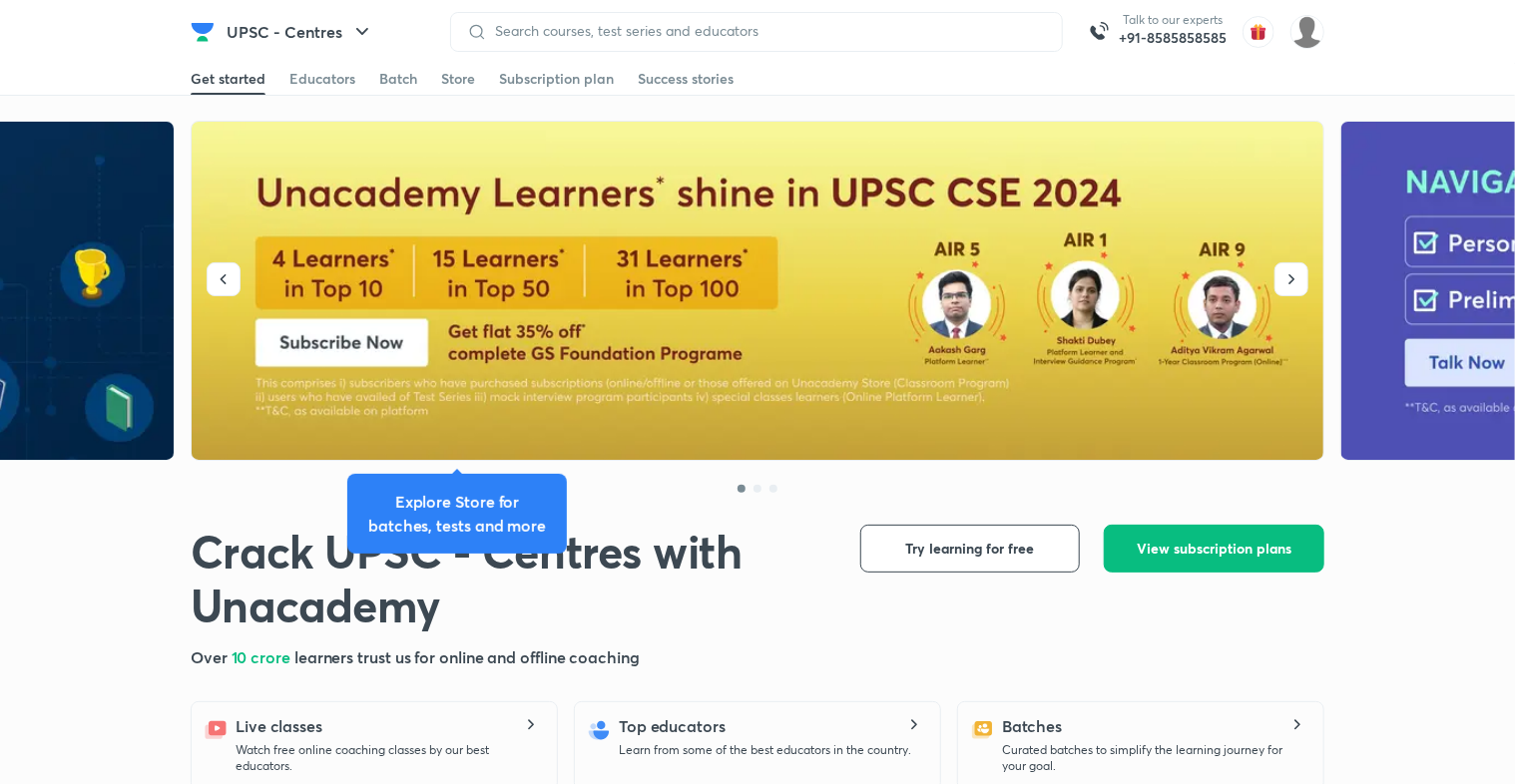 scroll, scrollTop: 366, scrollLeft: 0, axis: vertical 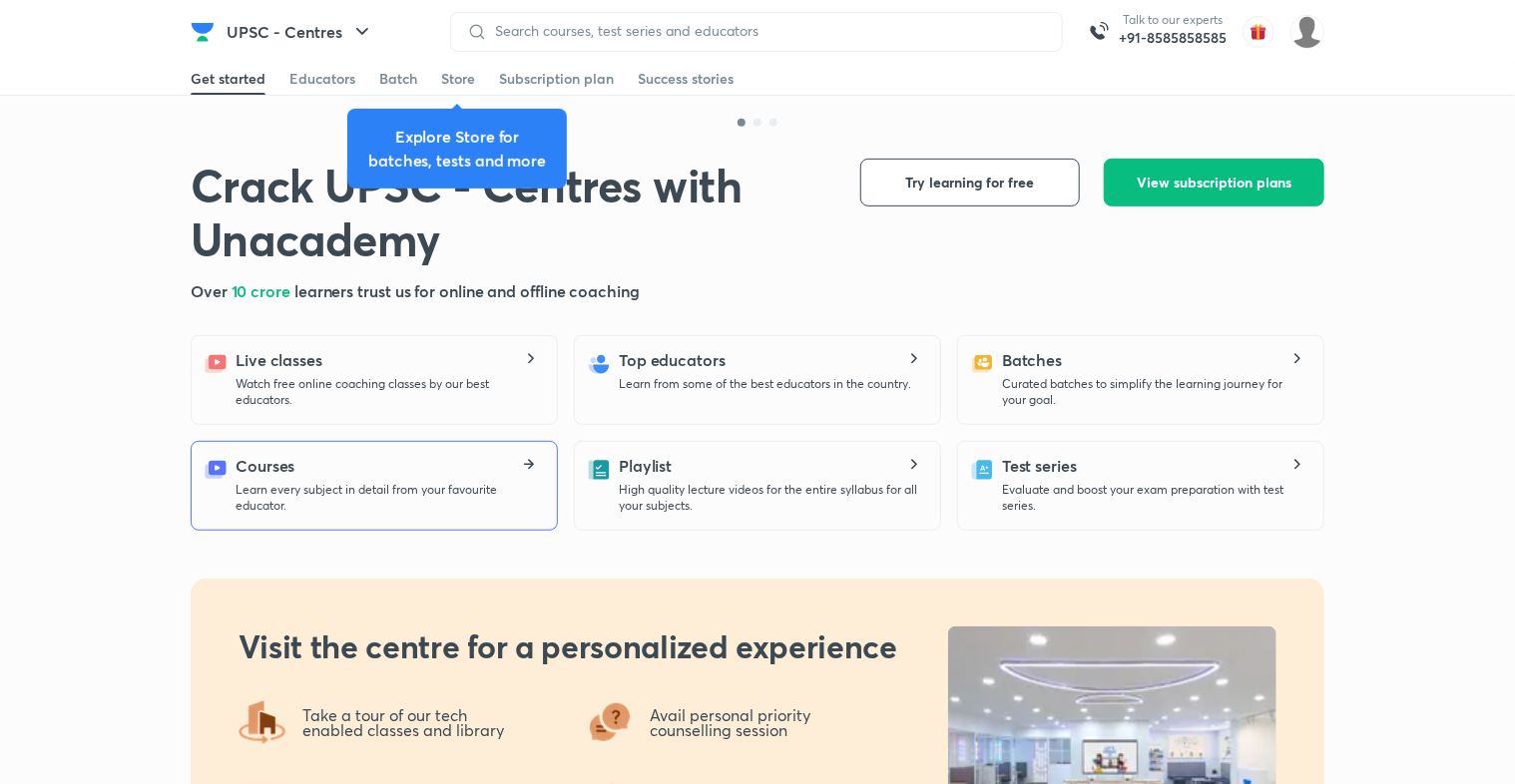 click on "Courses Learn every subject in detail from your favourite educator." at bounding box center (388, 484) 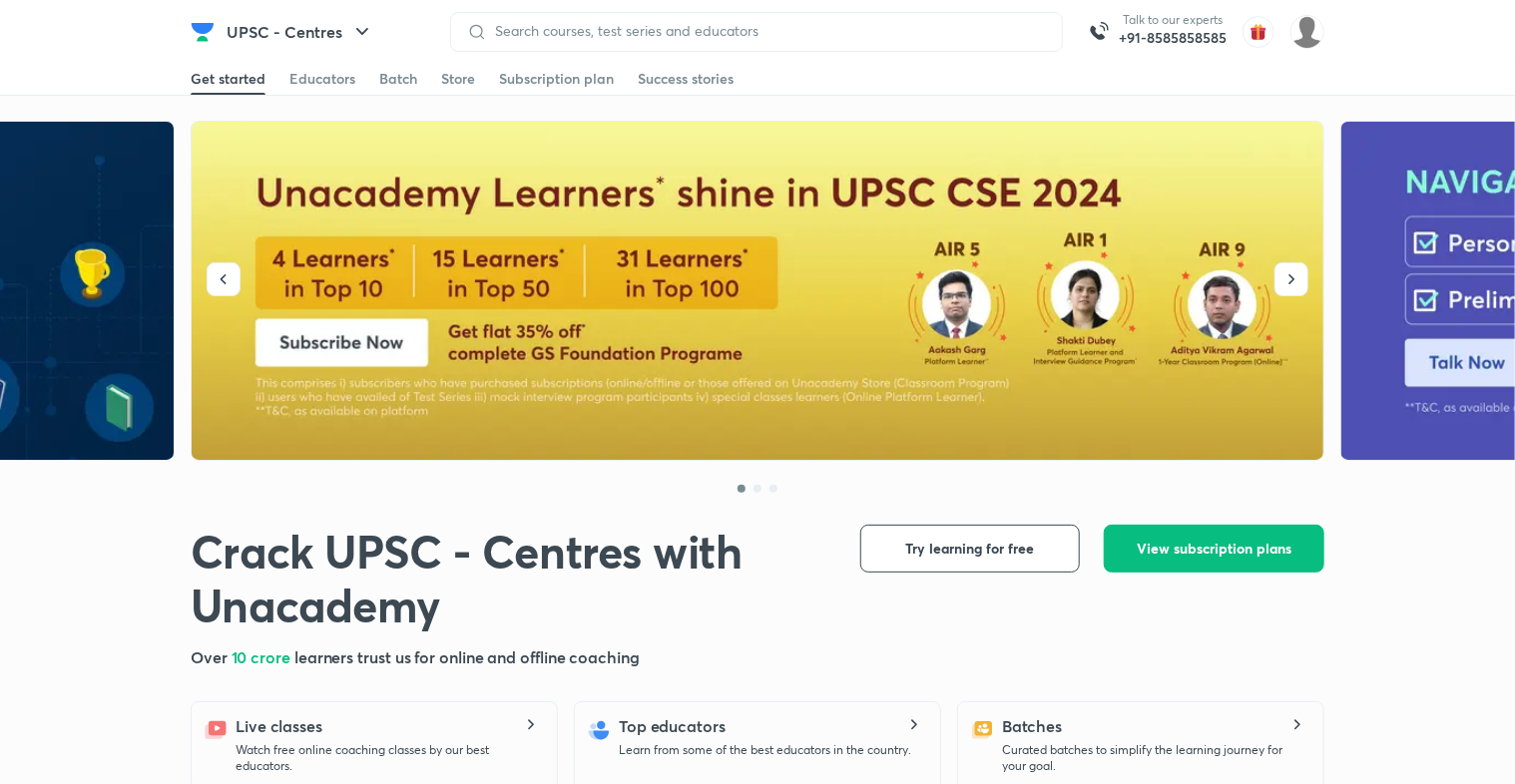 scroll, scrollTop: 365, scrollLeft: 0, axis: vertical 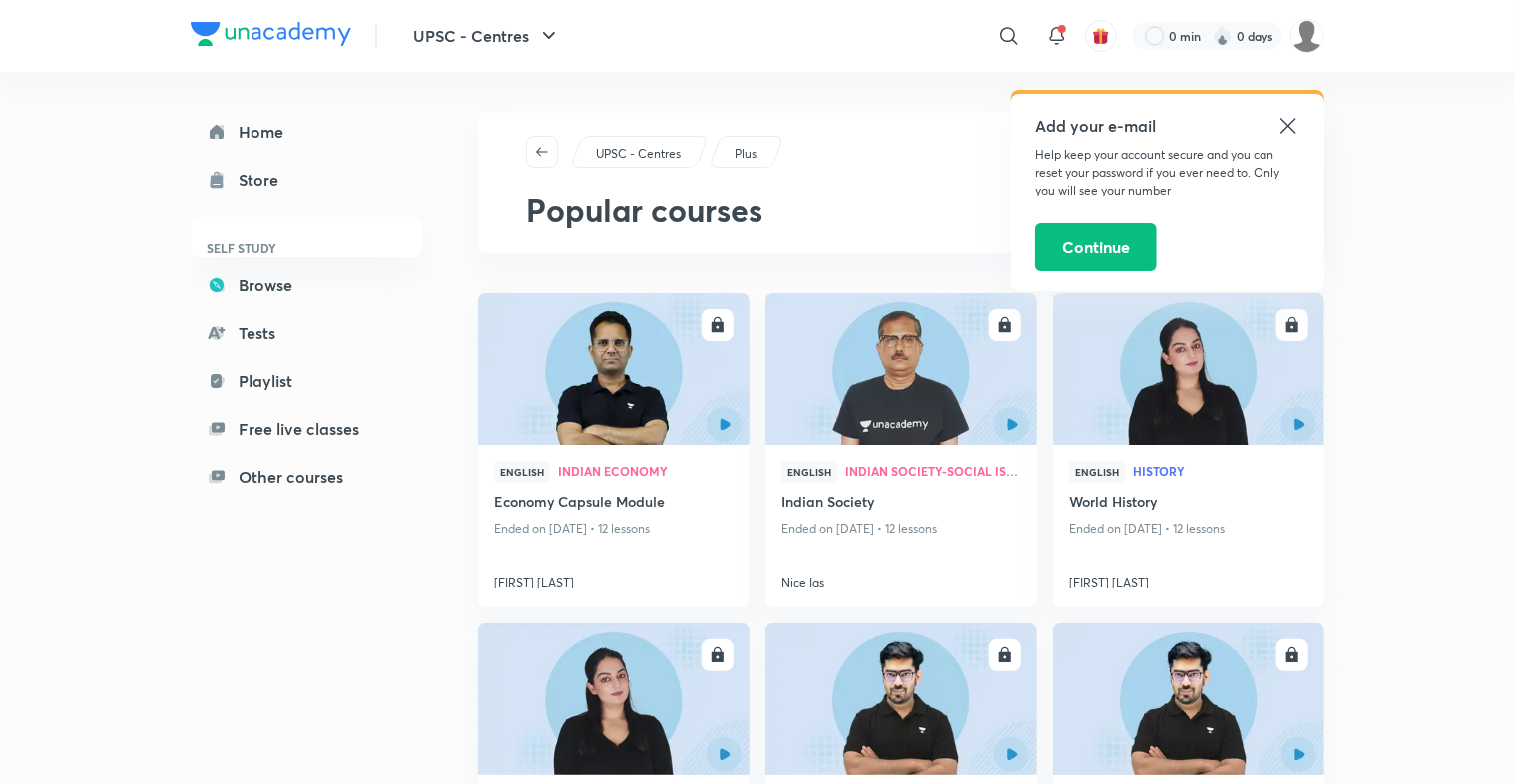 click 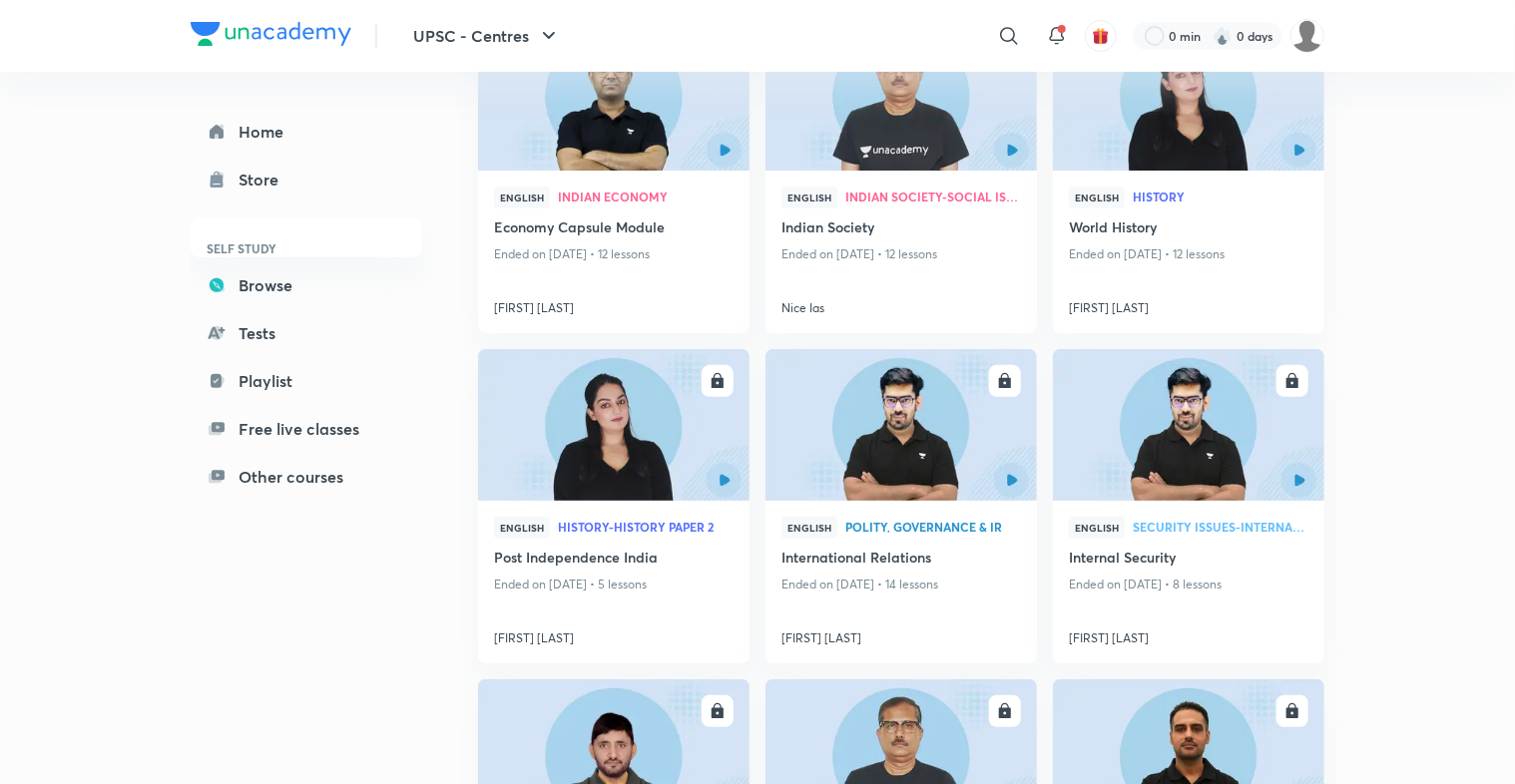 scroll, scrollTop: 143, scrollLeft: 0, axis: vertical 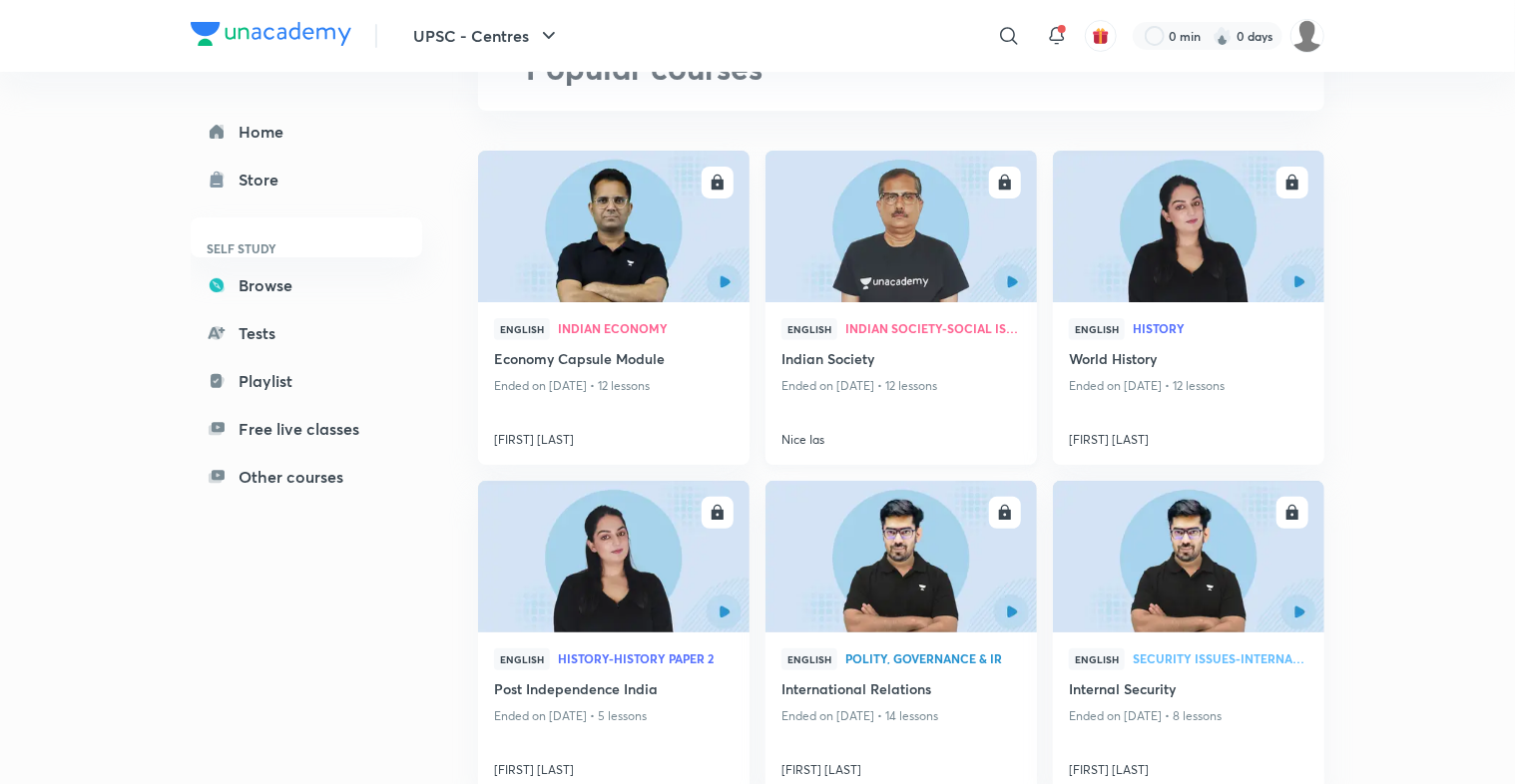 click at bounding box center (900, 226) 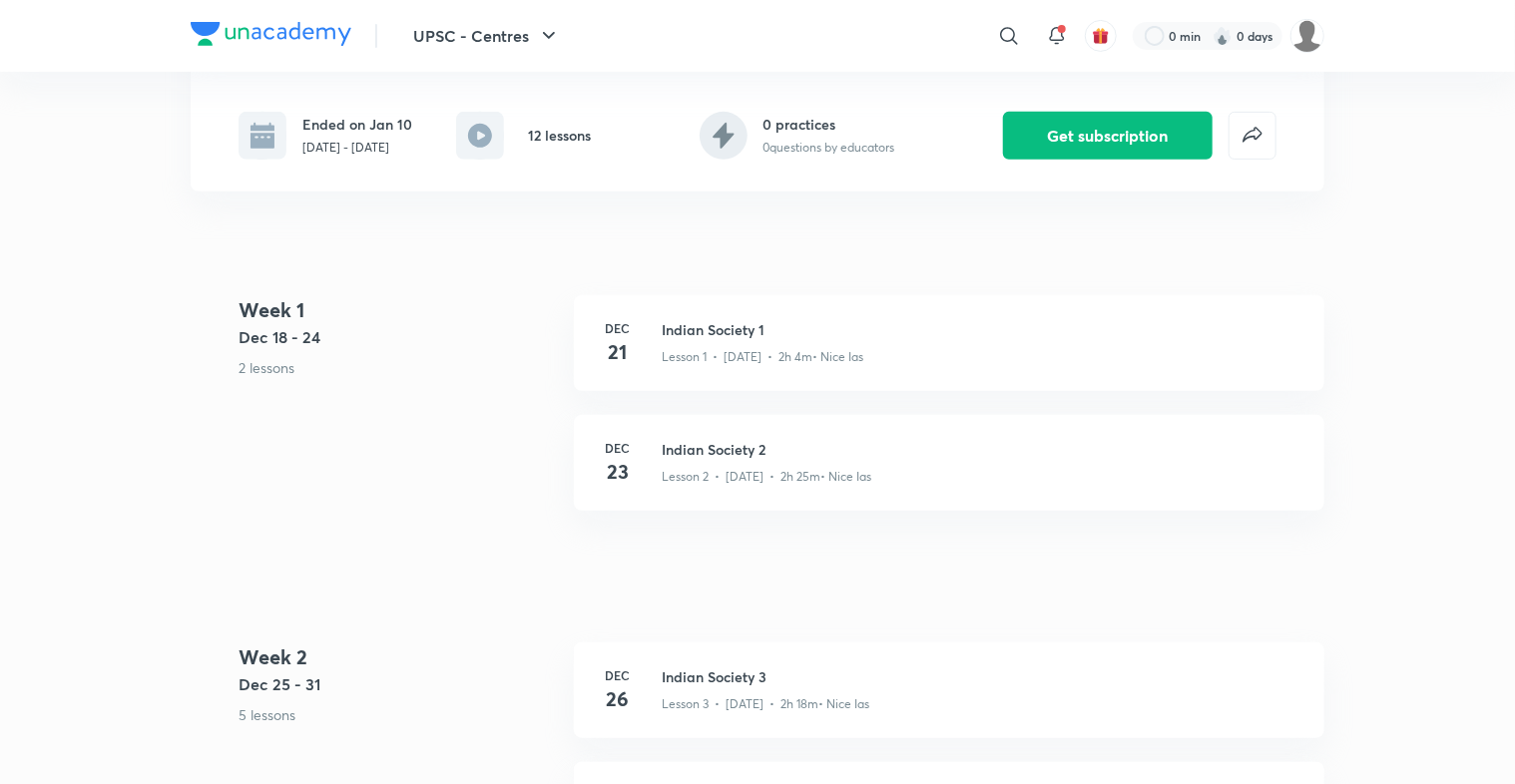 scroll, scrollTop: 365, scrollLeft: 0, axis: vertical 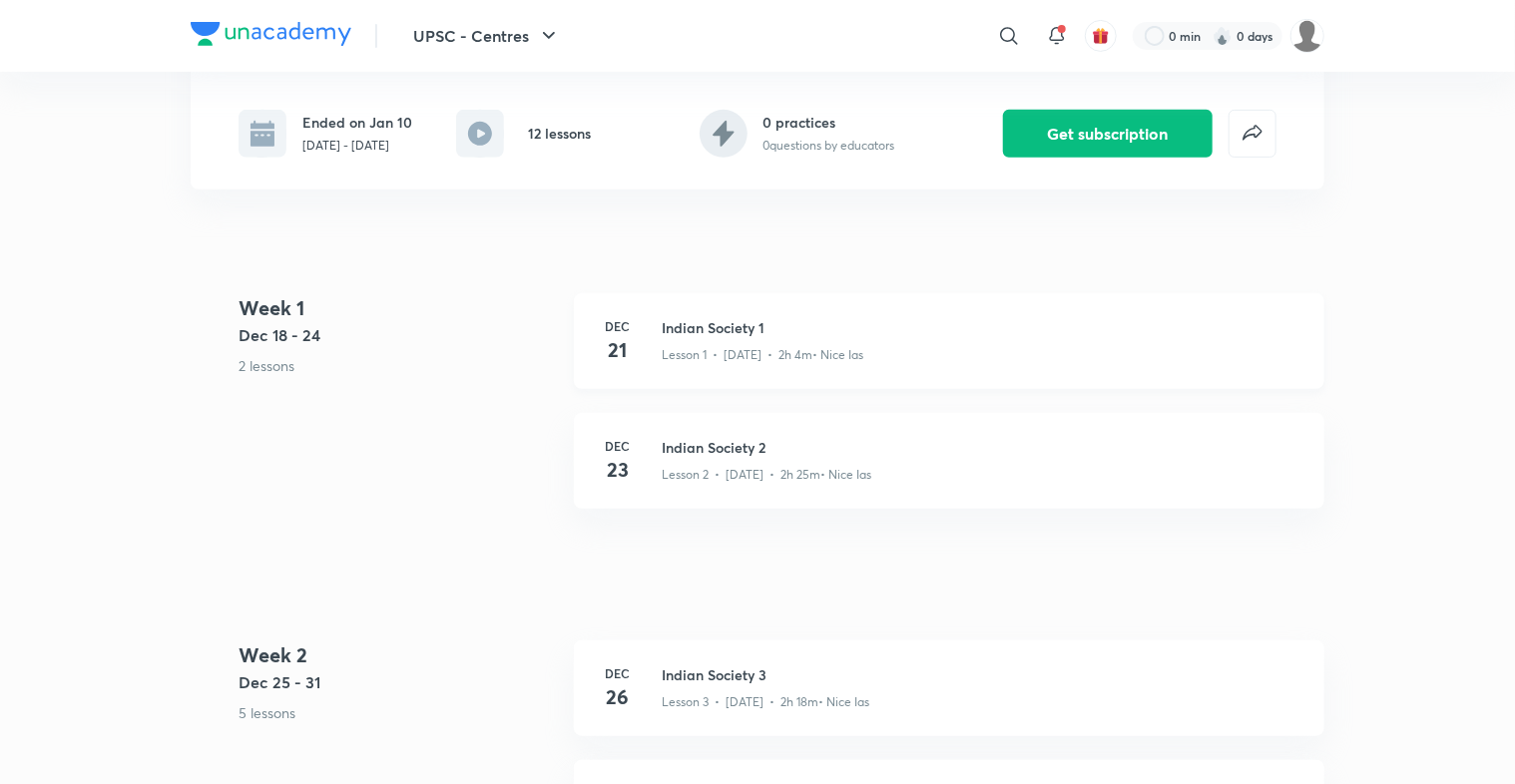 click on "Indian Society 1" at bounding box center (981, 327) 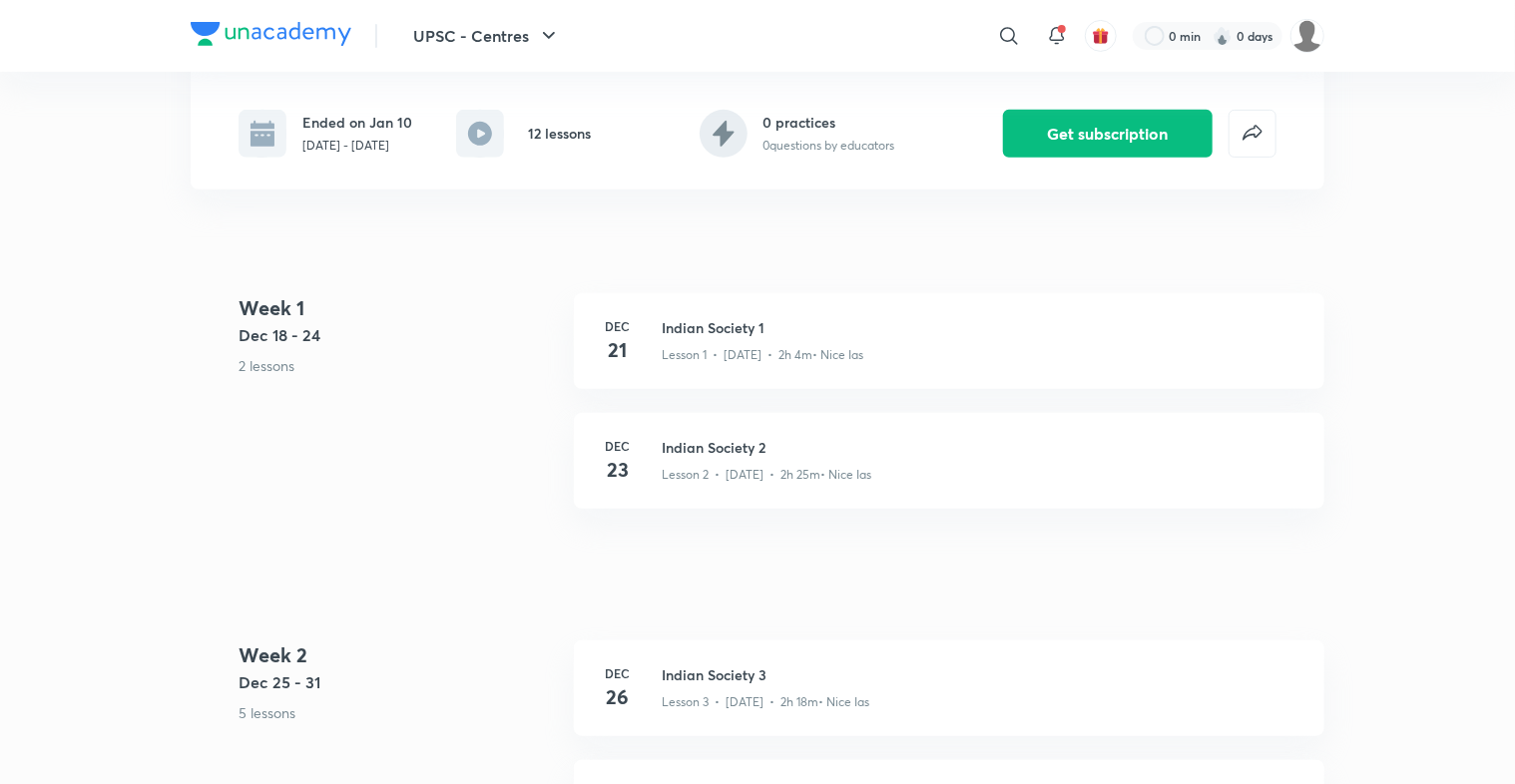 scroll, scrollTop: 0, scrollLeft: 0, axis: both 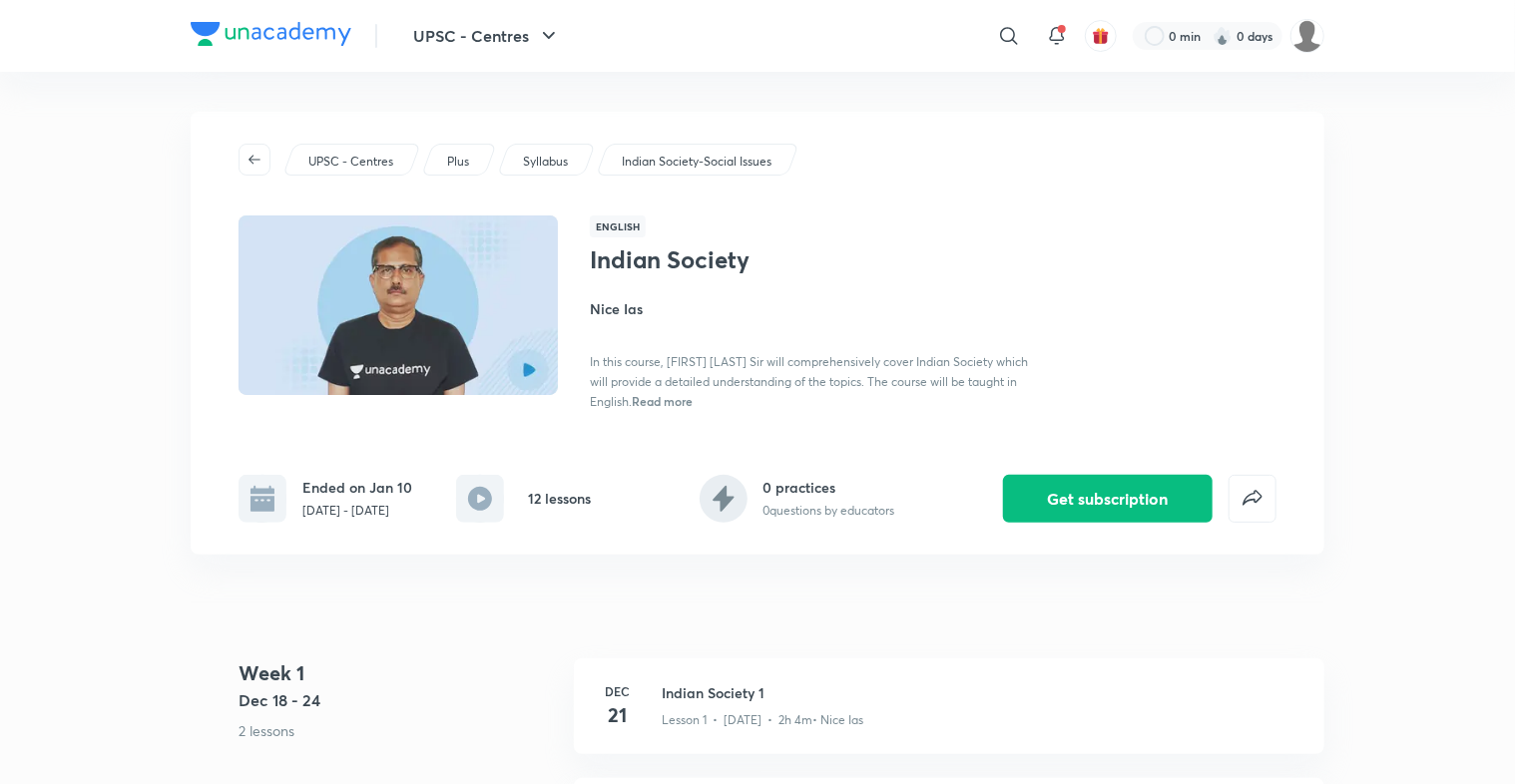 click on "Dec 21, 2023 - Jan 10, 2024" at bounding box center (357, 511) 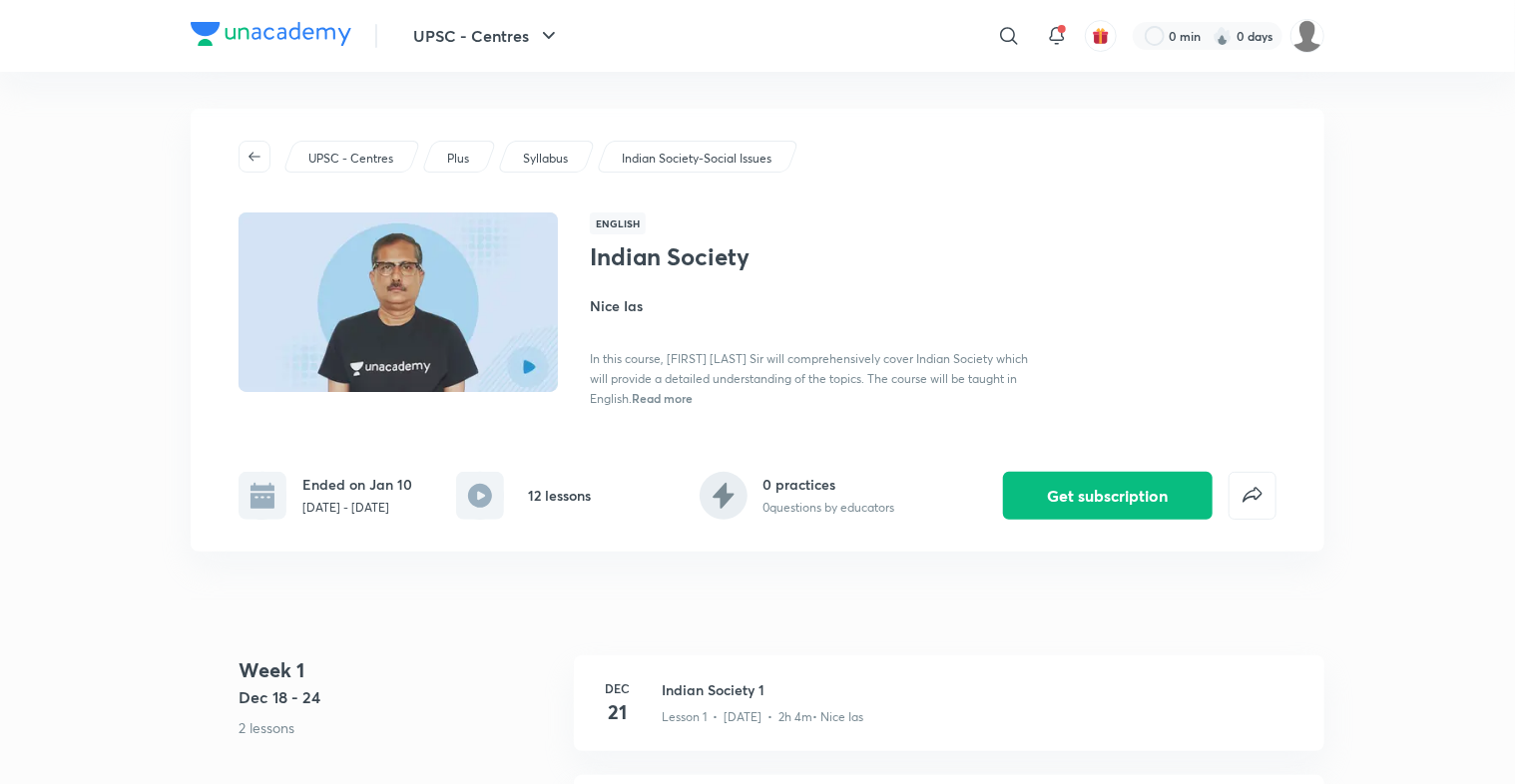scroll, scrollTop: 0, scrollLeft: 0, axis: both 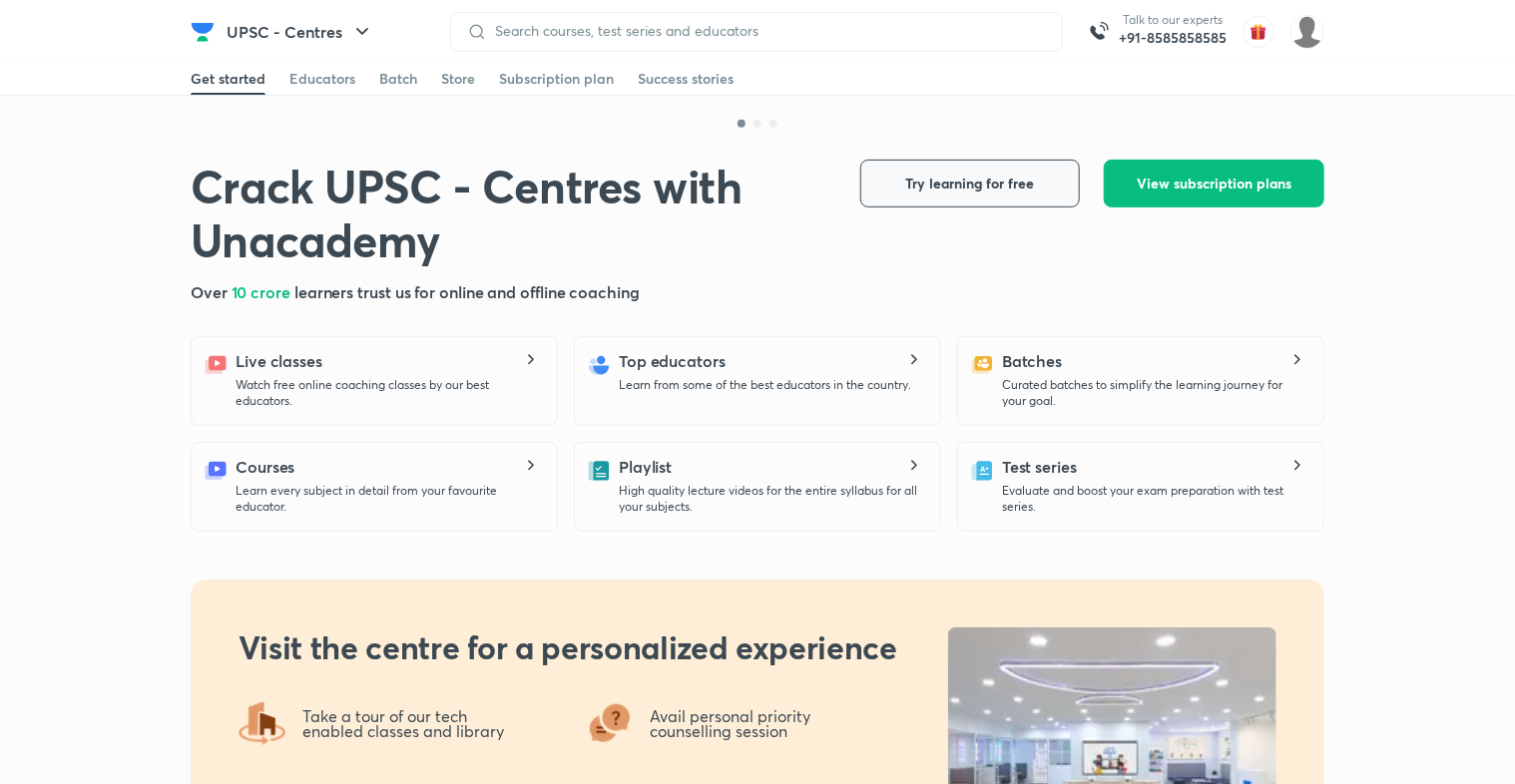 click on "Try learning for free" at bounding box center [970, 184] 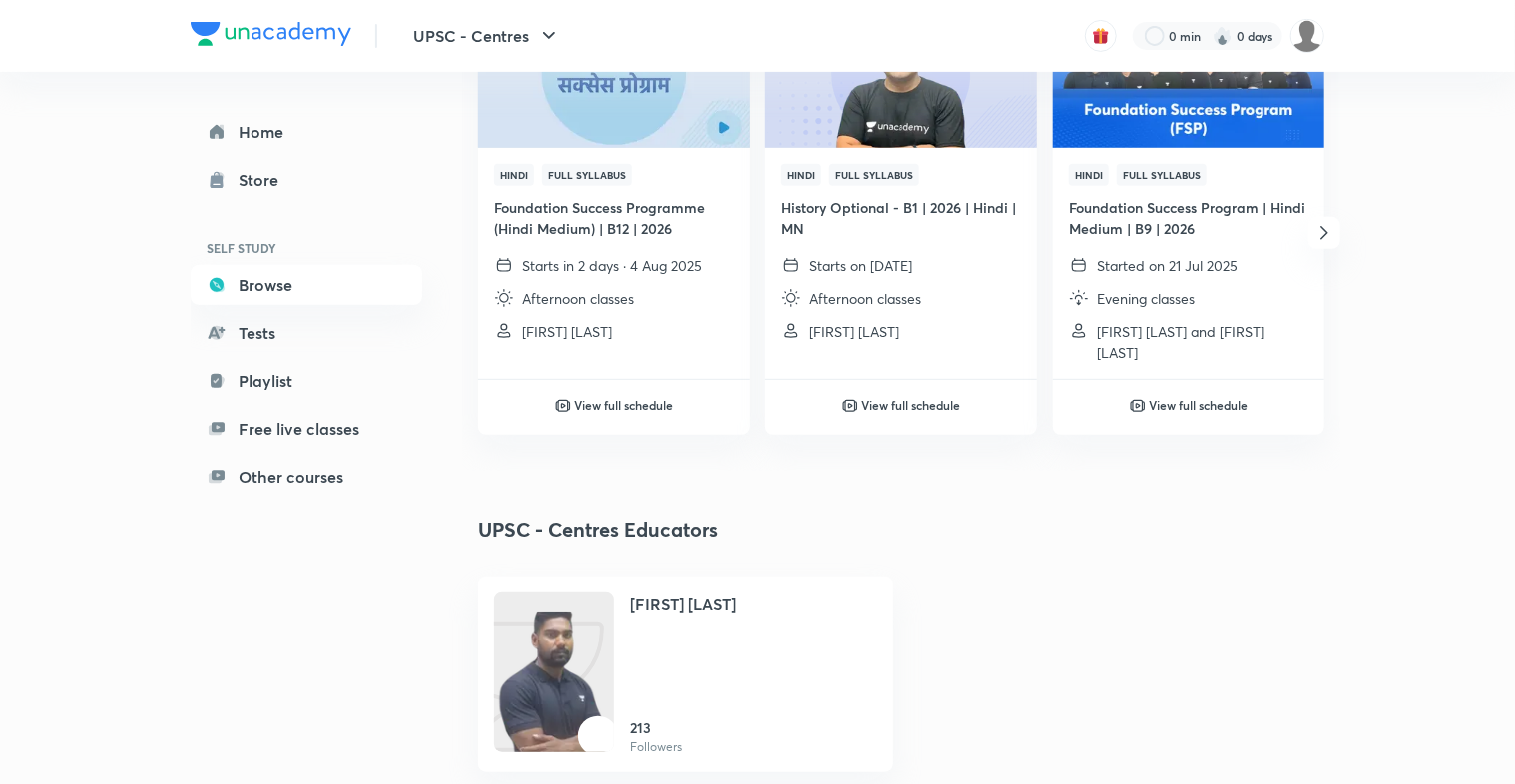 scroll, scrollTop: 0, scrollLeft: 0, axis: both 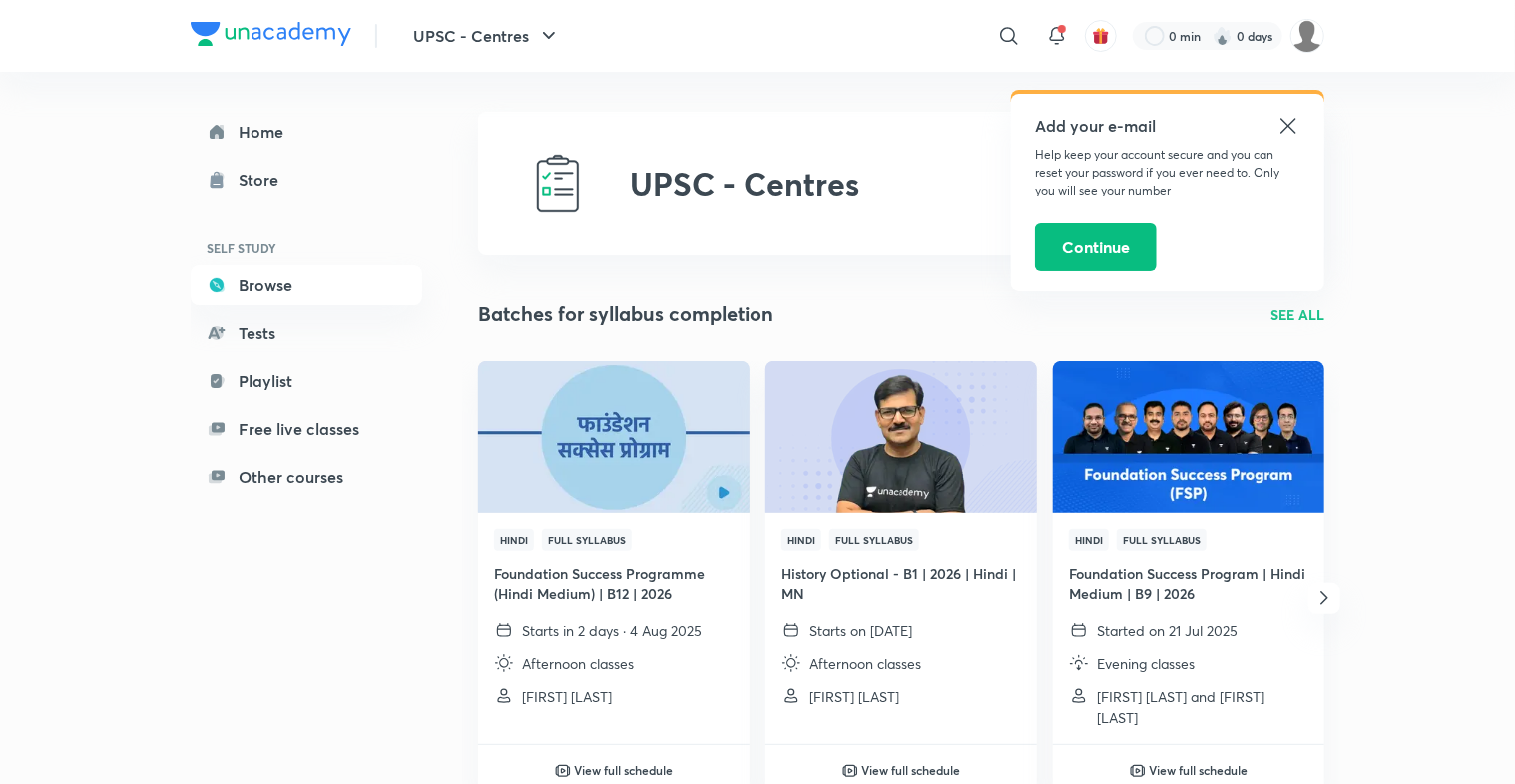 click 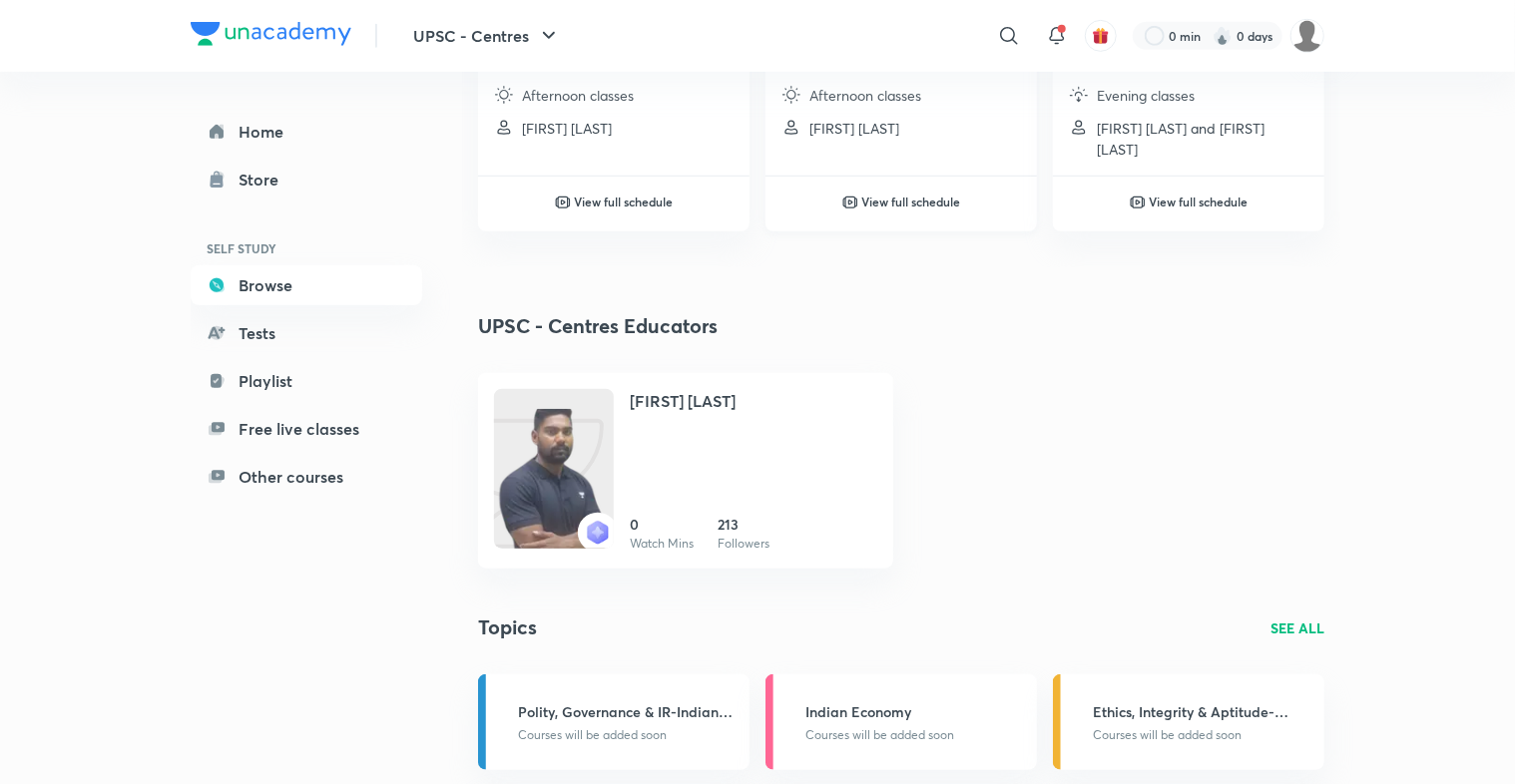 scroll, scrollTop: 1069, scrollLeft: 0, axis: vertical 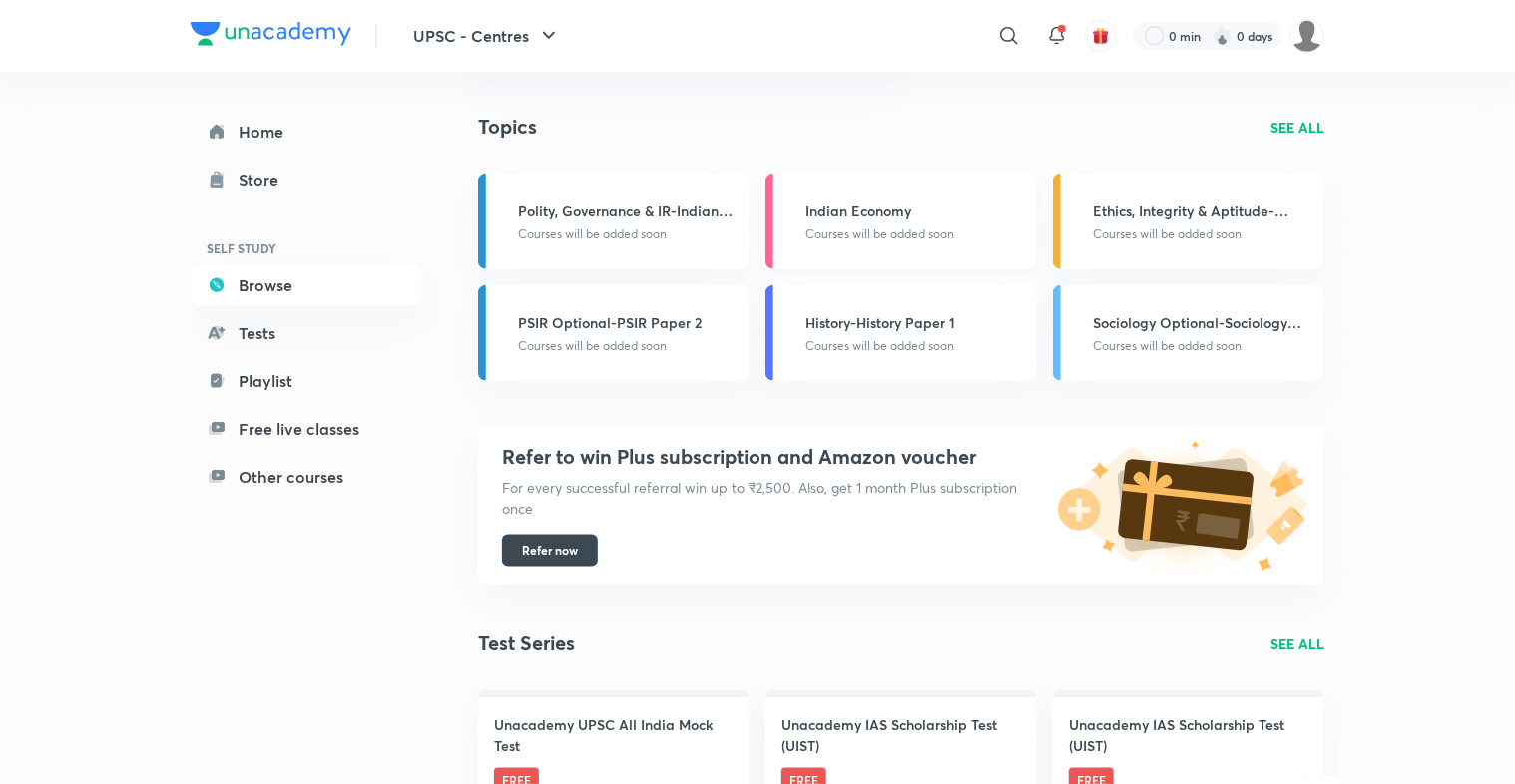 click on "Indian Economy" at bounding box center (915, 210) 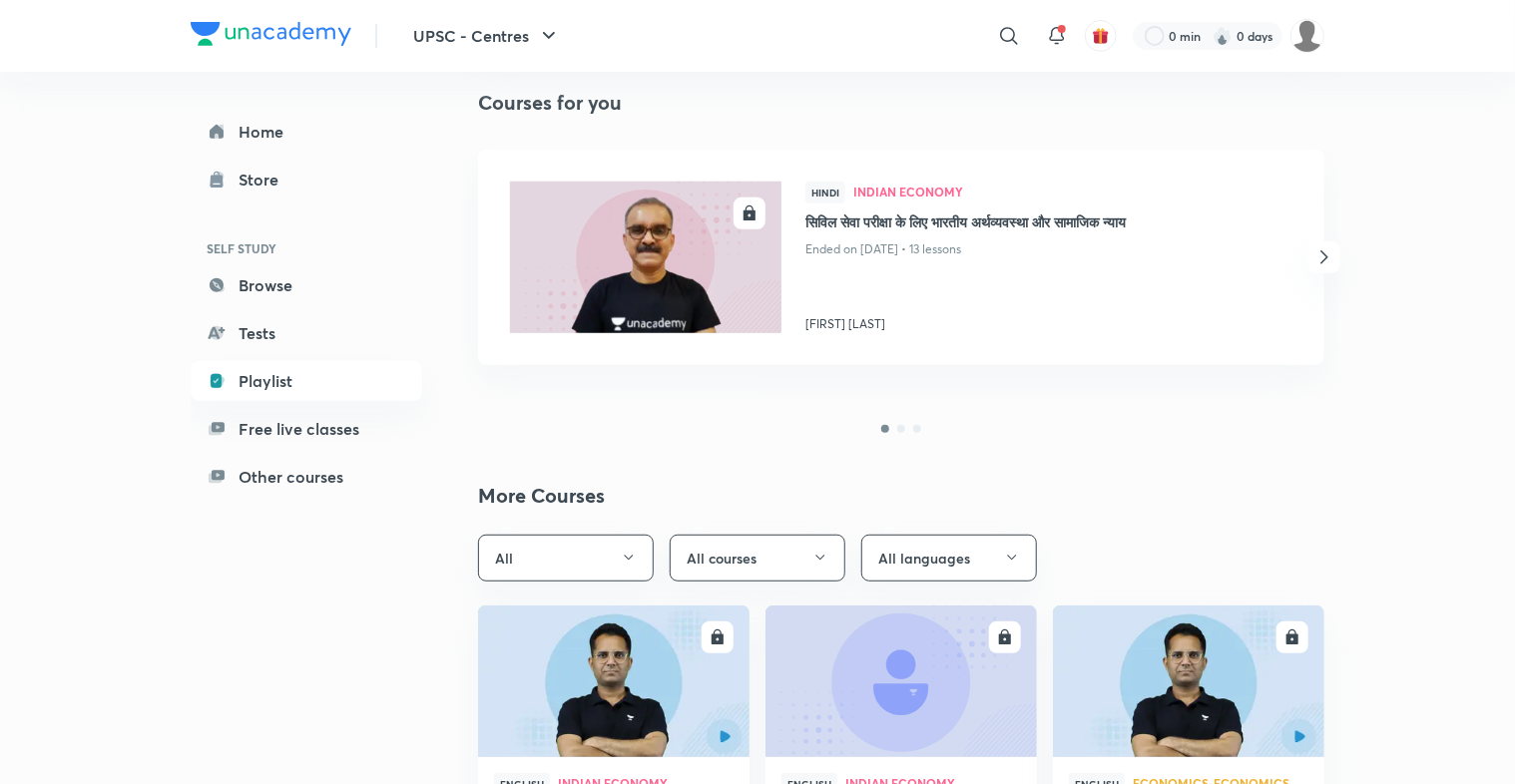 scroll, scrollTop: 731, scrollLeft: 0, axis: vertical 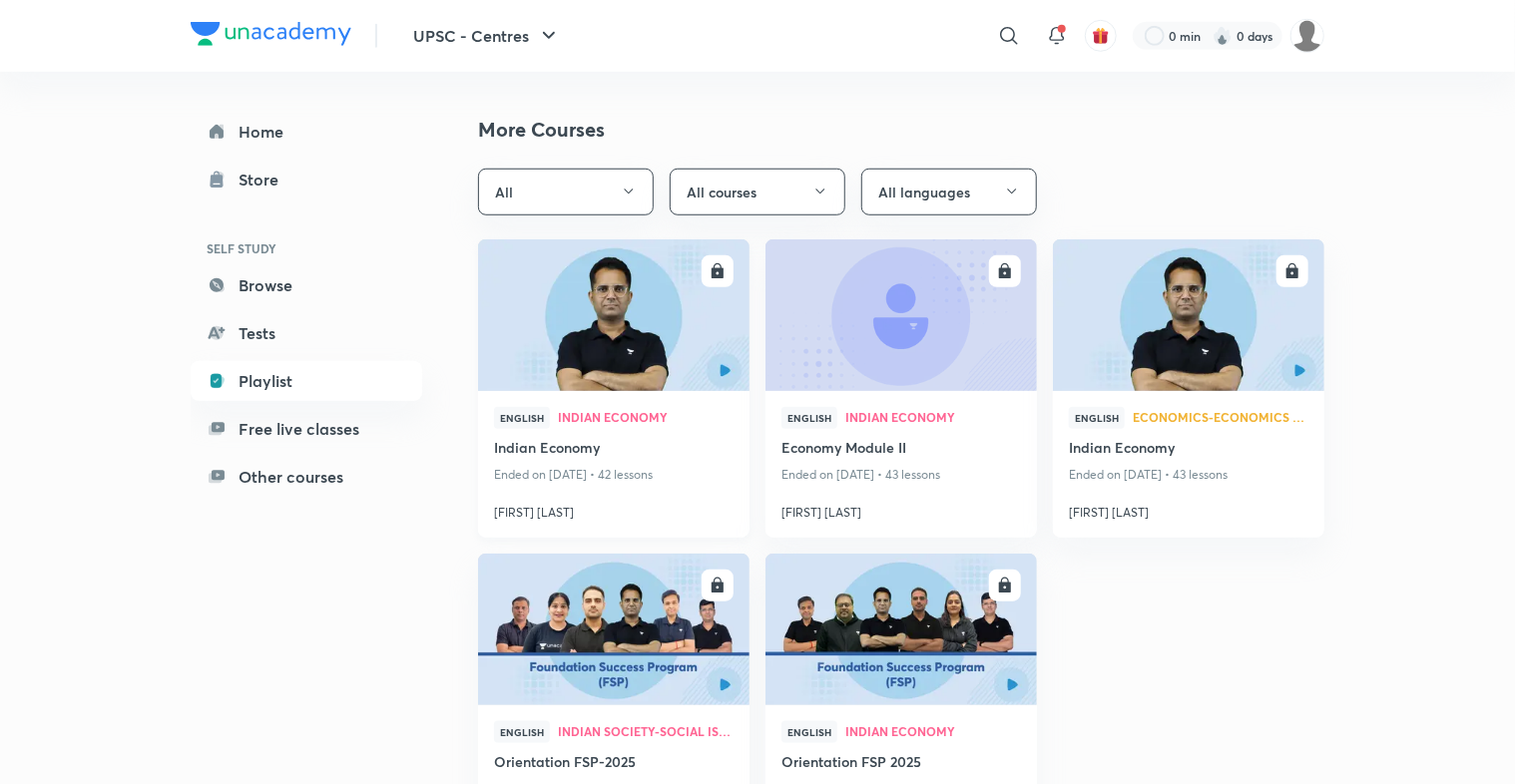 click at bounding box center [613, 314] 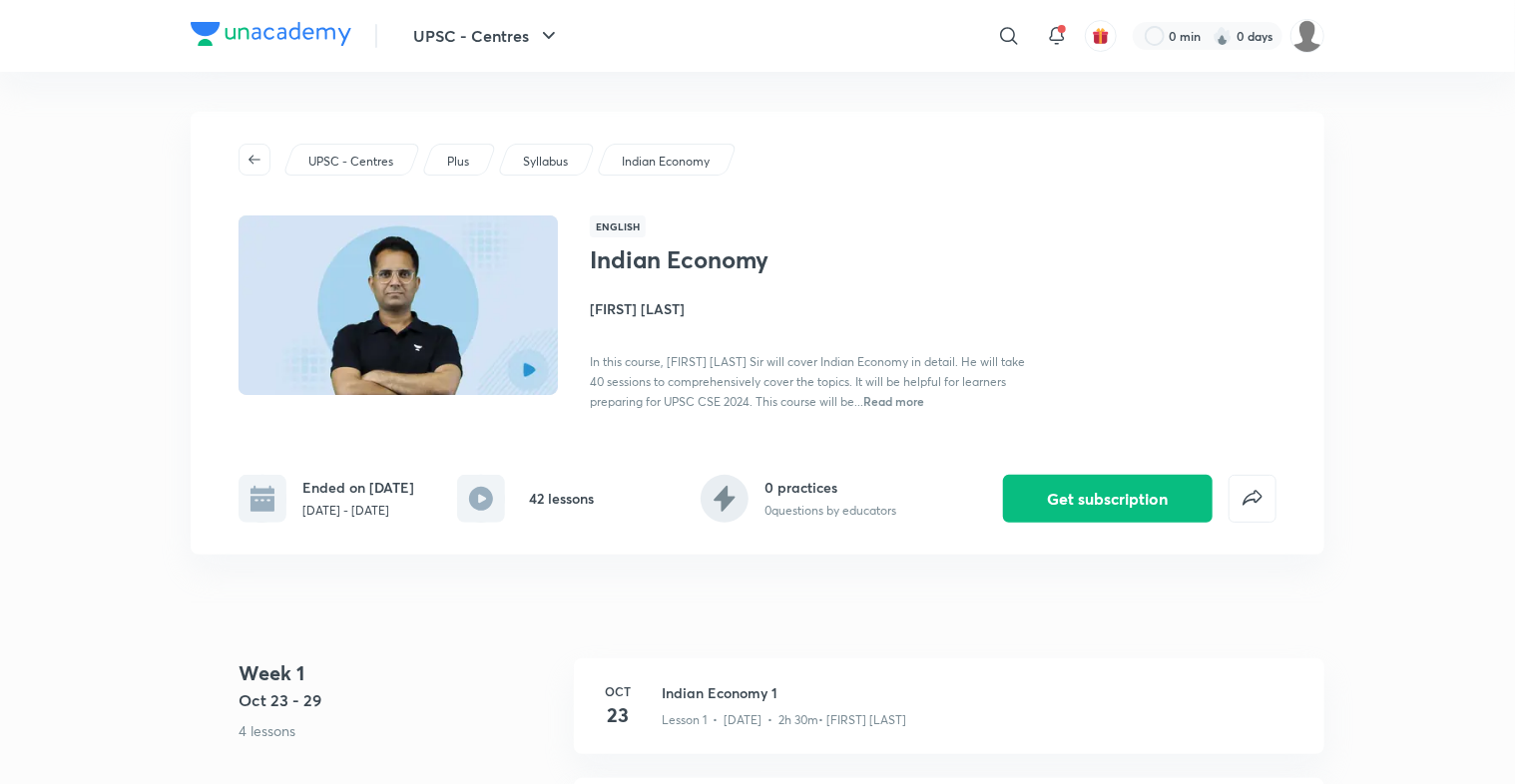 scroll, scrollTop: 365, scrollLeft: 0, axis: vertical 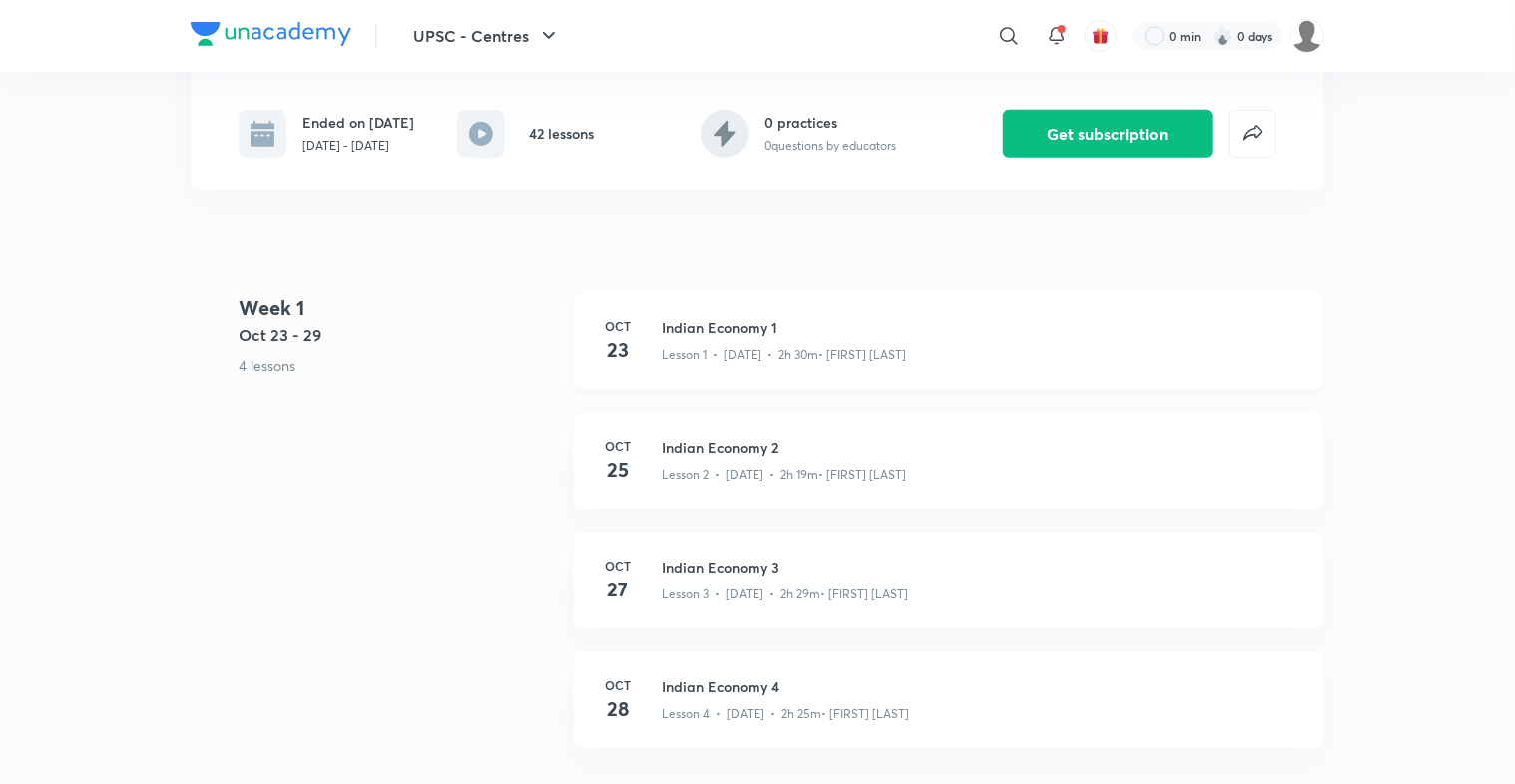 click on "Lesson 1  •  Oct 23  •  2h 30m    •  Vivek Singh Parmar" at bounding box center (981, 351) 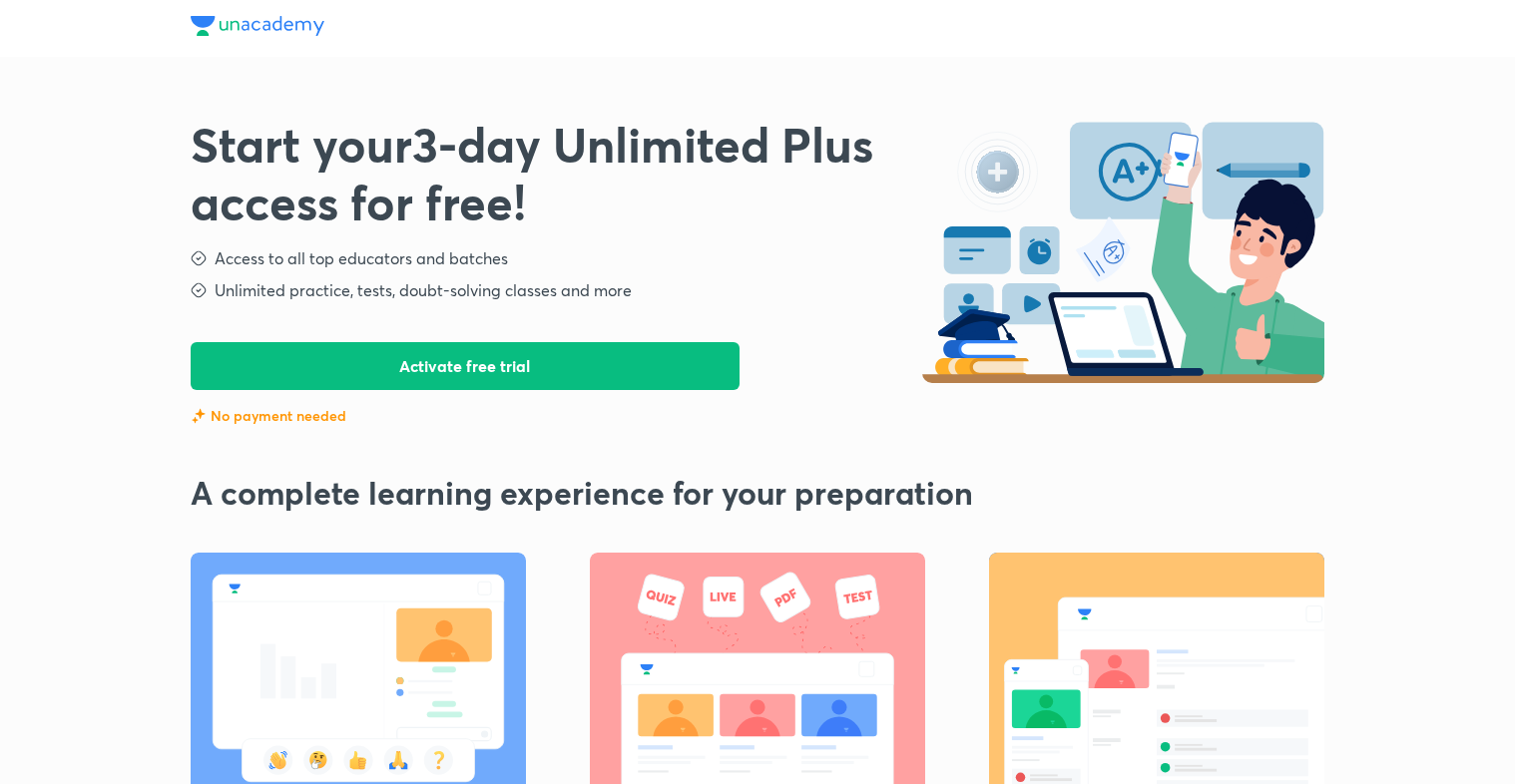 scroll, scrollTop: 0, scrollLeft: 0, axis: both 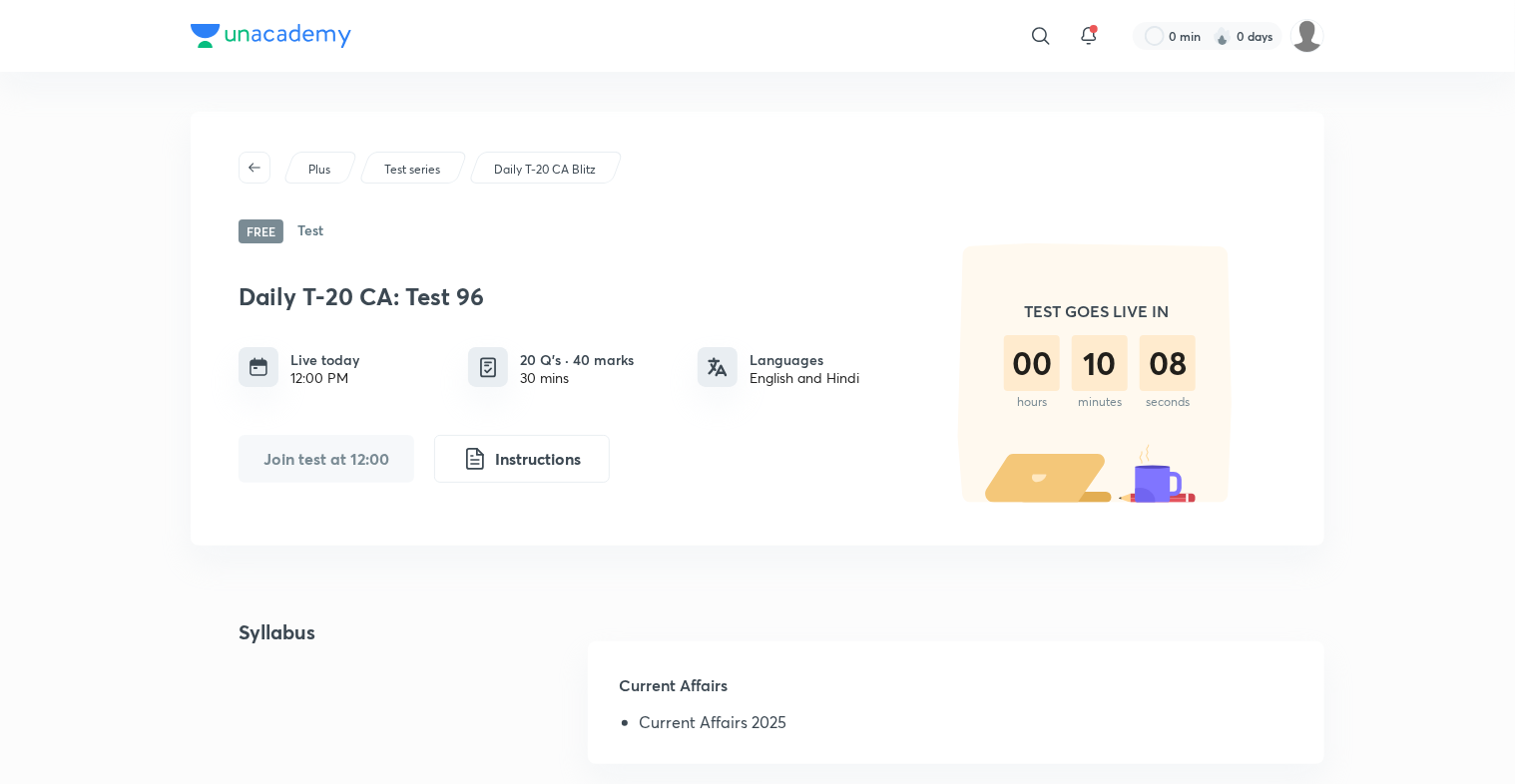 click on "Plus Test series Daily T-20 CA Blitz" at bounding box center [758, 168] 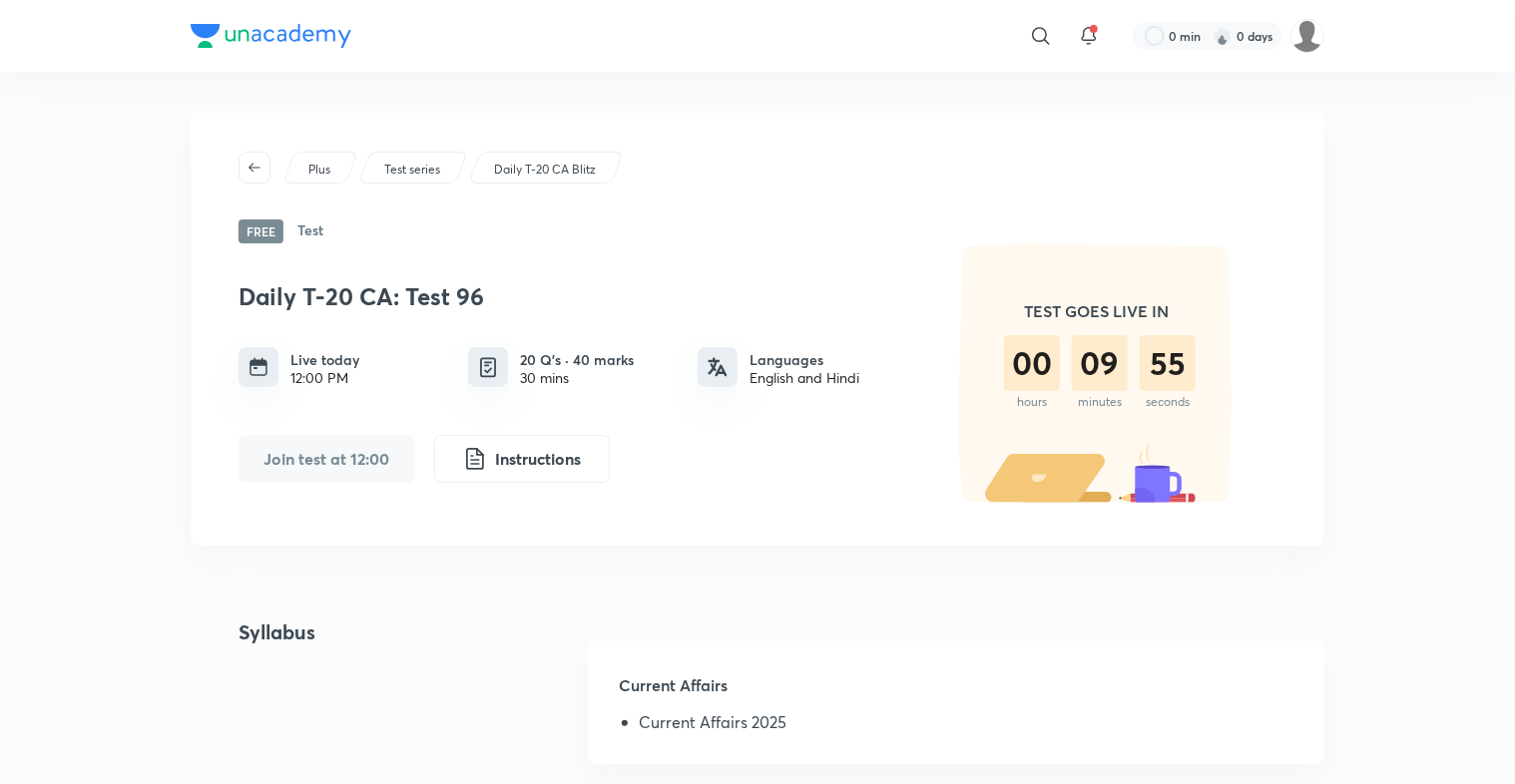 click on "Plus Test series Daily T-20 CA Blitz Free Test Daily T-20 CA: Test 96 Live today [TIME] 20 Q’s · 40 marks 30 mins Languages English and Hindi Join test at [TIME] Instructions TEST GOES LIVE IN 00 hours 09 minutes 55 seconds Syllabus Current Affairs Current Affairs [YEAR]" at bounding box center [758, 450] 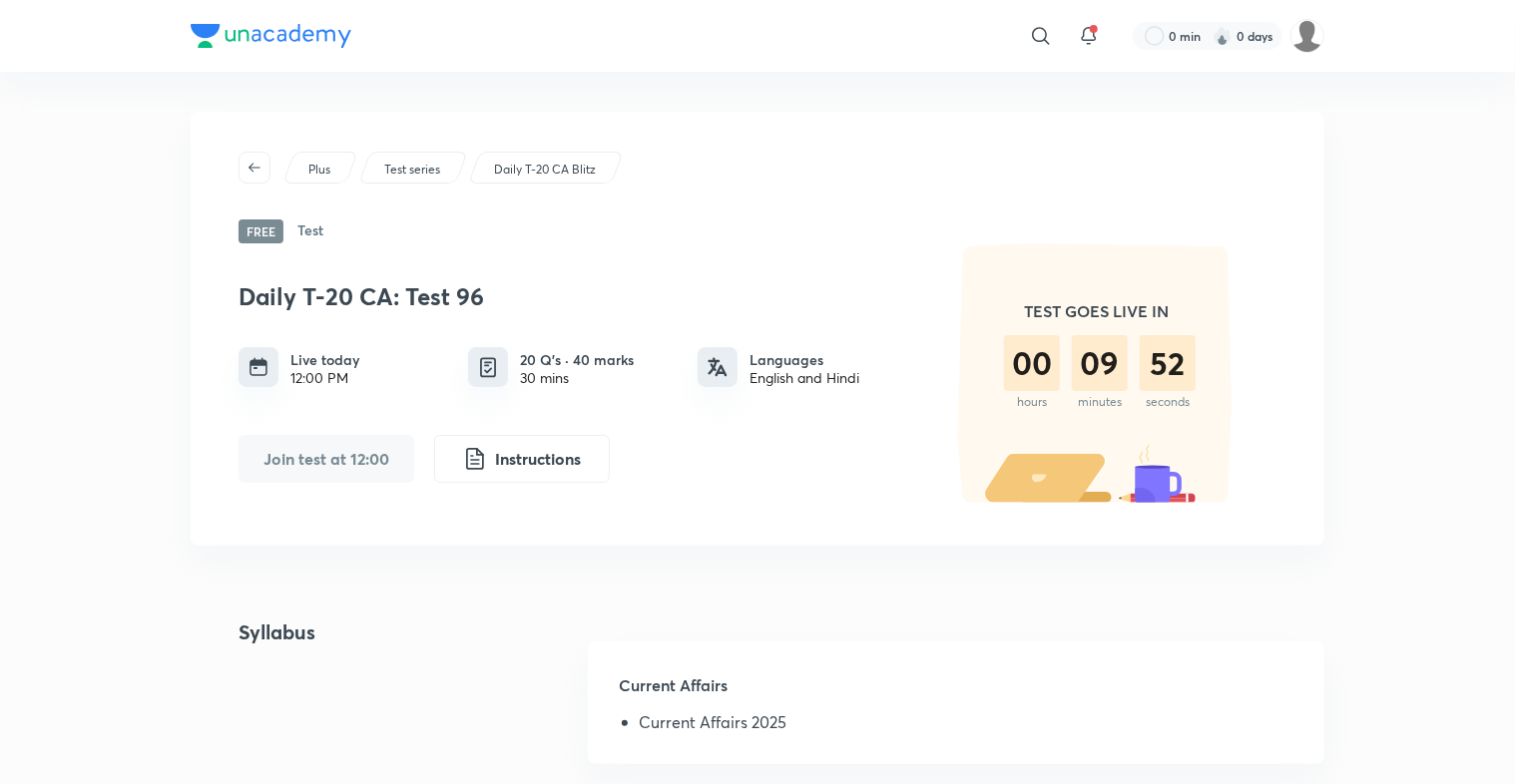 click on "Syllabus Current Affairs Current Affairs 2025" at bounding box center [758, 702] 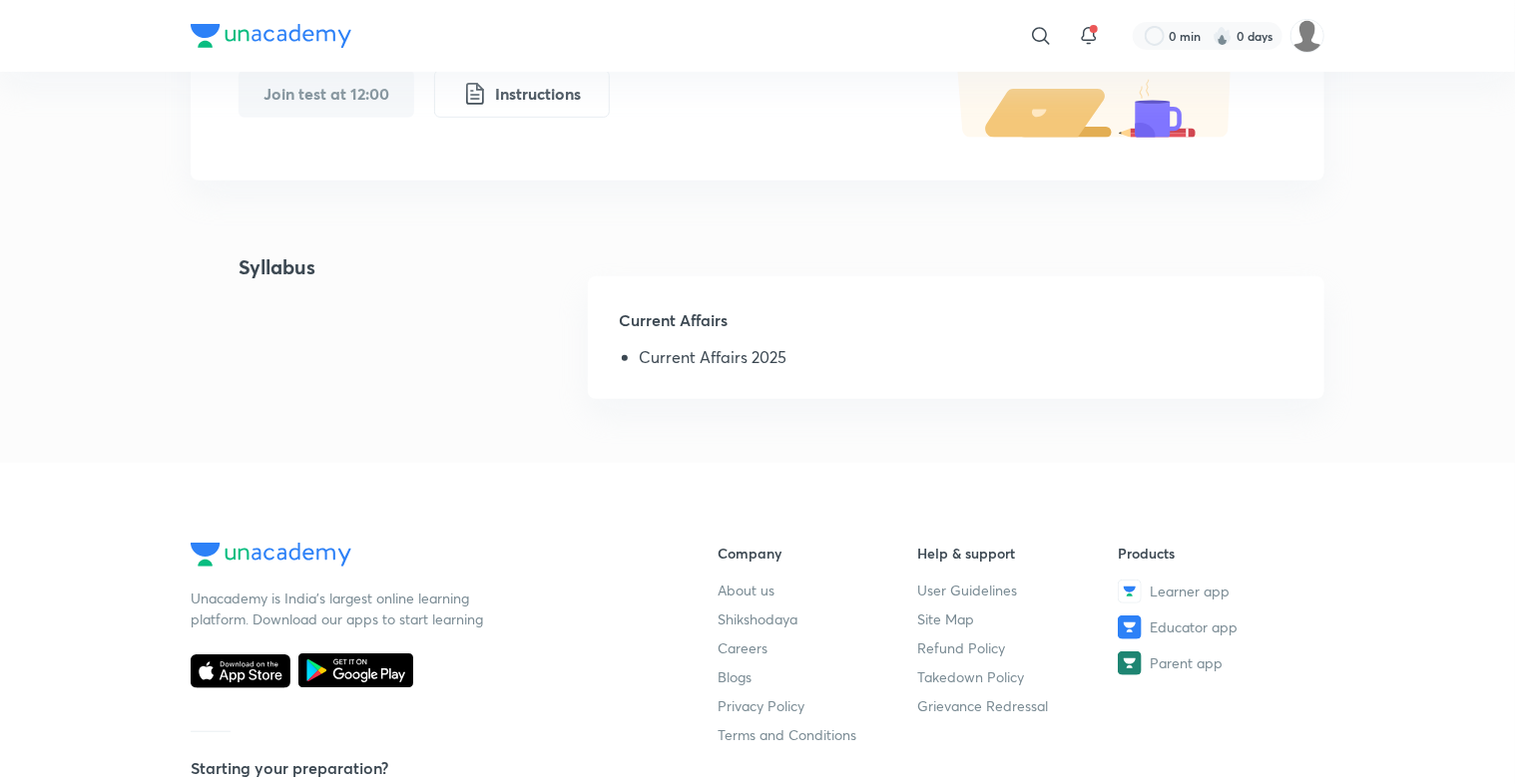 scroll, scrollTop: 0, scrollLeft: 0, axis: both 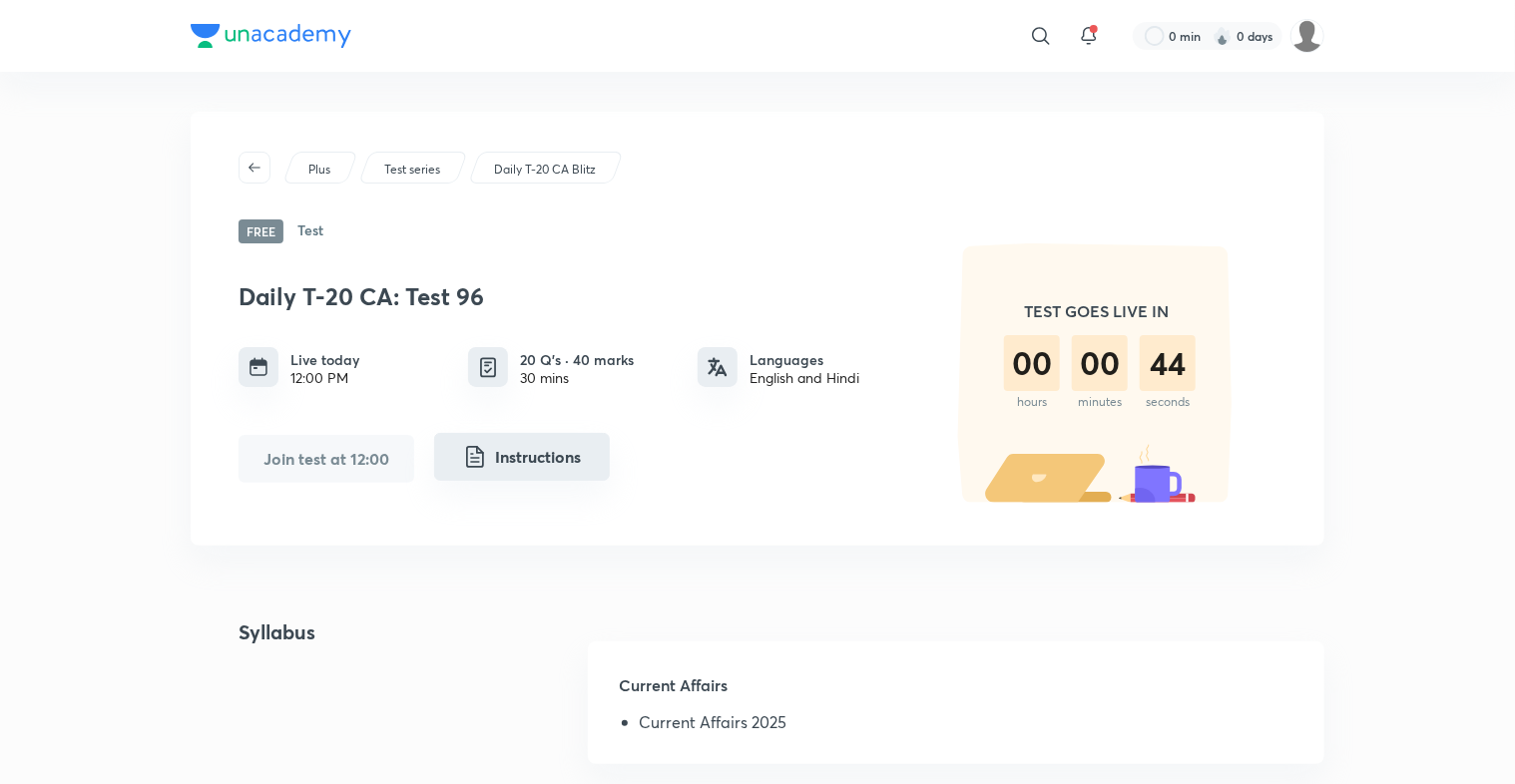 click on "Instructions" at bounding box center [522, 457] 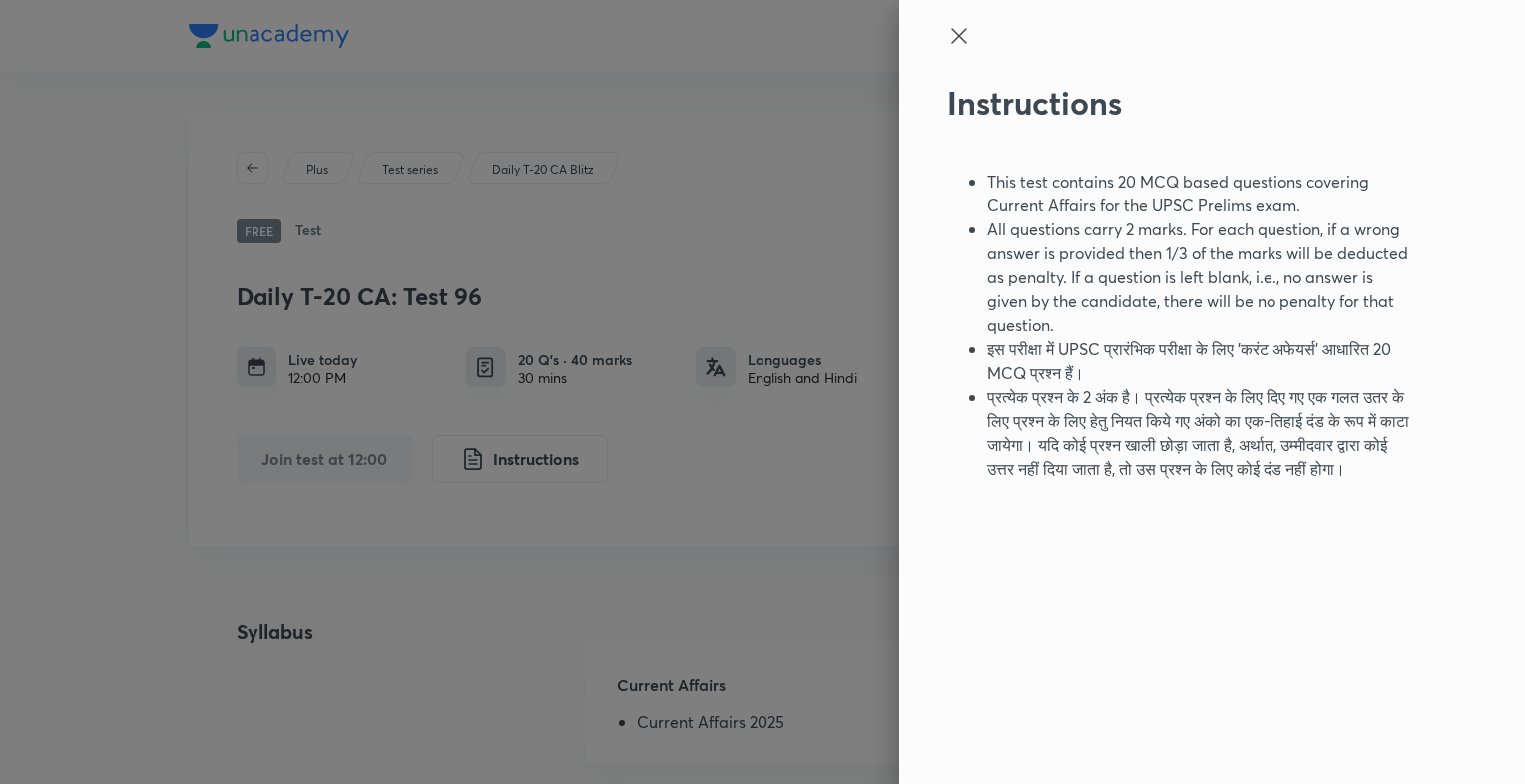 click at bounding box center (762, 392) 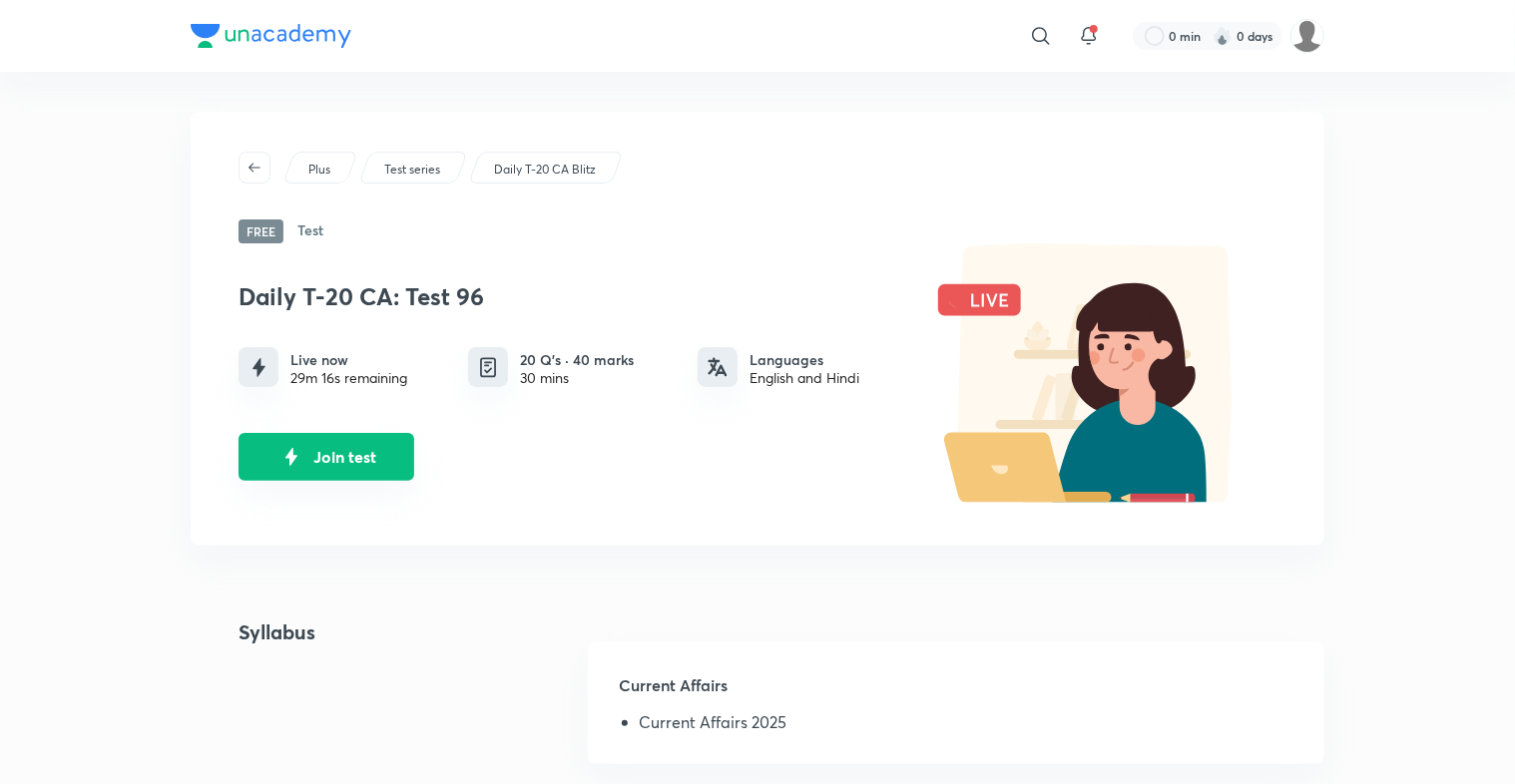 click on "Join test" at bounding box center (326, 457) 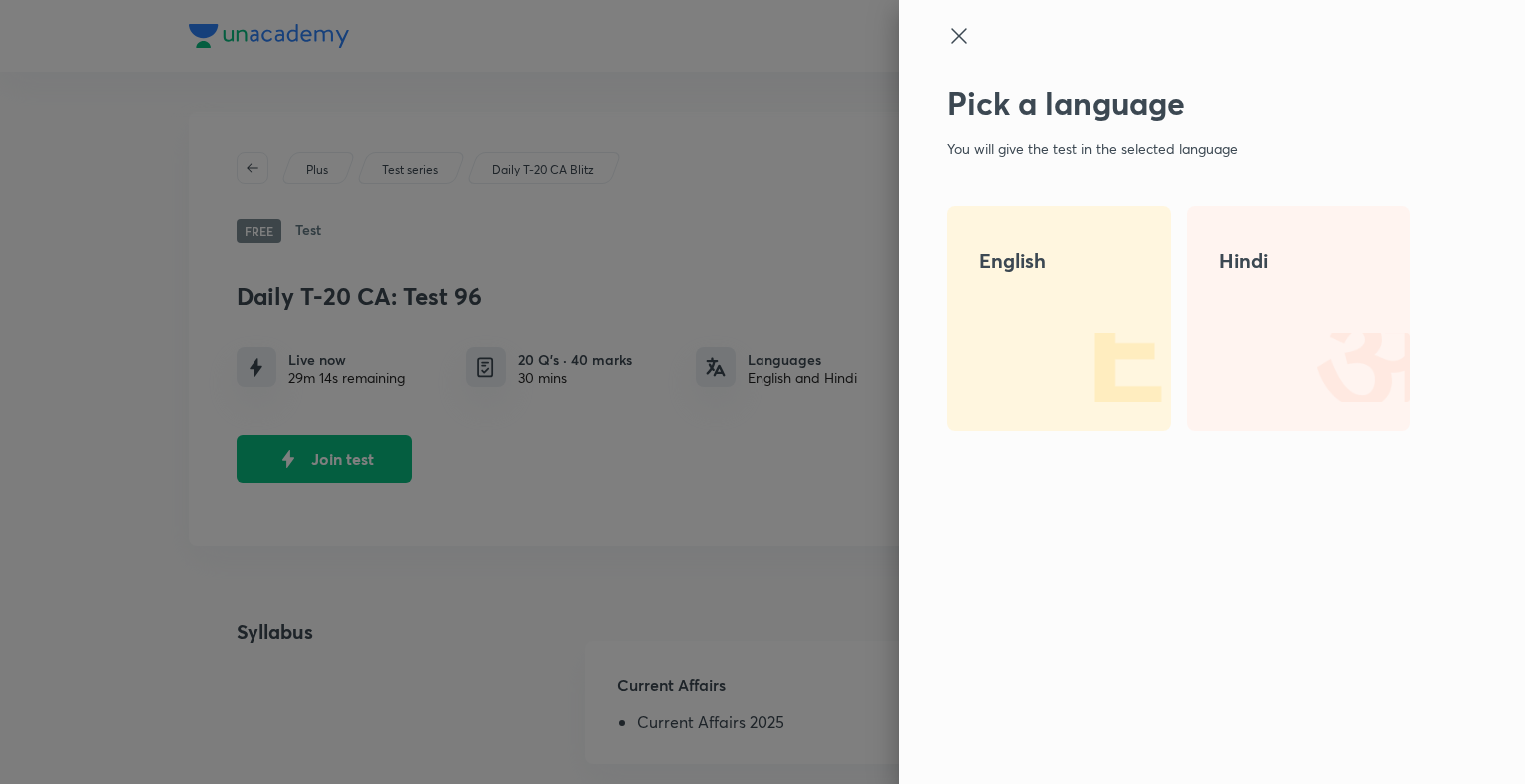 click on "English" at bounding box center (1059, 318) 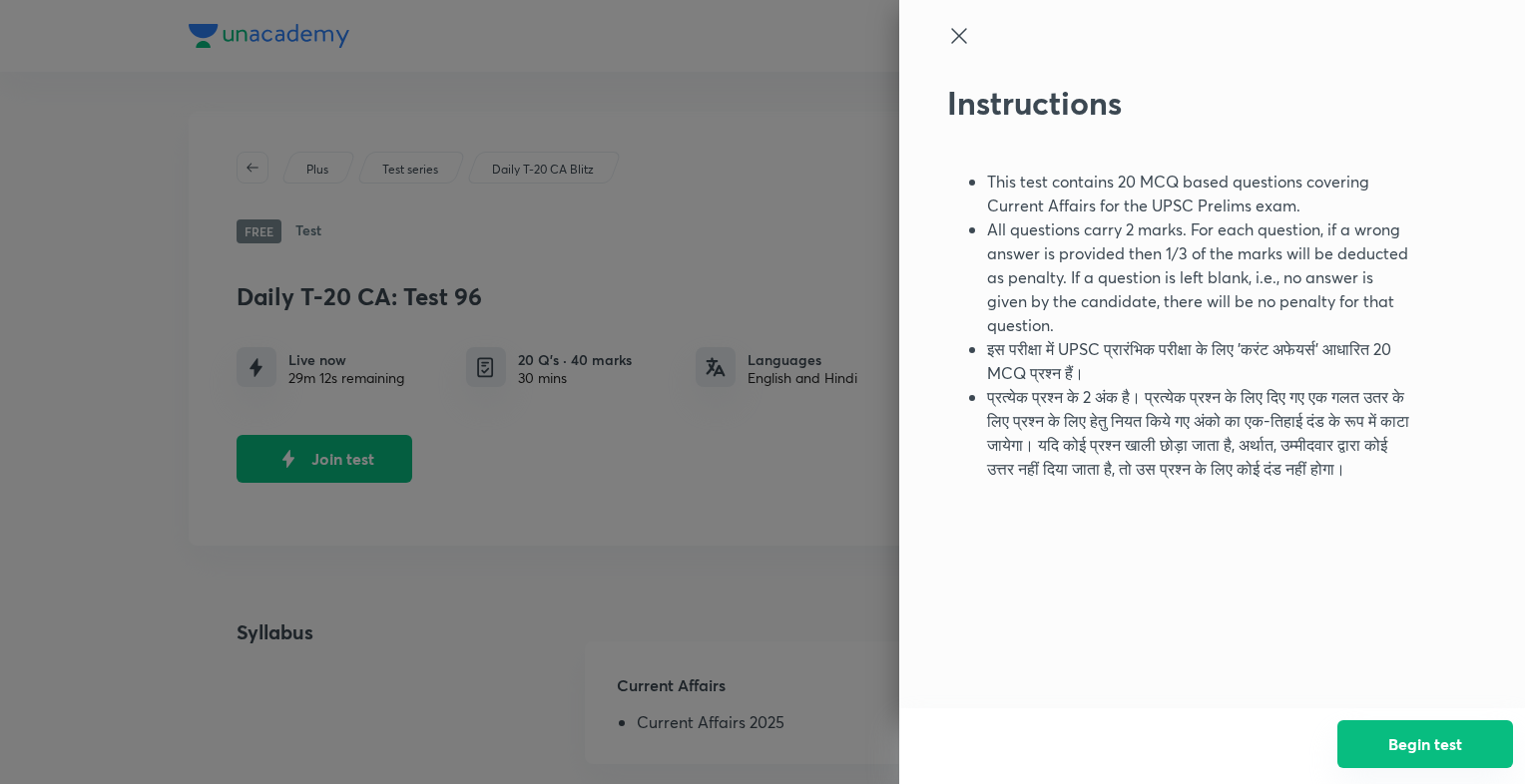 click on "Begin test" at bounding box center [1425, 744] 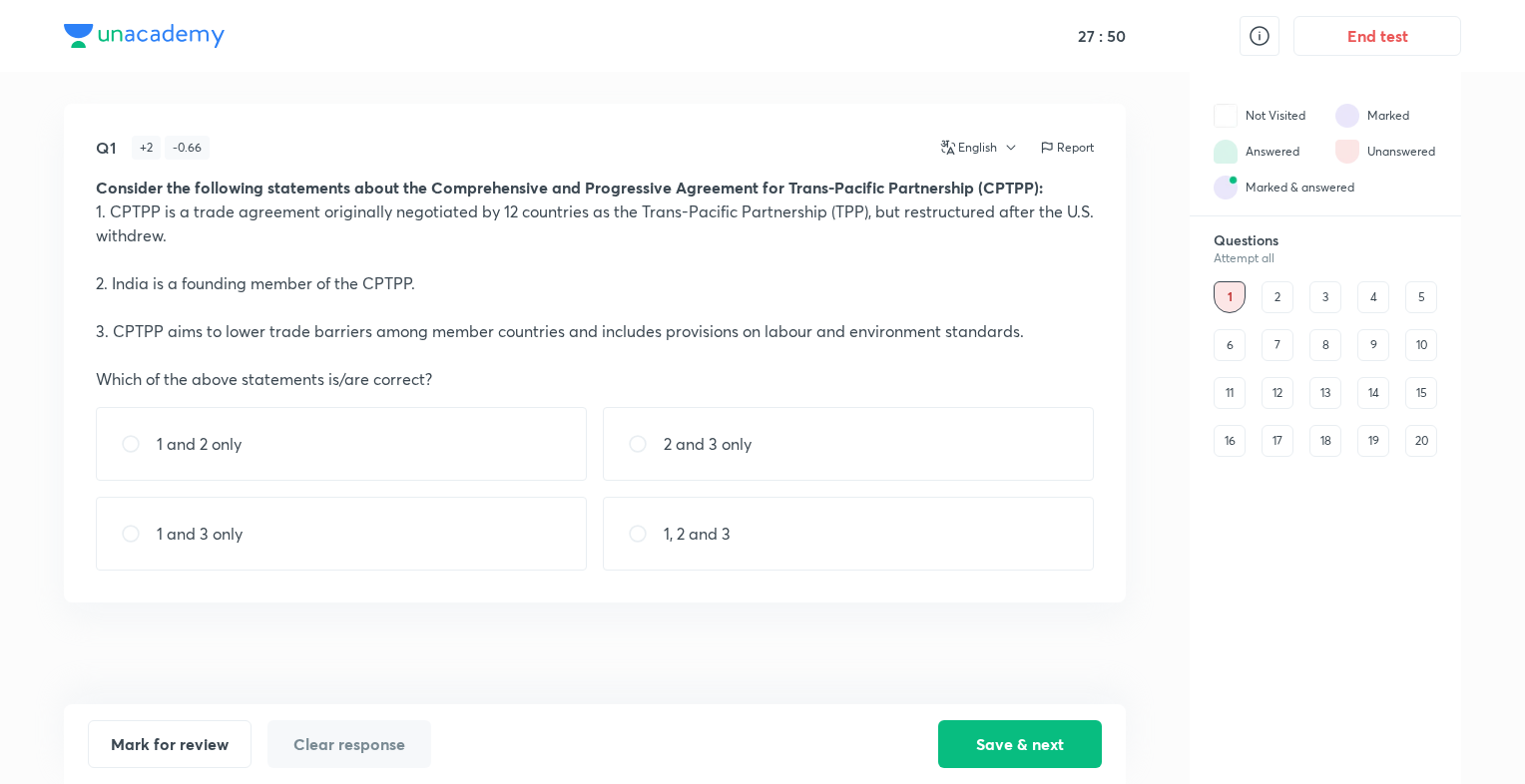 click on "1. CPTPP is a trade agreement originally negotiated by 12 countries as the Trans-Pacific Partnership (TPP), but restructured after the U.S. withdrew." at bounding box center [595, 223] 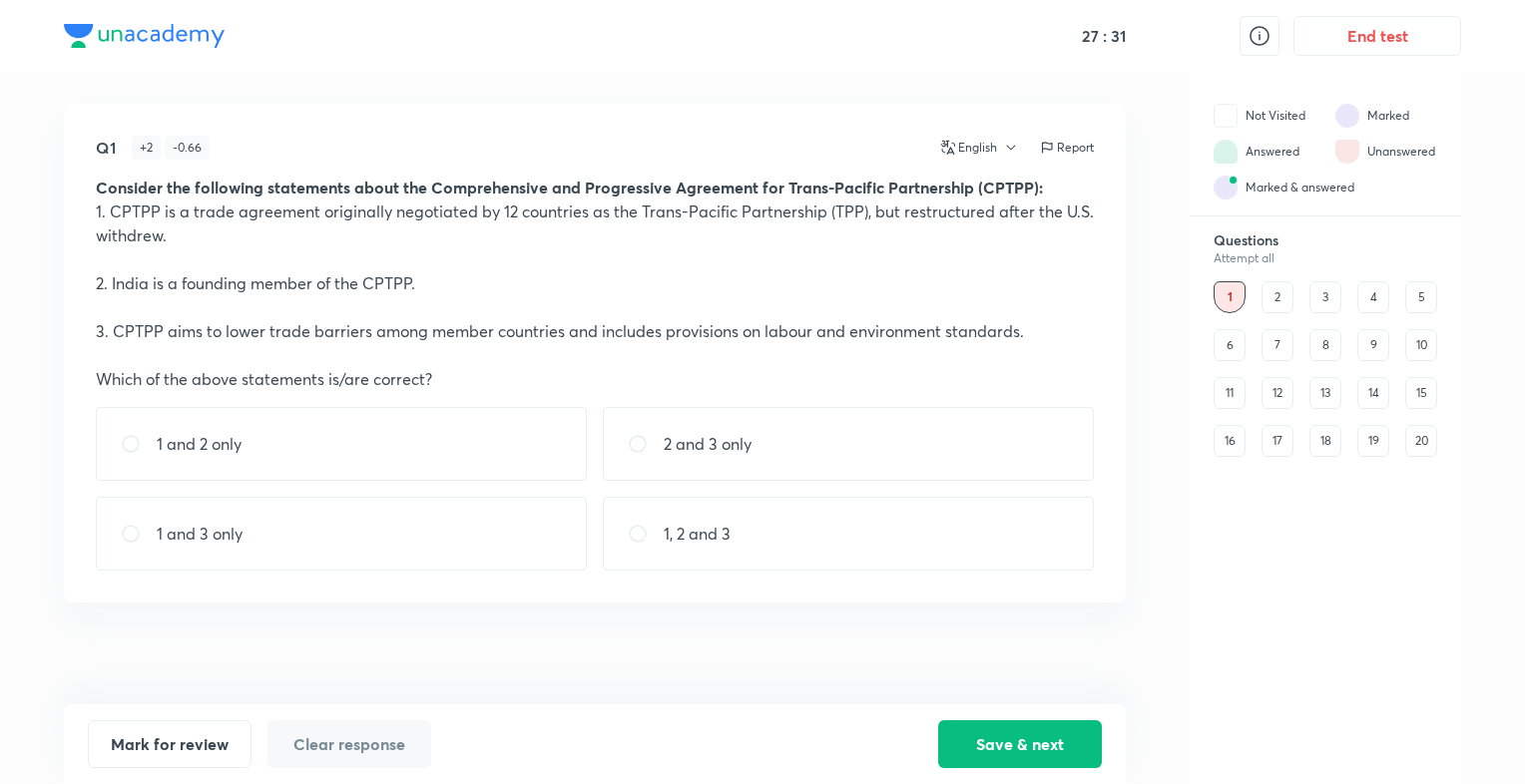 click at bounding box center (646, 534) 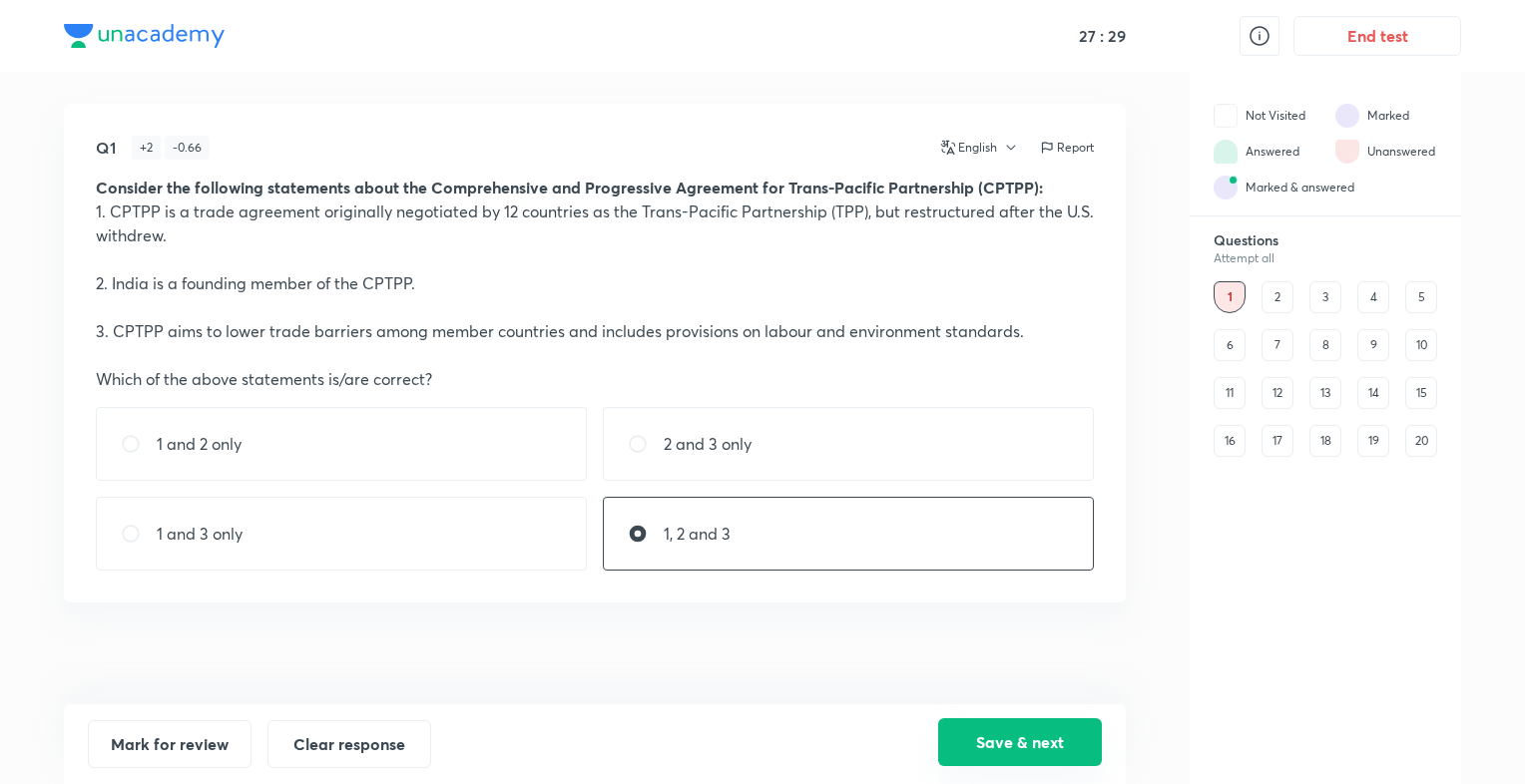 click on "Save & next" at bounding box center [1020, 742] 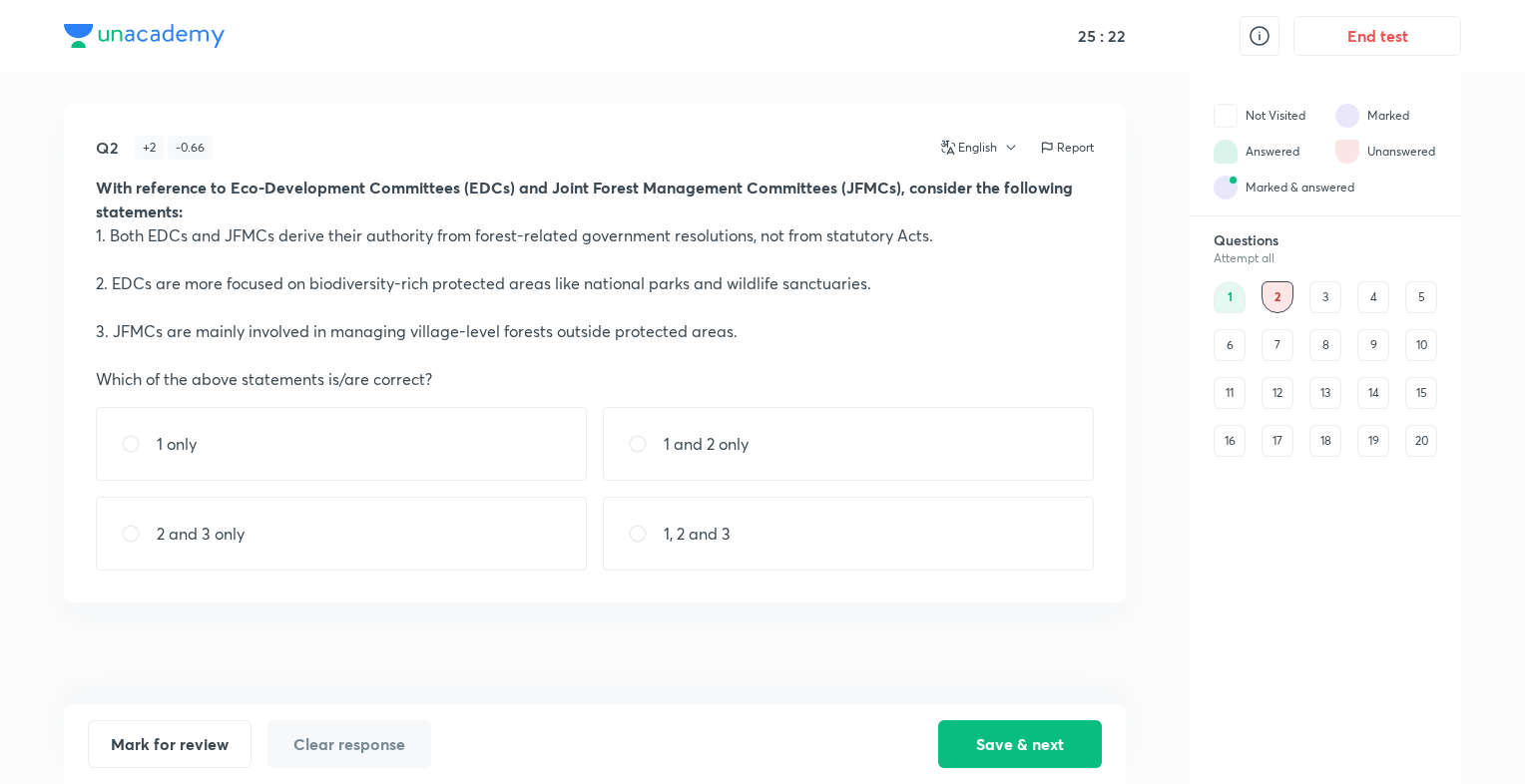 click at bounding box center [646, 534] 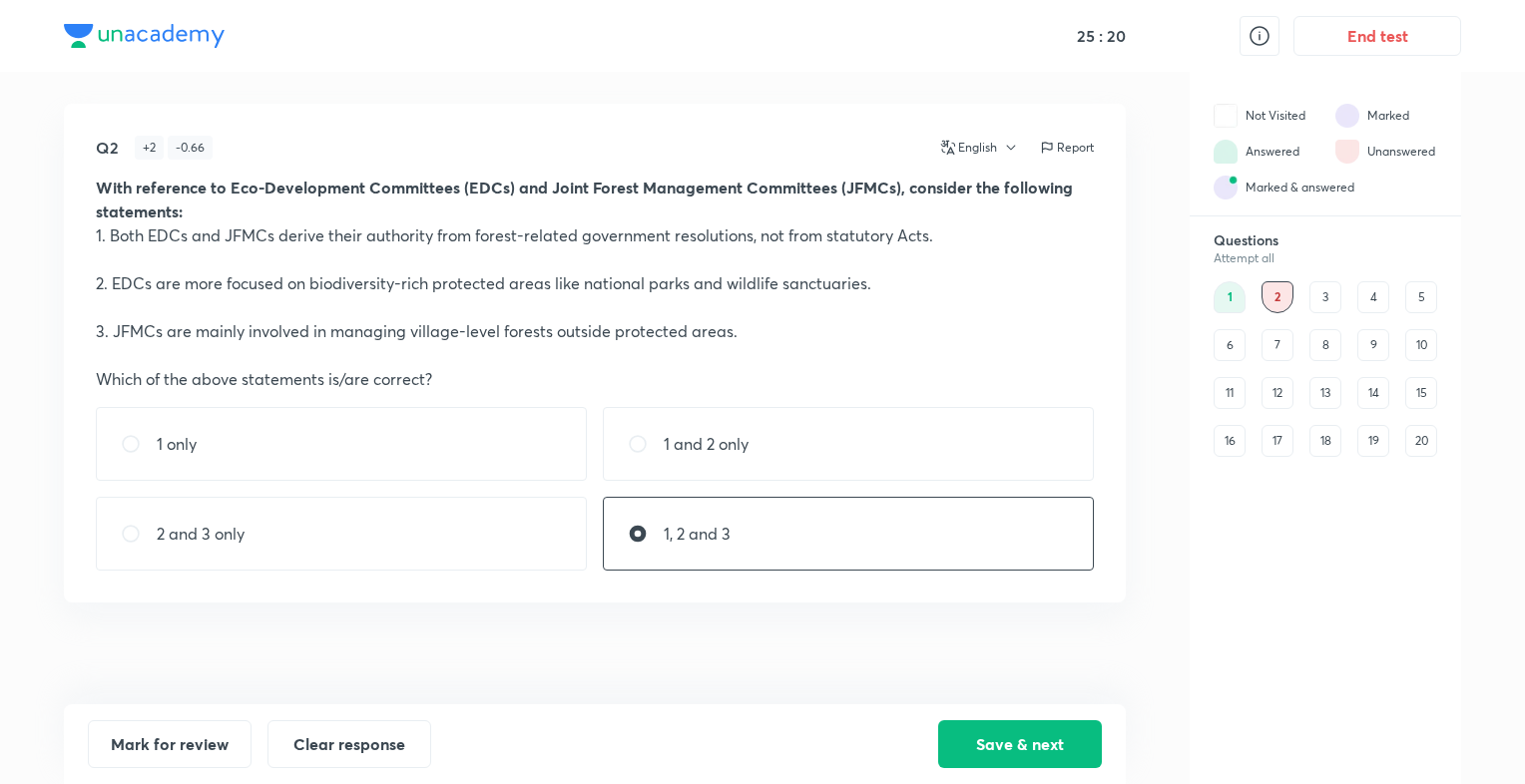 click at bounding box center (646, 444) 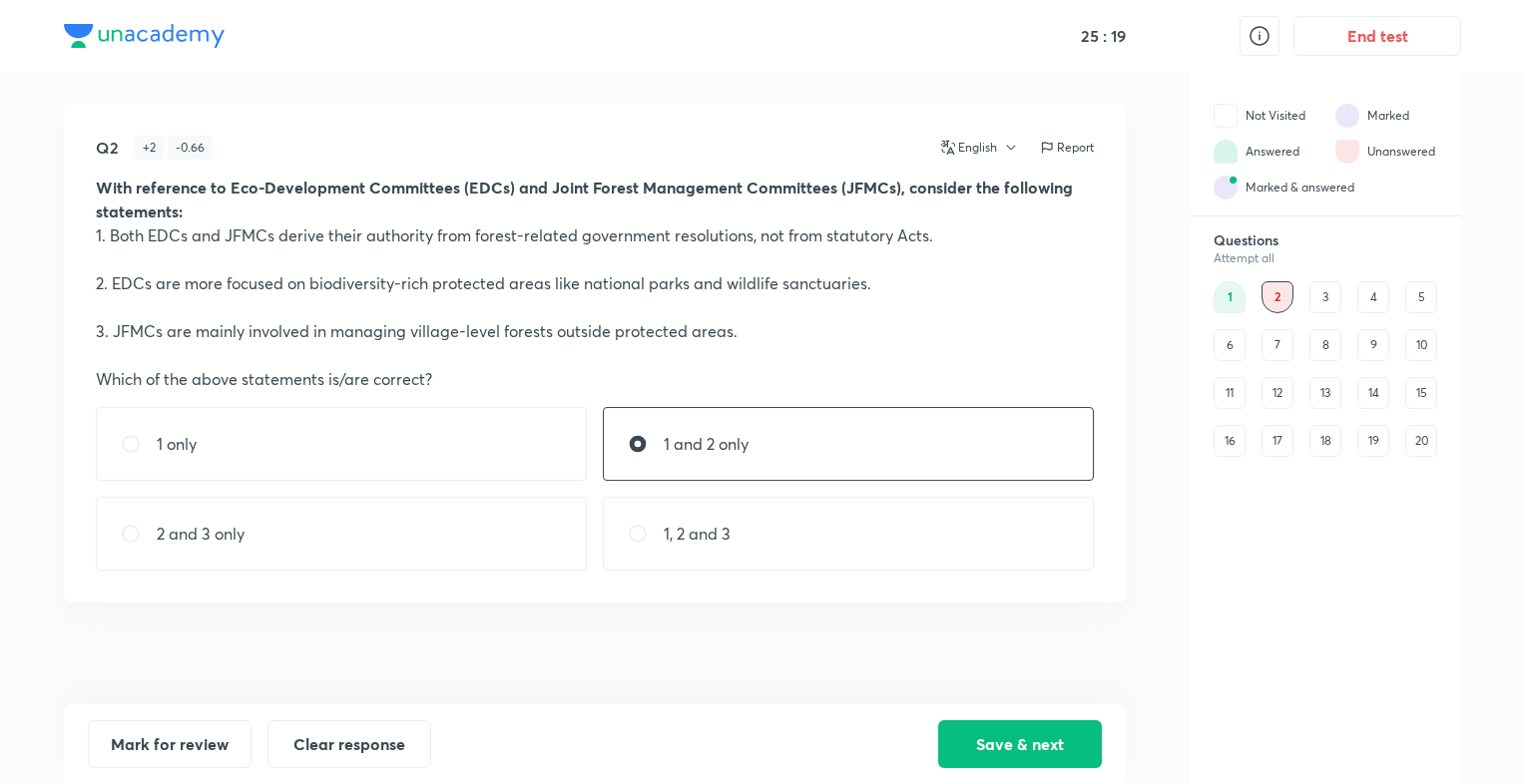 click on "2 and 3 only" at bounding box center (201, 534) 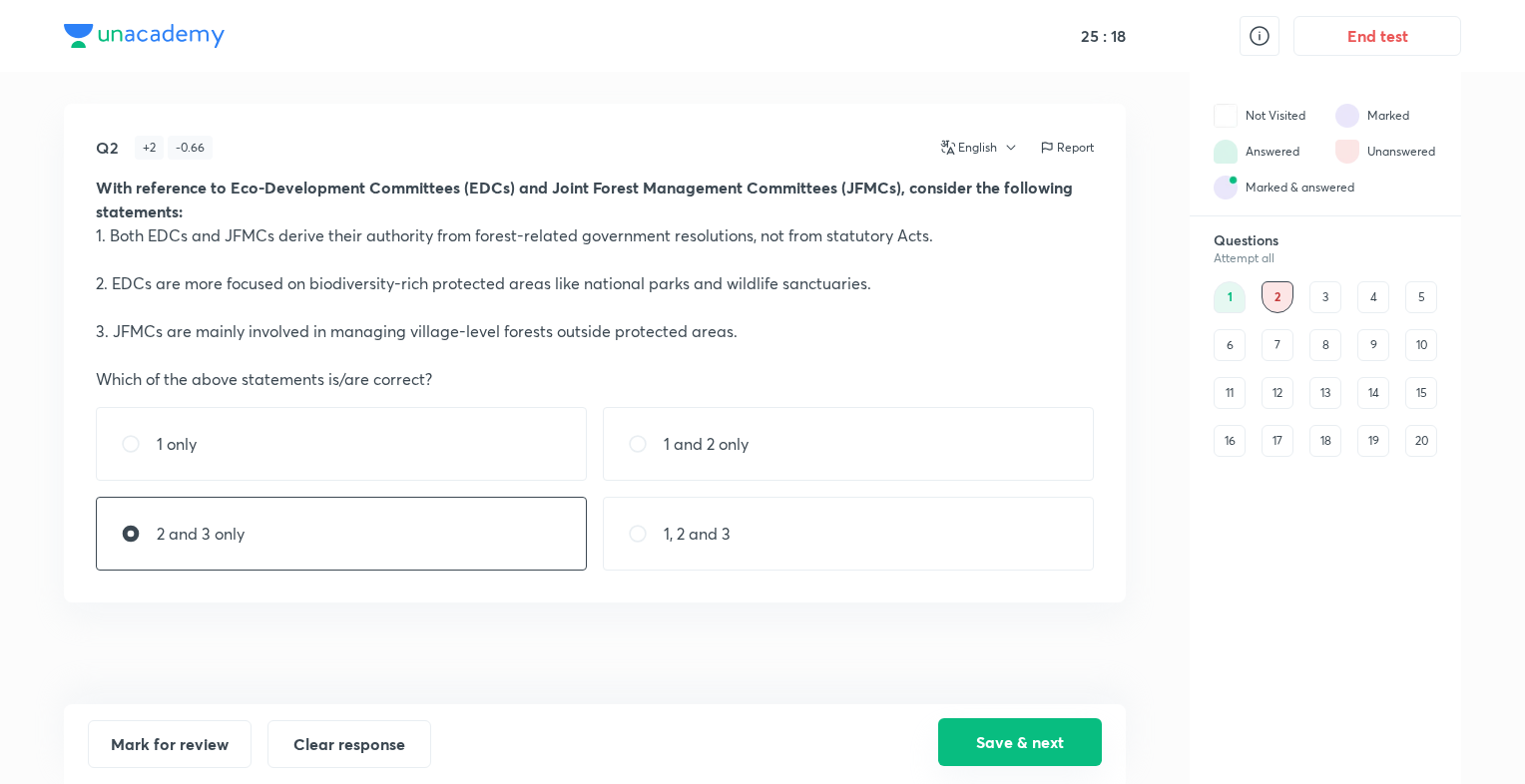 click on "Save & next" at bounding box center (1020, 742) 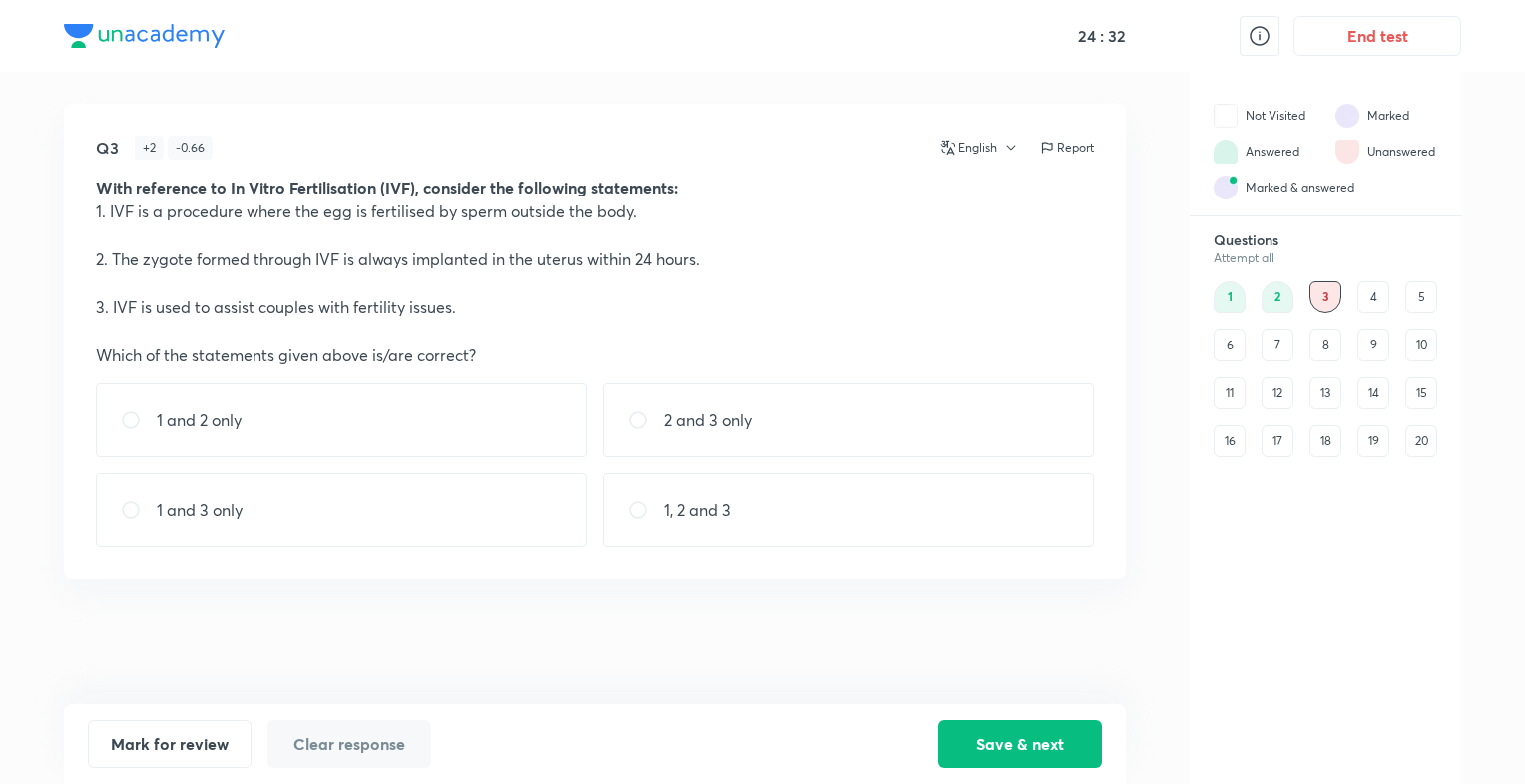 click on "1 and 2 only" at bounding box center [341, 420] 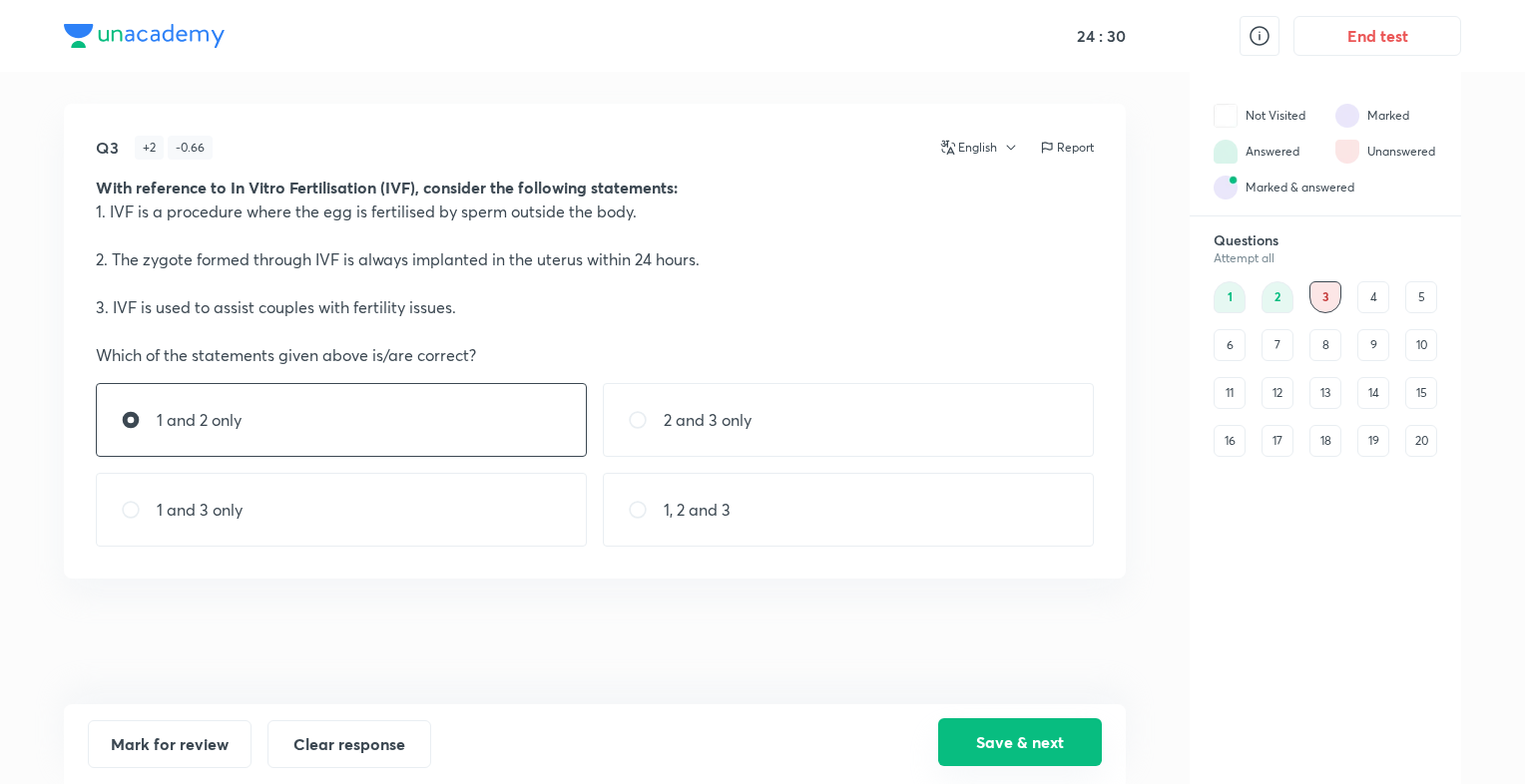 click on "Save & next" at bounding box center (1020, 742) 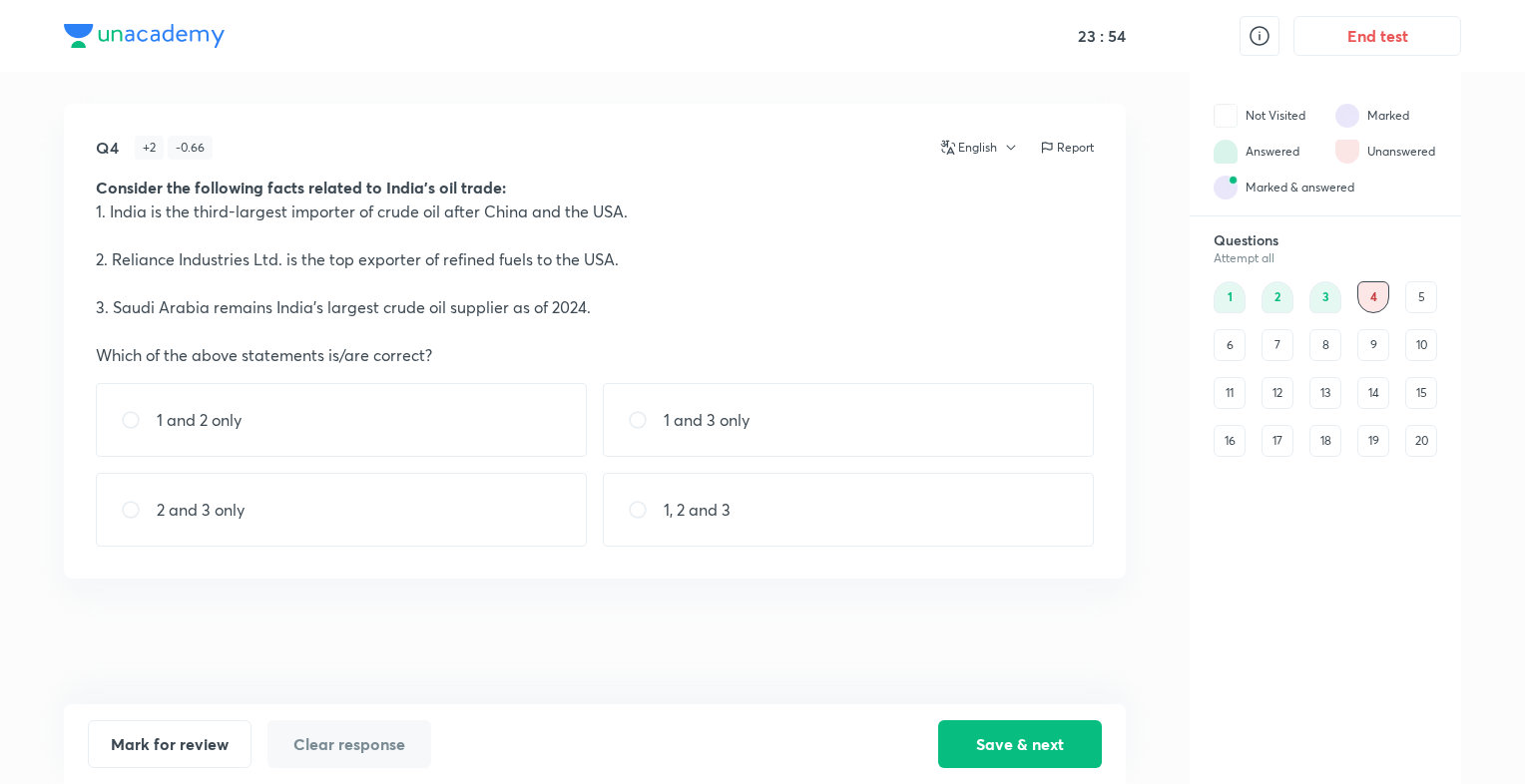 click at bounding box center (139, 510) 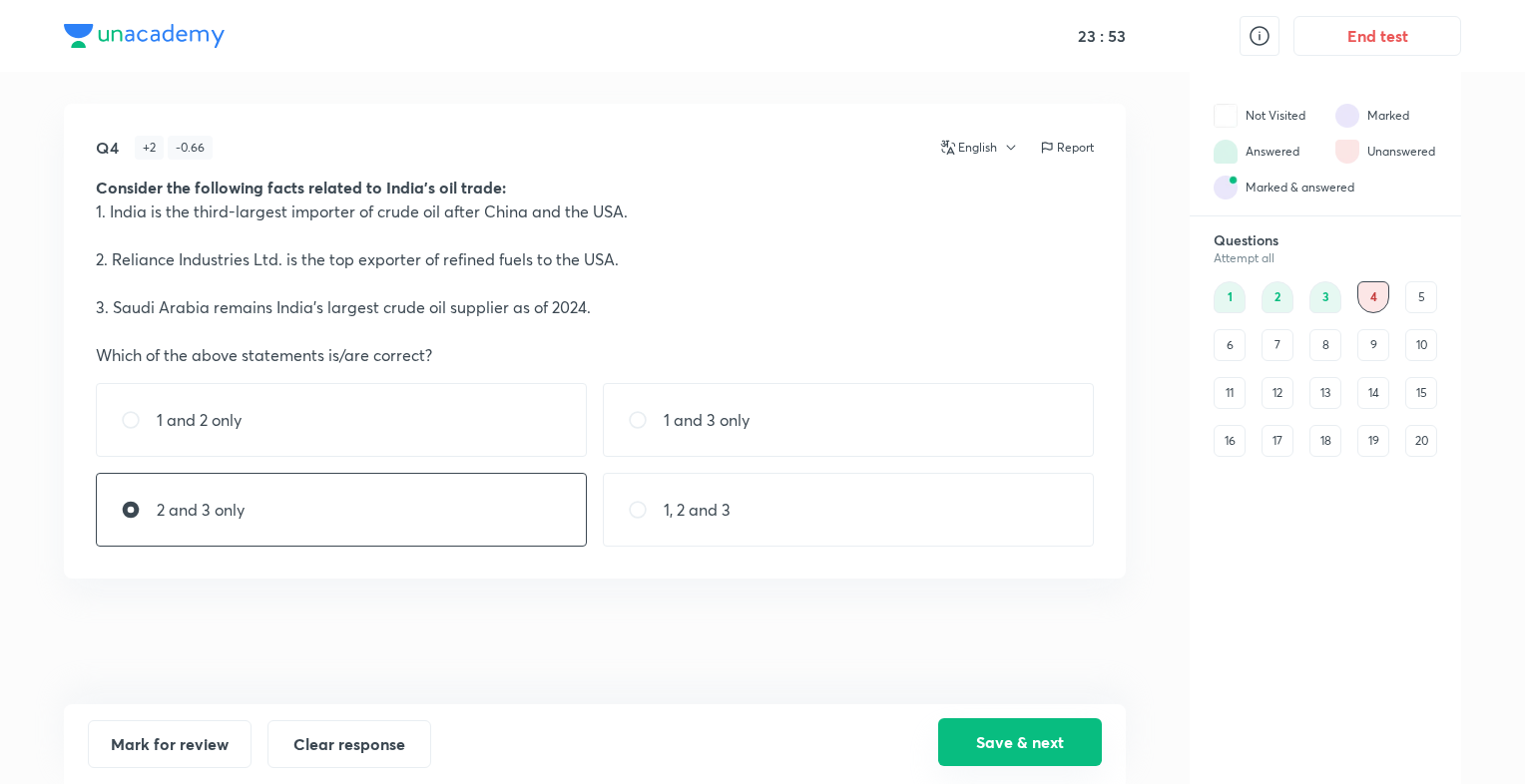 click on "Save & next" at bounding box center (1020, 742) 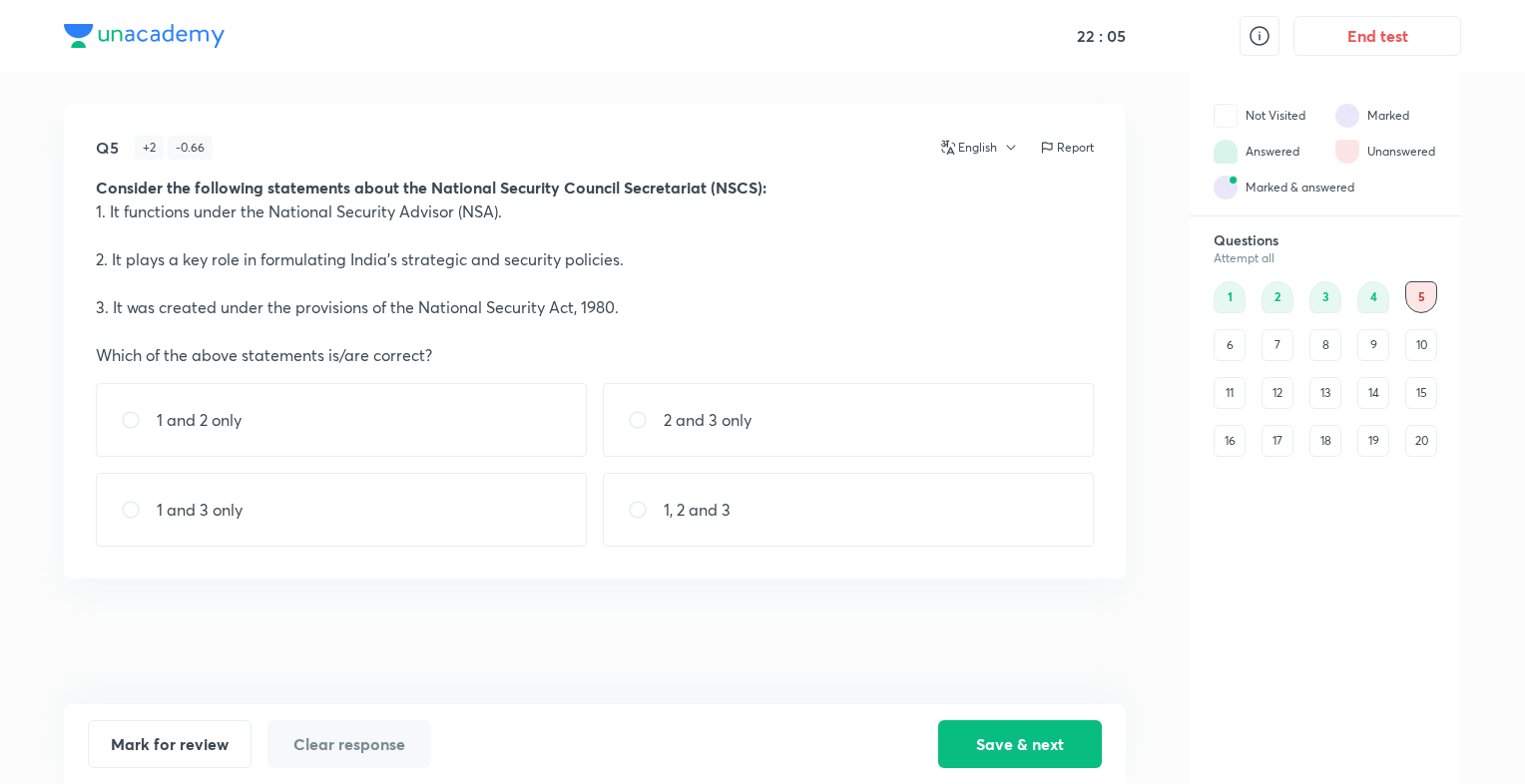 click on "1 and 2 only" at bounding box center (341, 420) 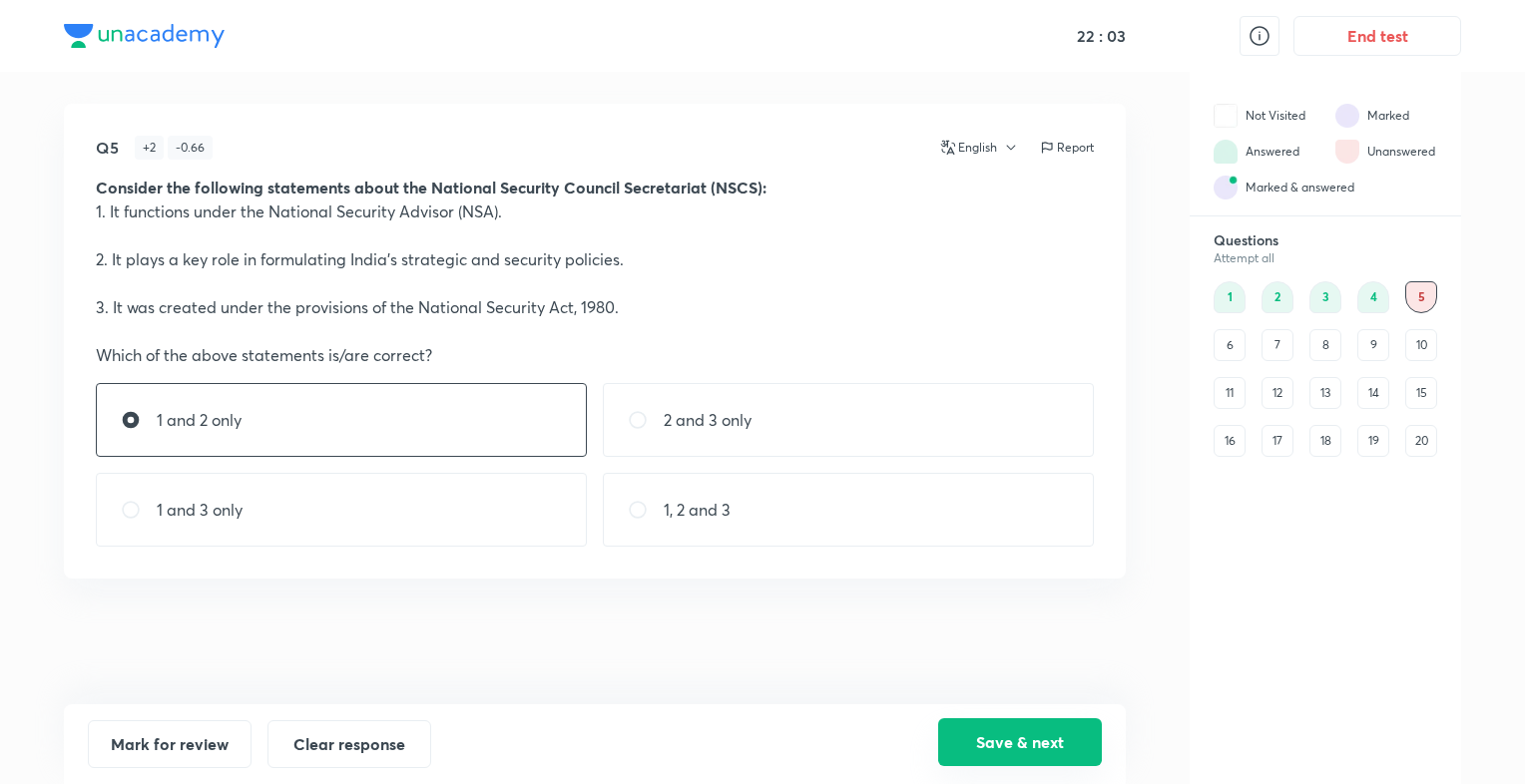 click on "Save & next" at bounding box center (1020, 742) 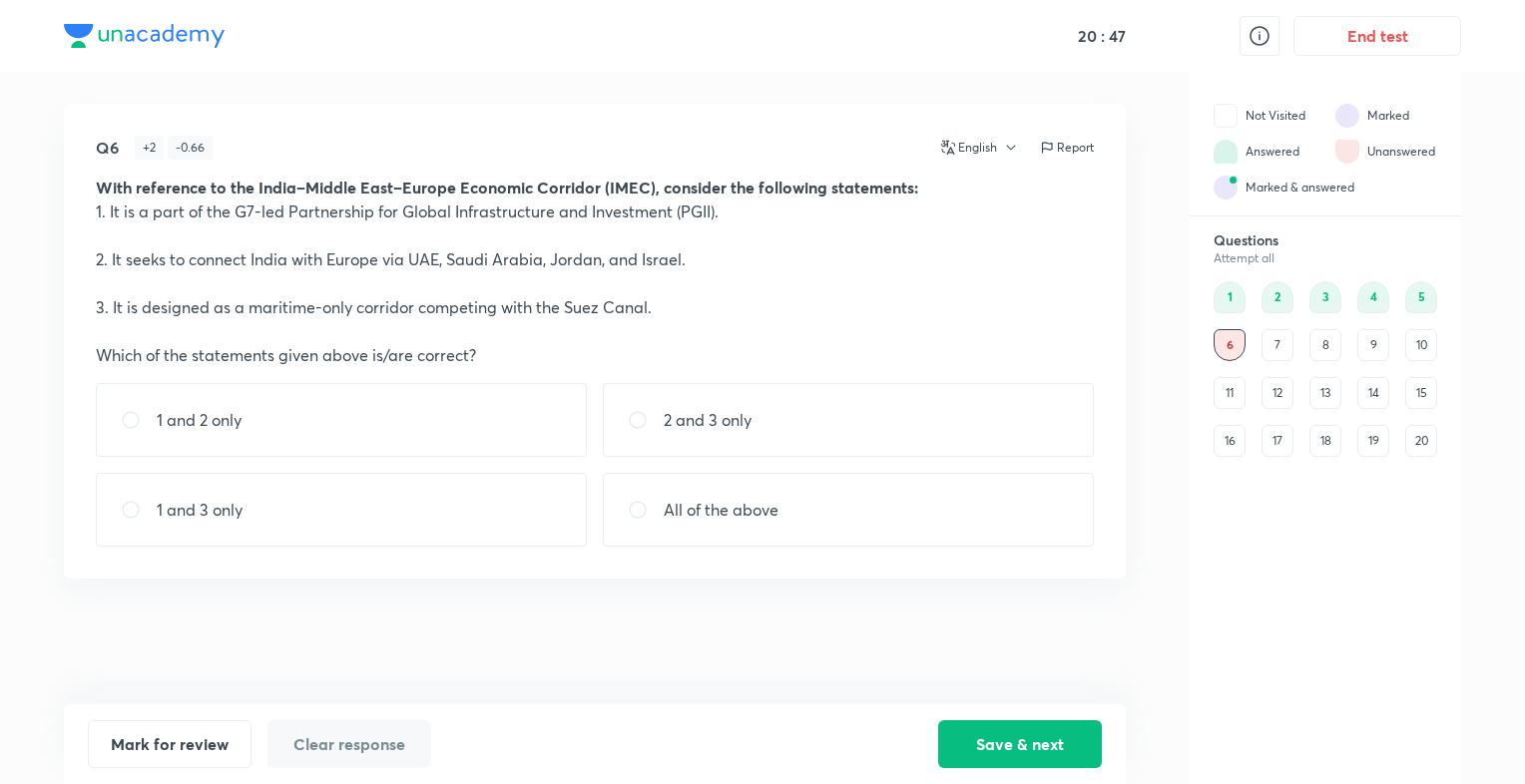 click on "All of the above" at bounding box center [848, 510] 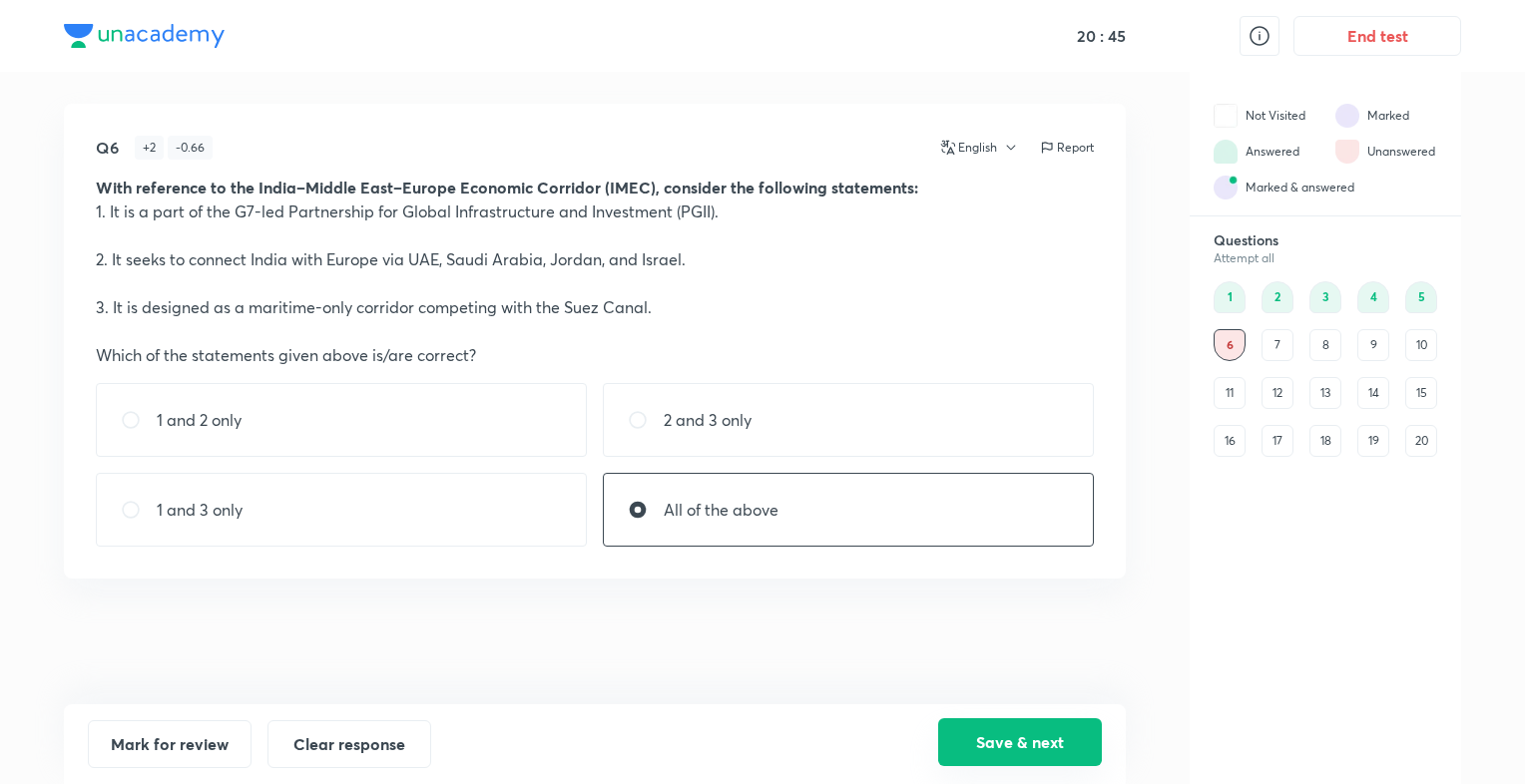 click on "Save & next" at bounding box center [1020, 742] 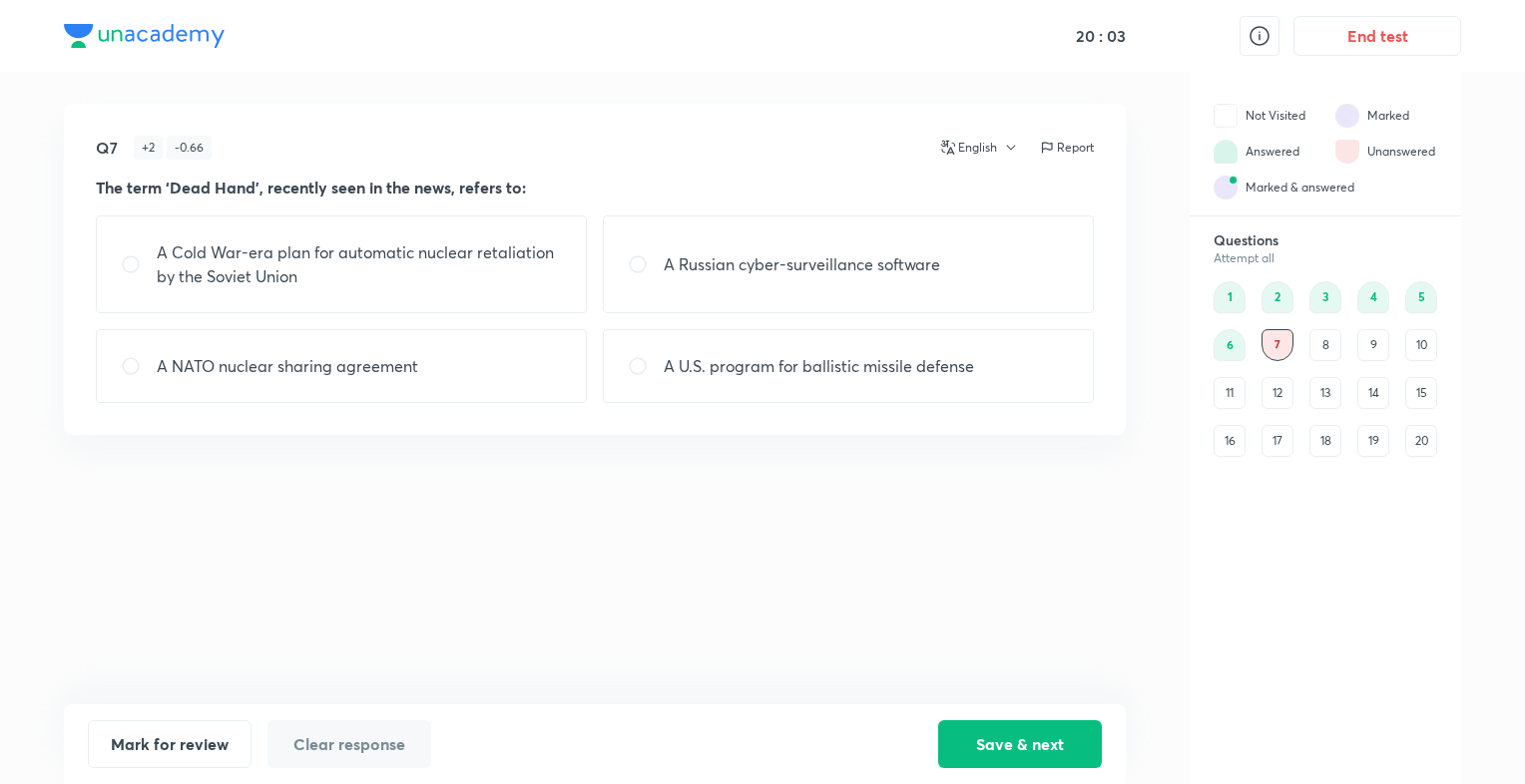 click at bounding box center [646, 366] 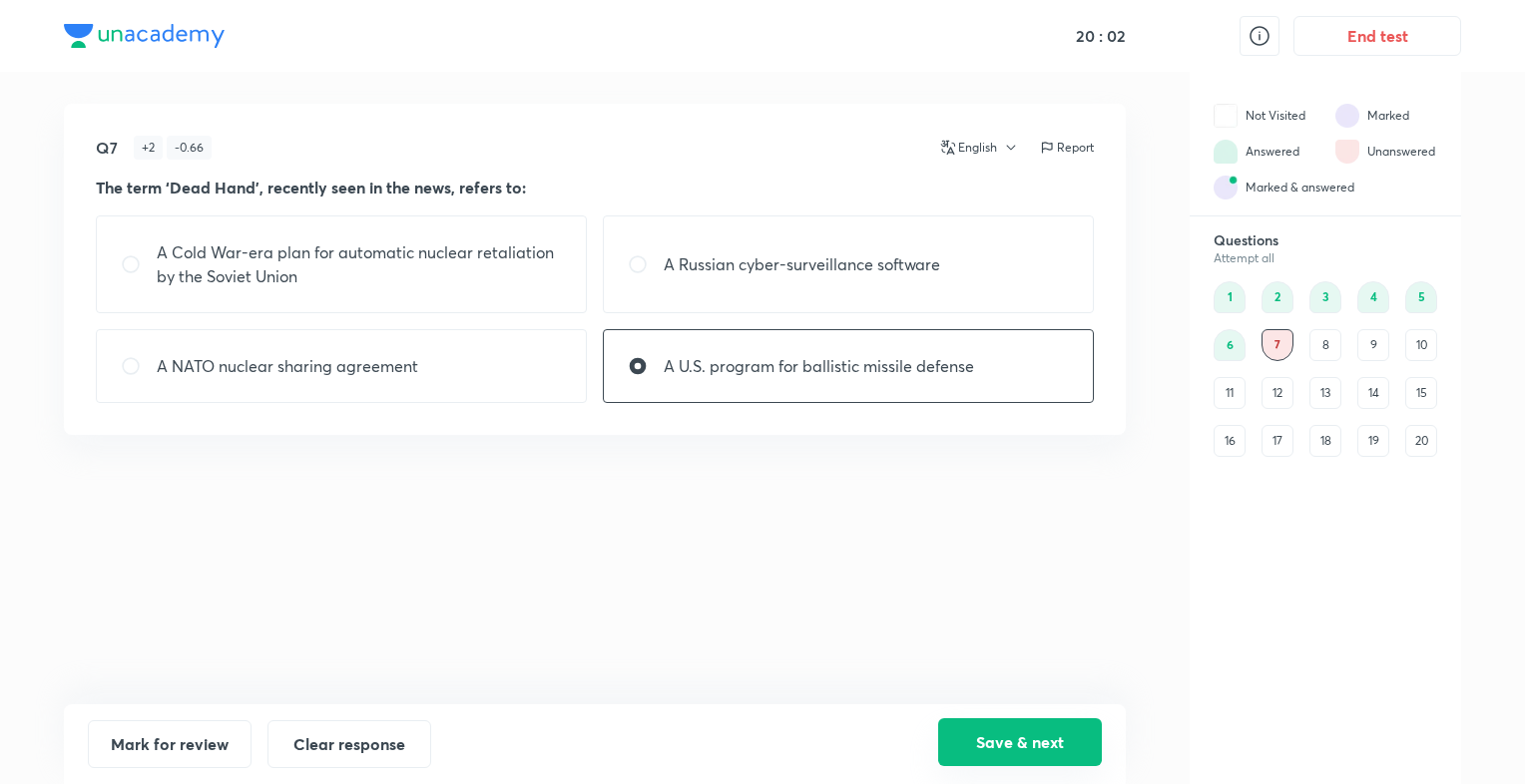 click on "Save & next" at bounding box center (1020, 742) 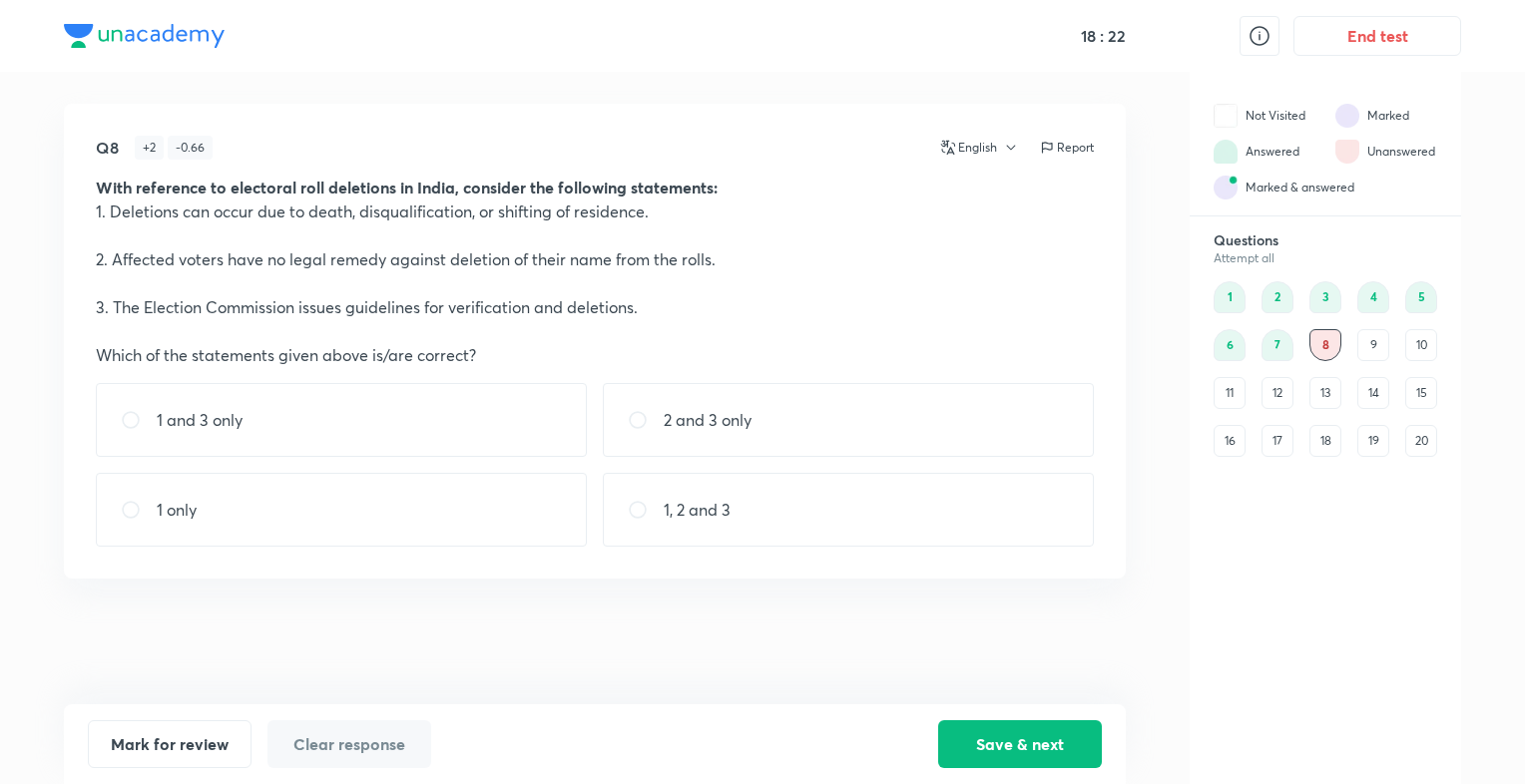 click on "2 and 3 only" at bounding box center (848, 420) 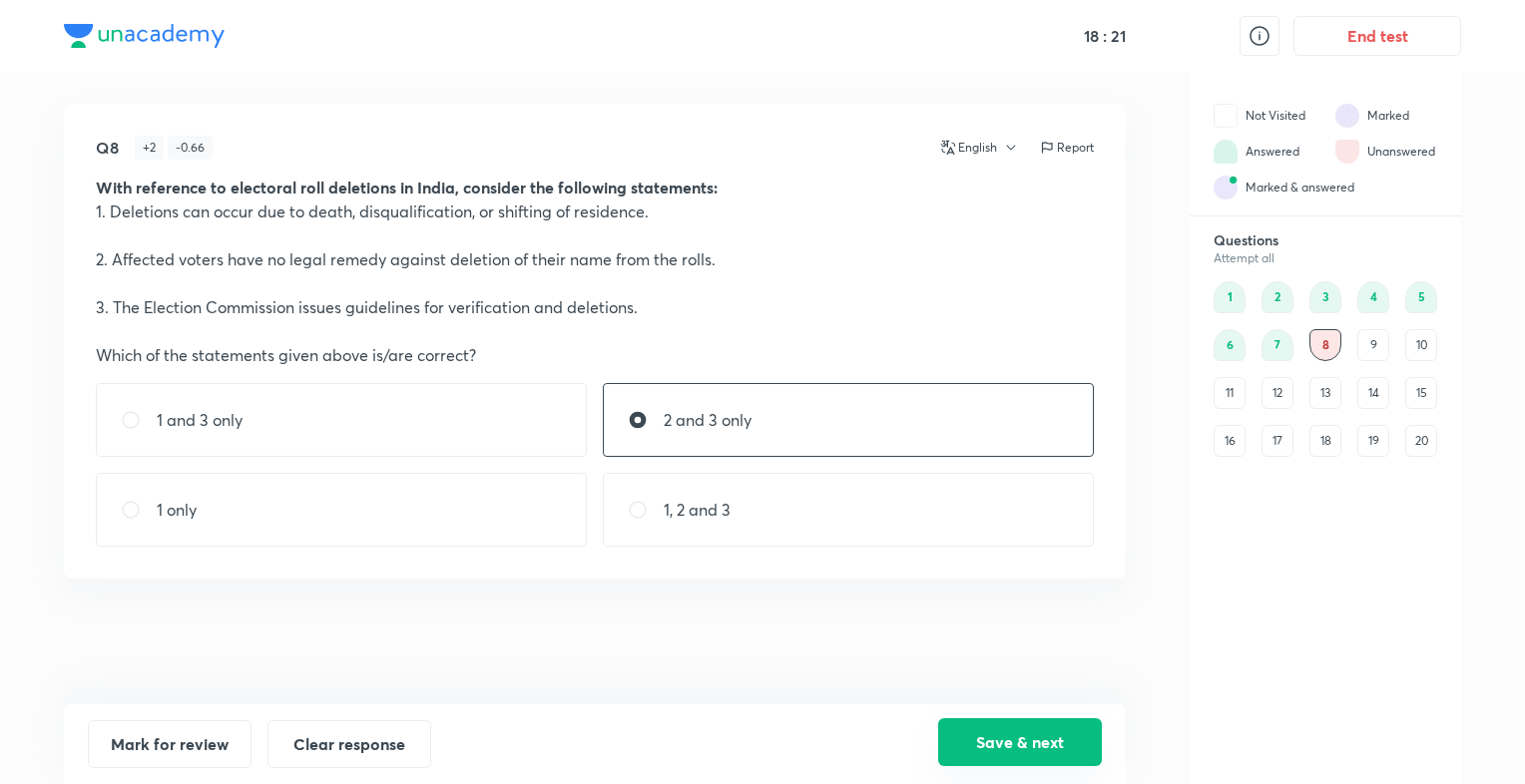 click on "Save & next" at bounding box center (1020, 742) 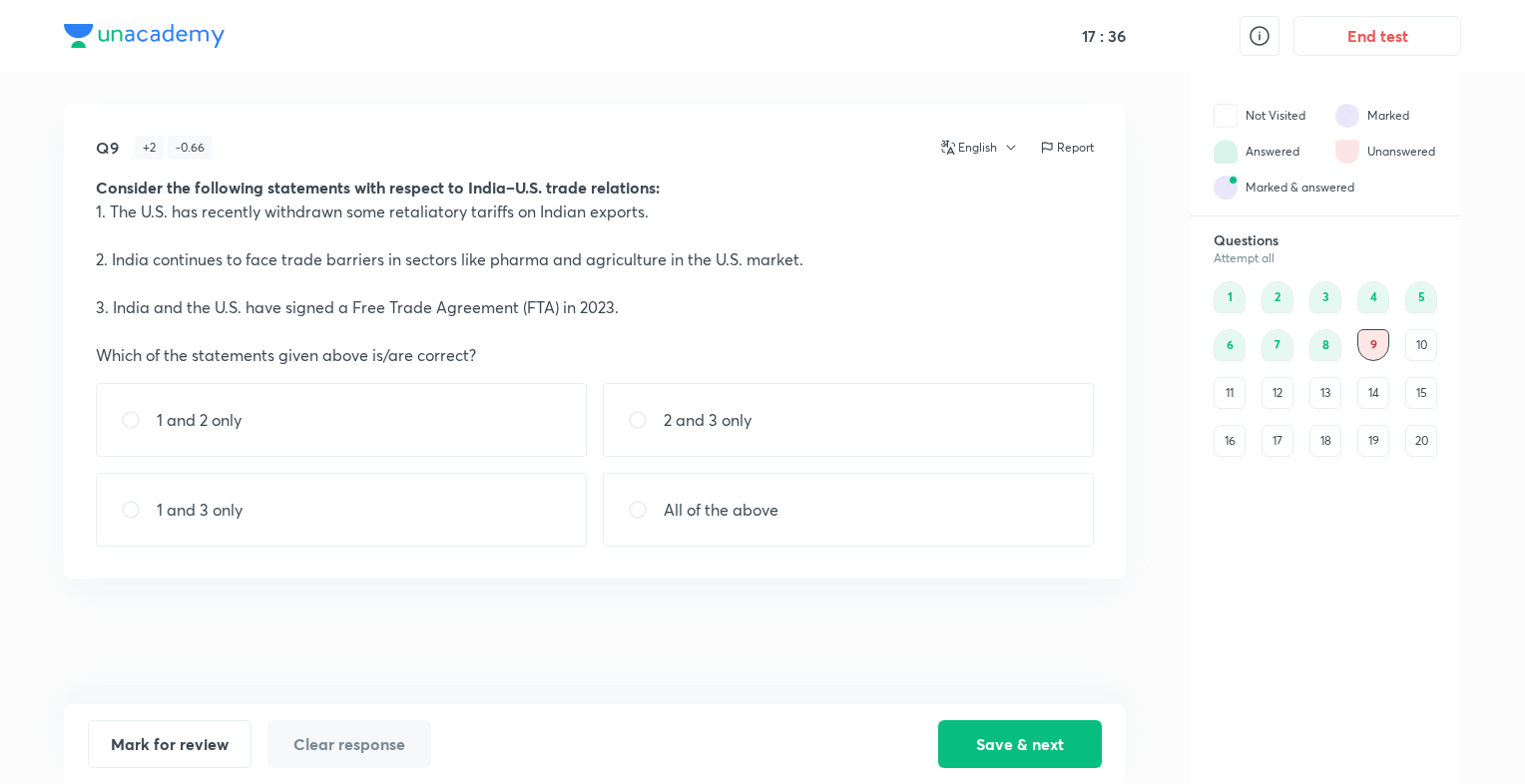 click on "2 and 3 only" at bounding box center [848, 420] 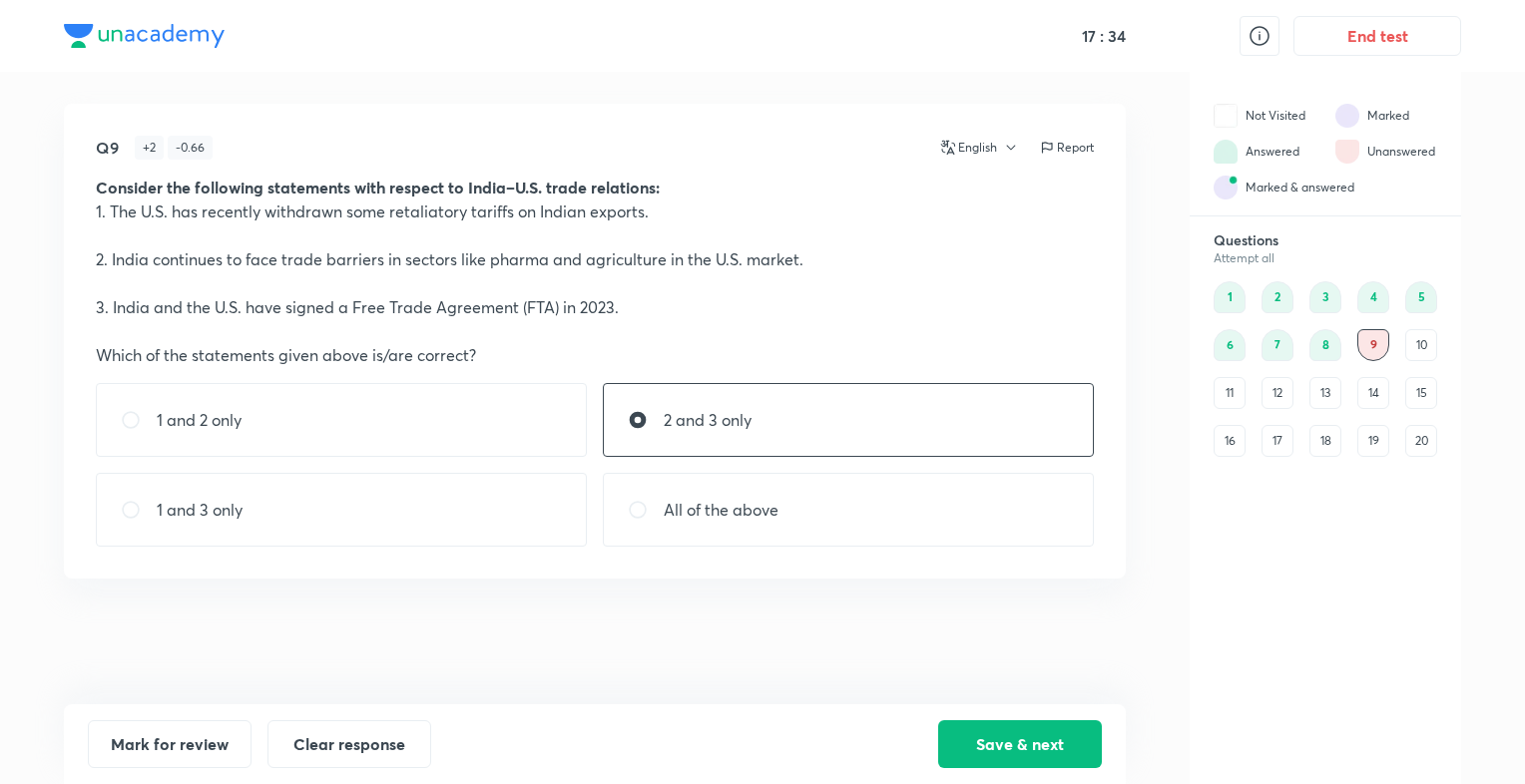 click on "1 and 3 only" at bounding box center [341, 510] 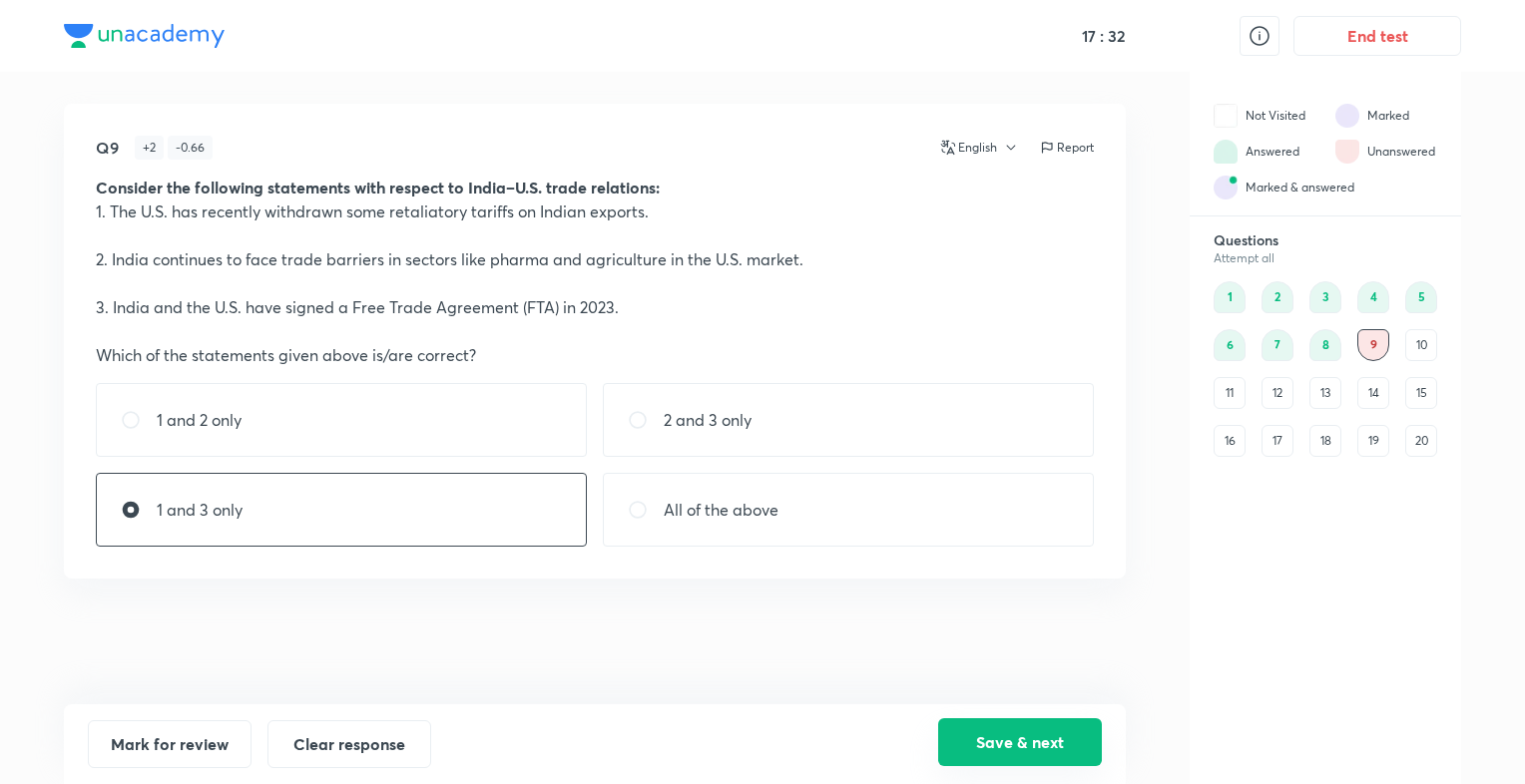 click on "Save & next" at bounding box center (1020, 742) 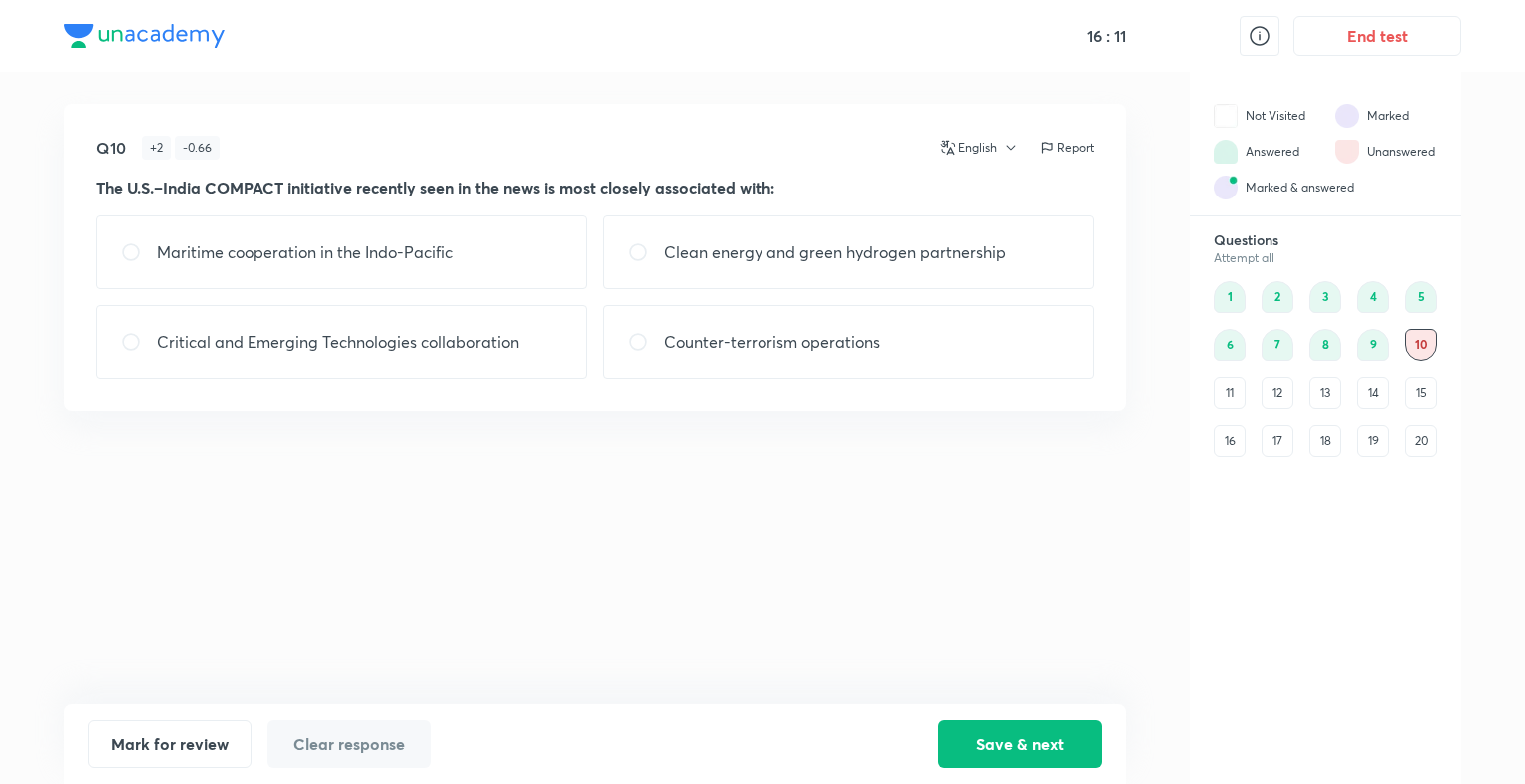 click at bounding box center [139, 342] 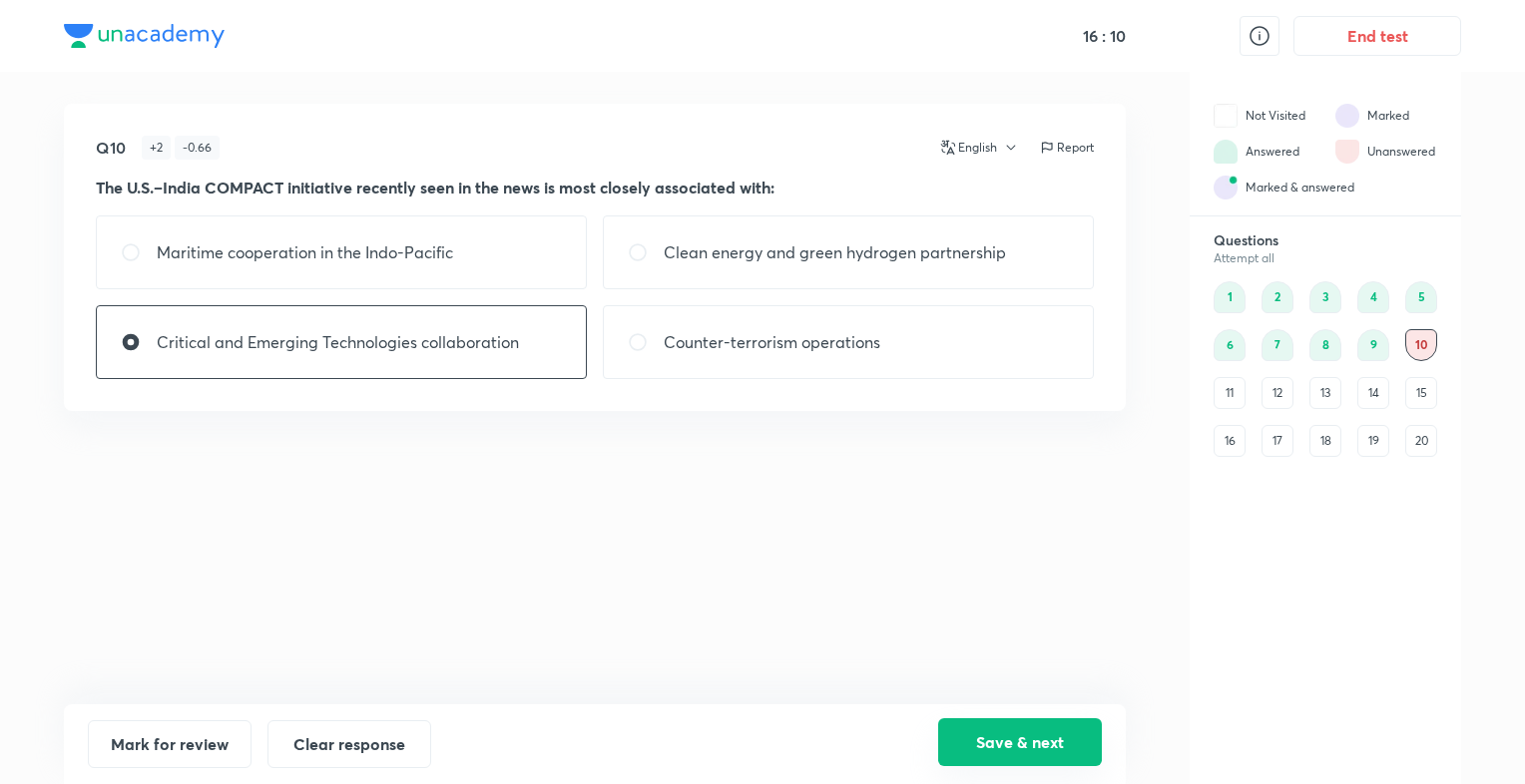 click on "Save & next" at bounding box center [1020, 742] 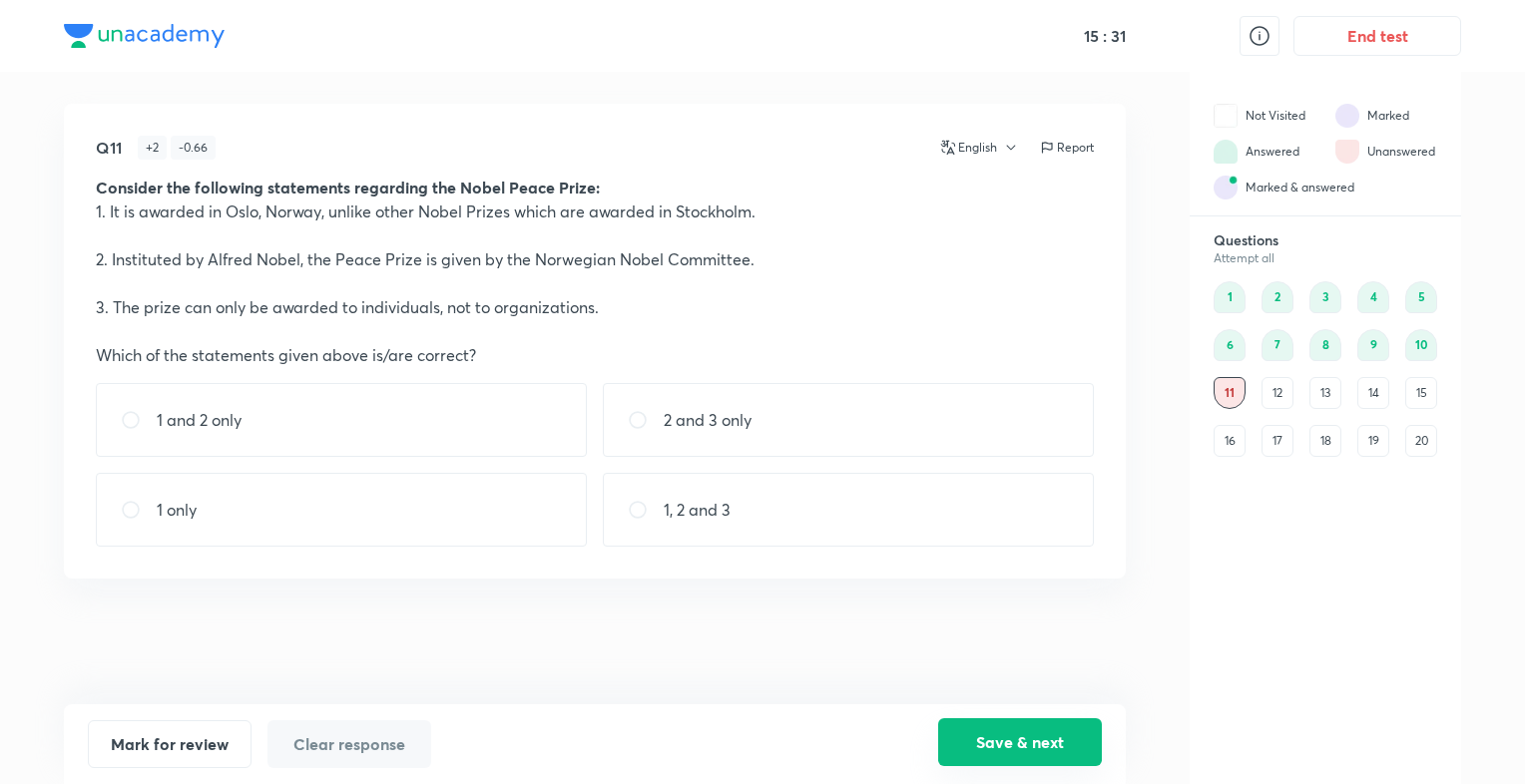 click on "Save & next" at bounding box center [1020, 742] 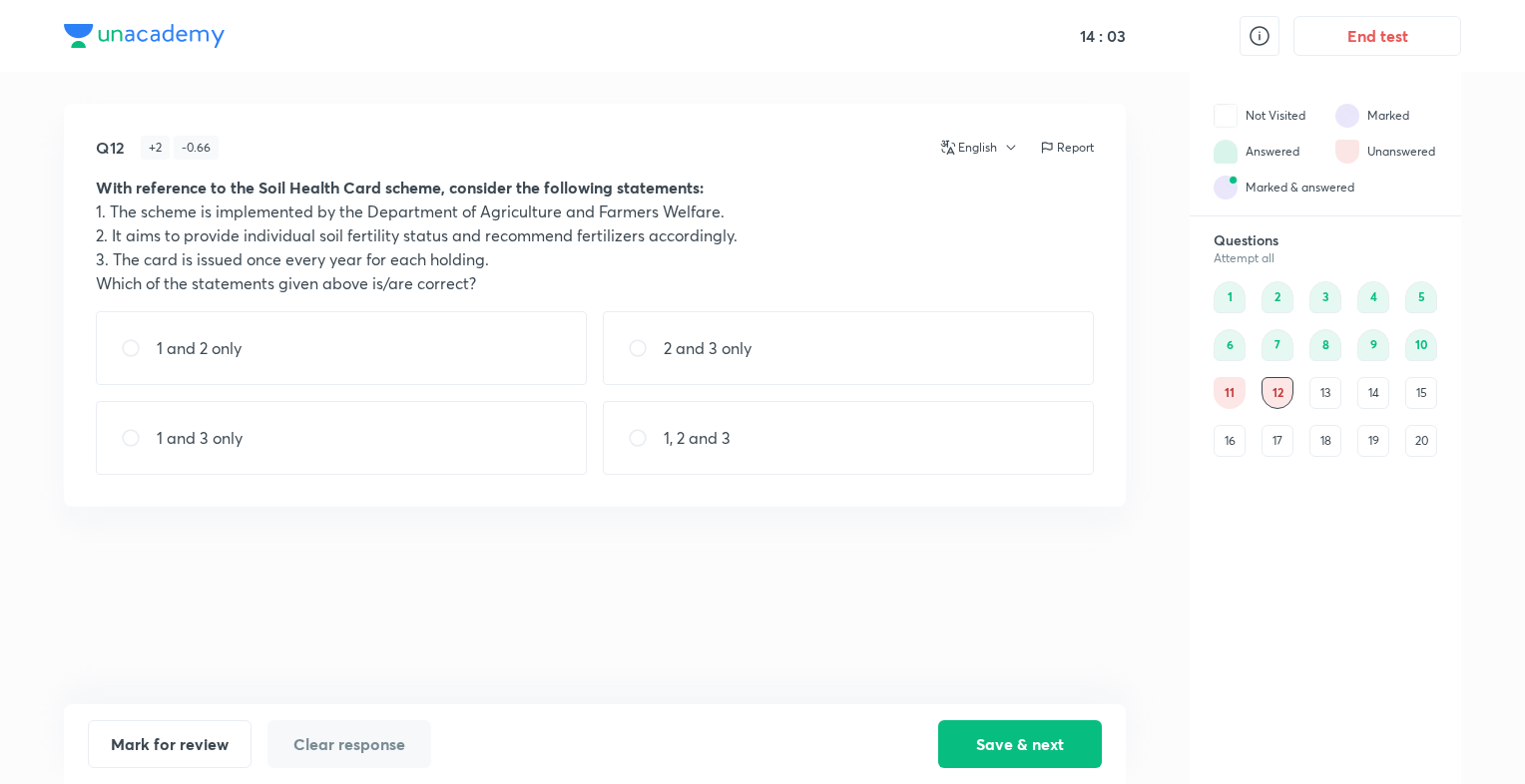 click on "1 and 2 only" at bounding box center (341, 348) 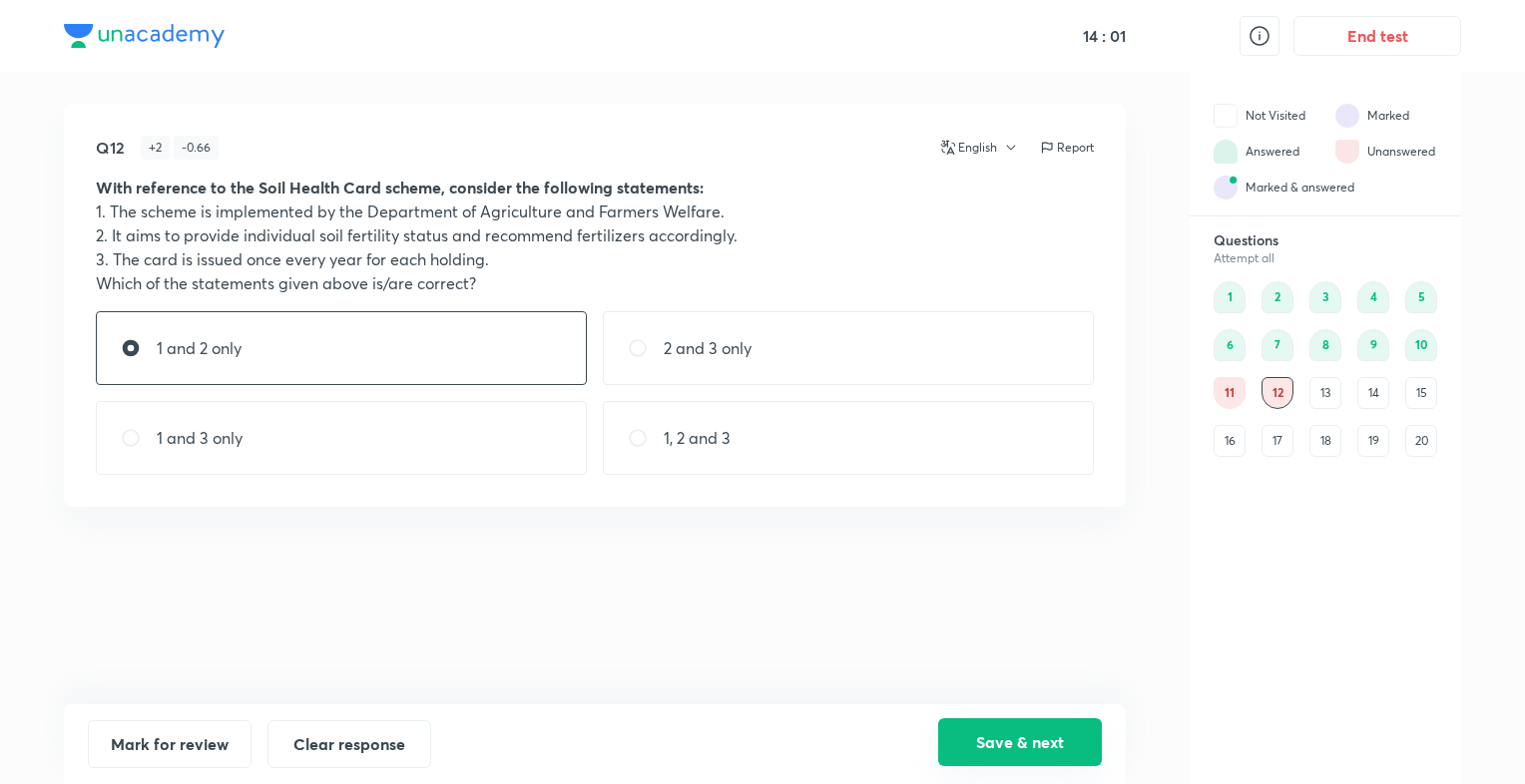 click on "Save & next" at bounding box center [1020, 742] 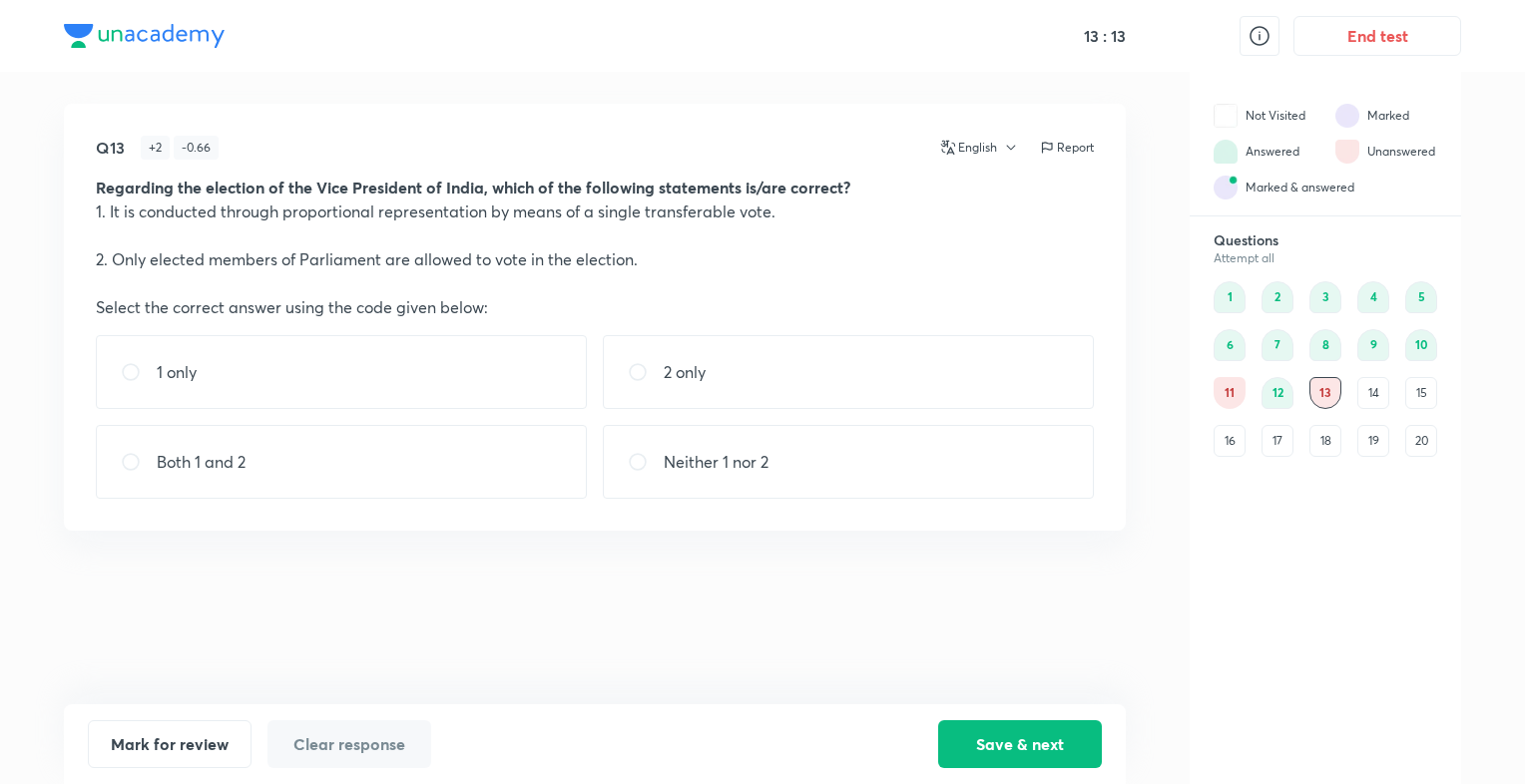 click on "Both 1 and 2" at bounding box center (341, 462) 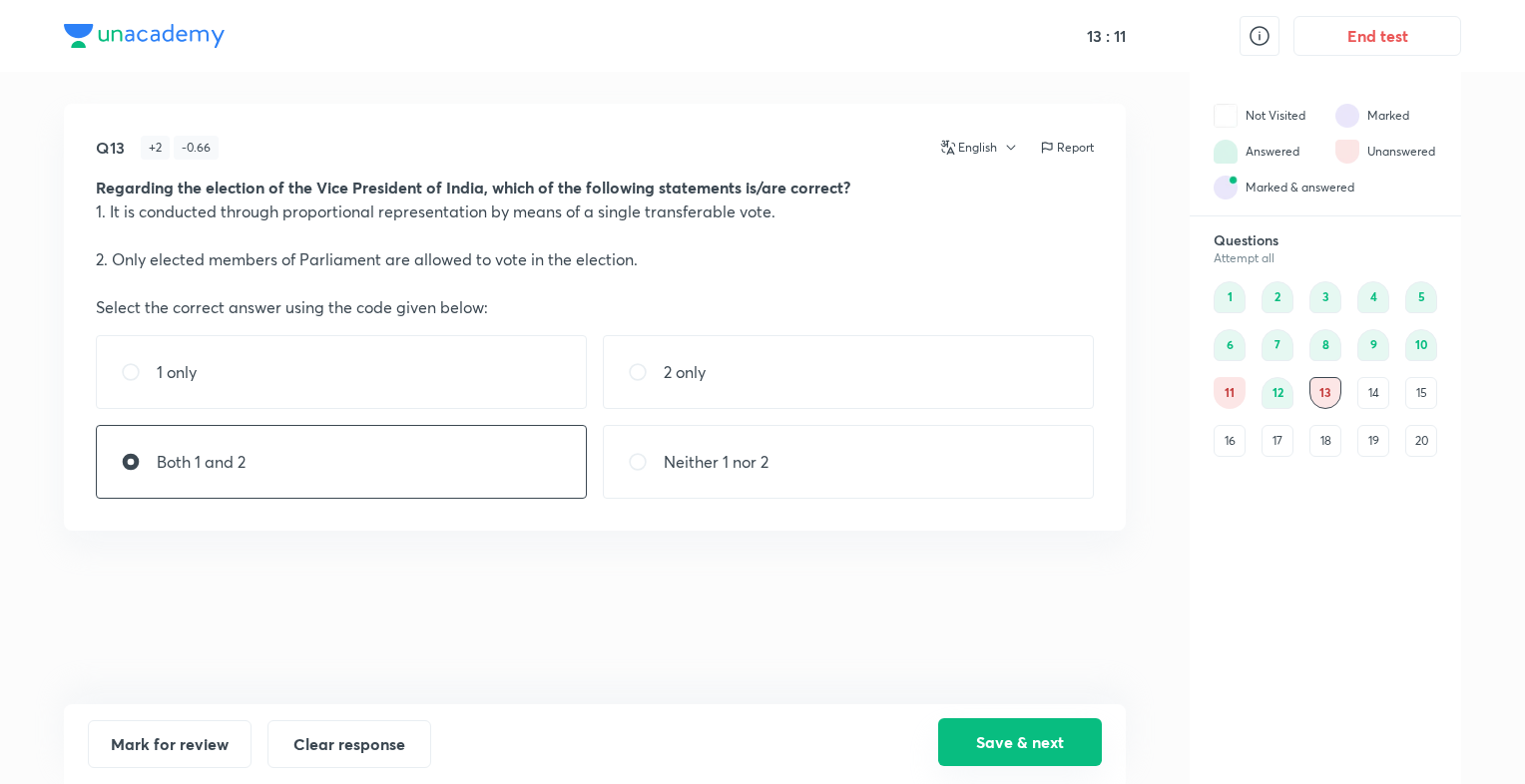 click on "Save & next" at bounding box center [1020, 742] 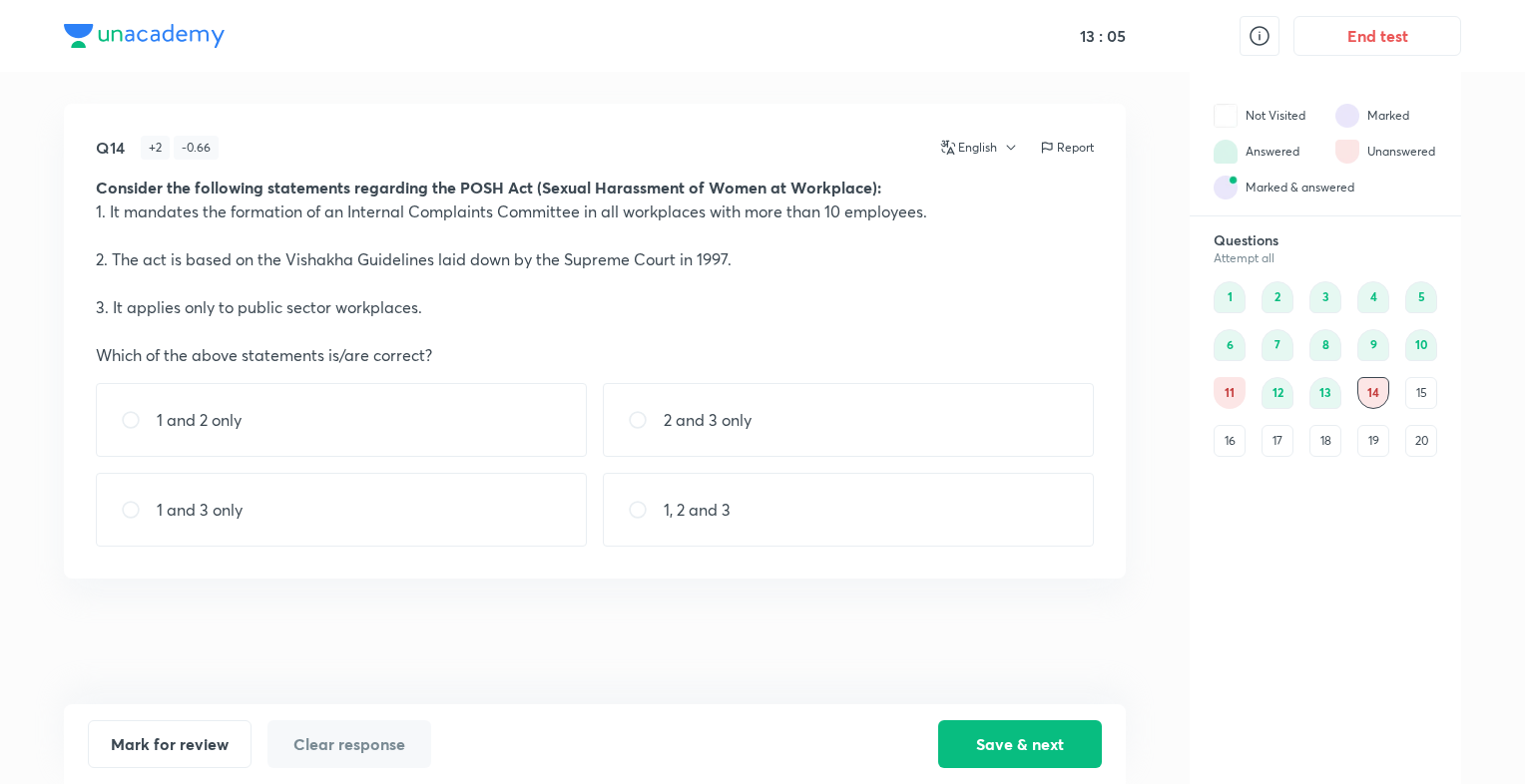 click on "1. It mandates the formation of an Internal Complaints Committee in all workplaces with more than 10 employees." at bounding box center (595, 211) 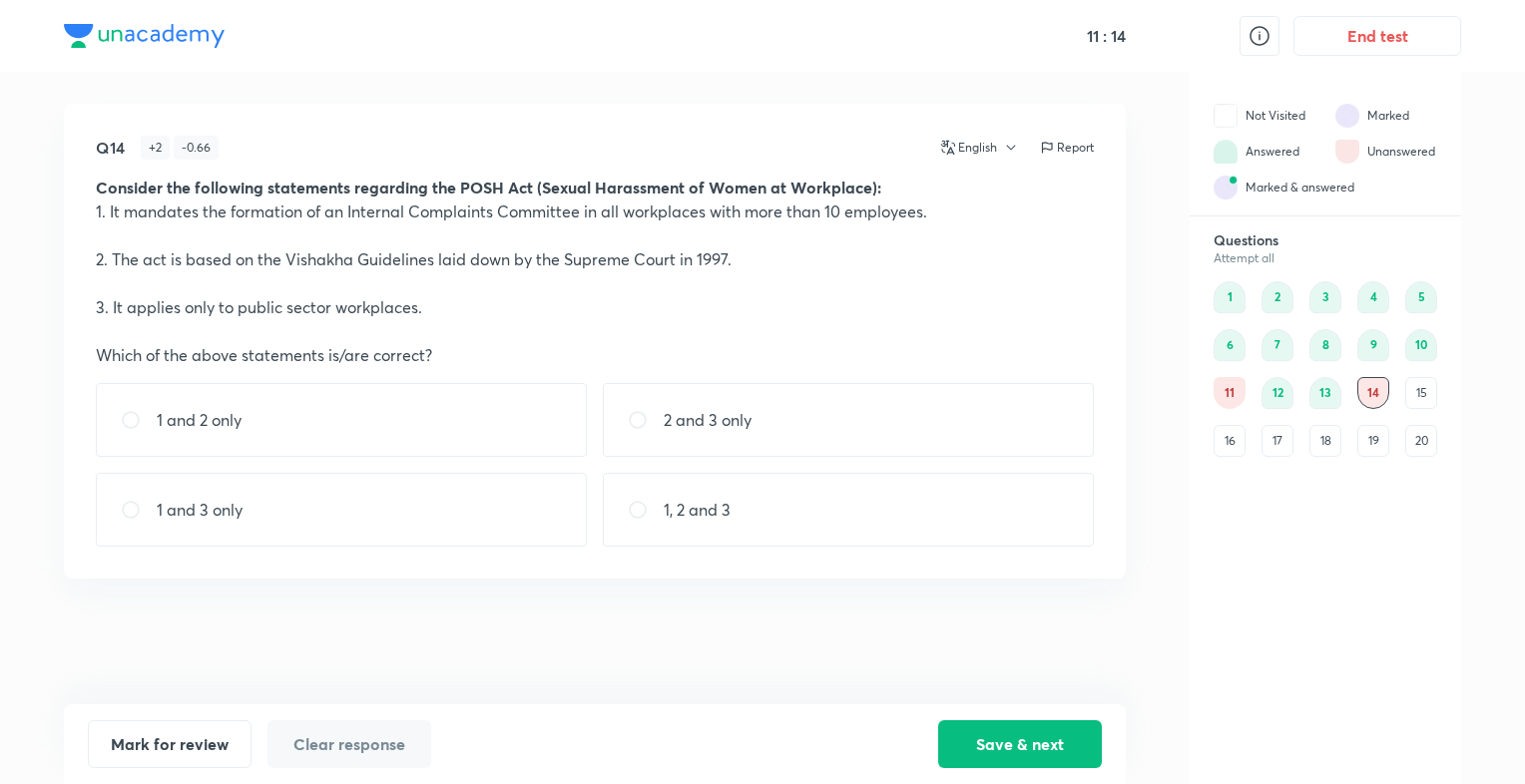 click at bounding box center [646, 420] 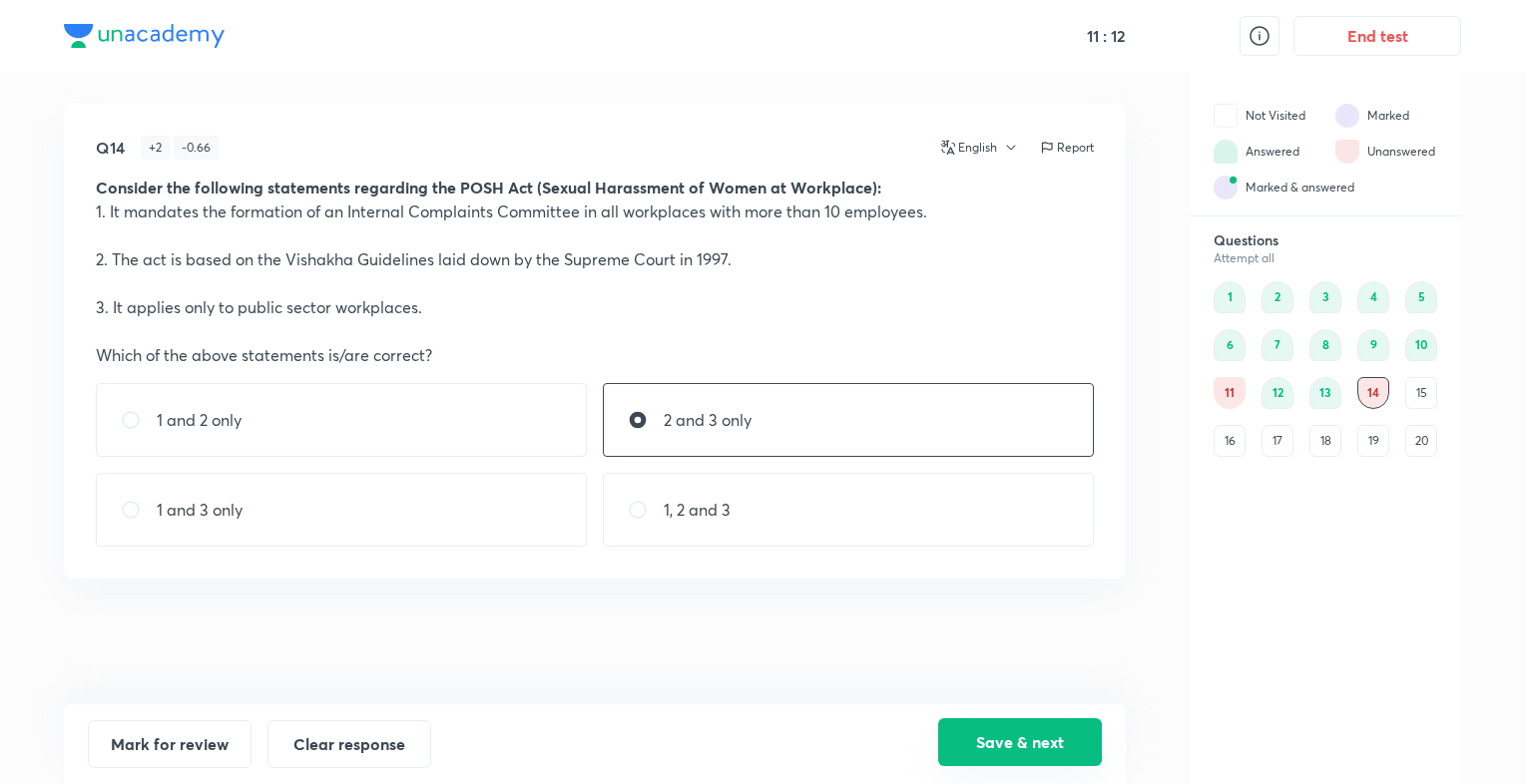 click on "Save & next" at bounding box center [1020, 742] 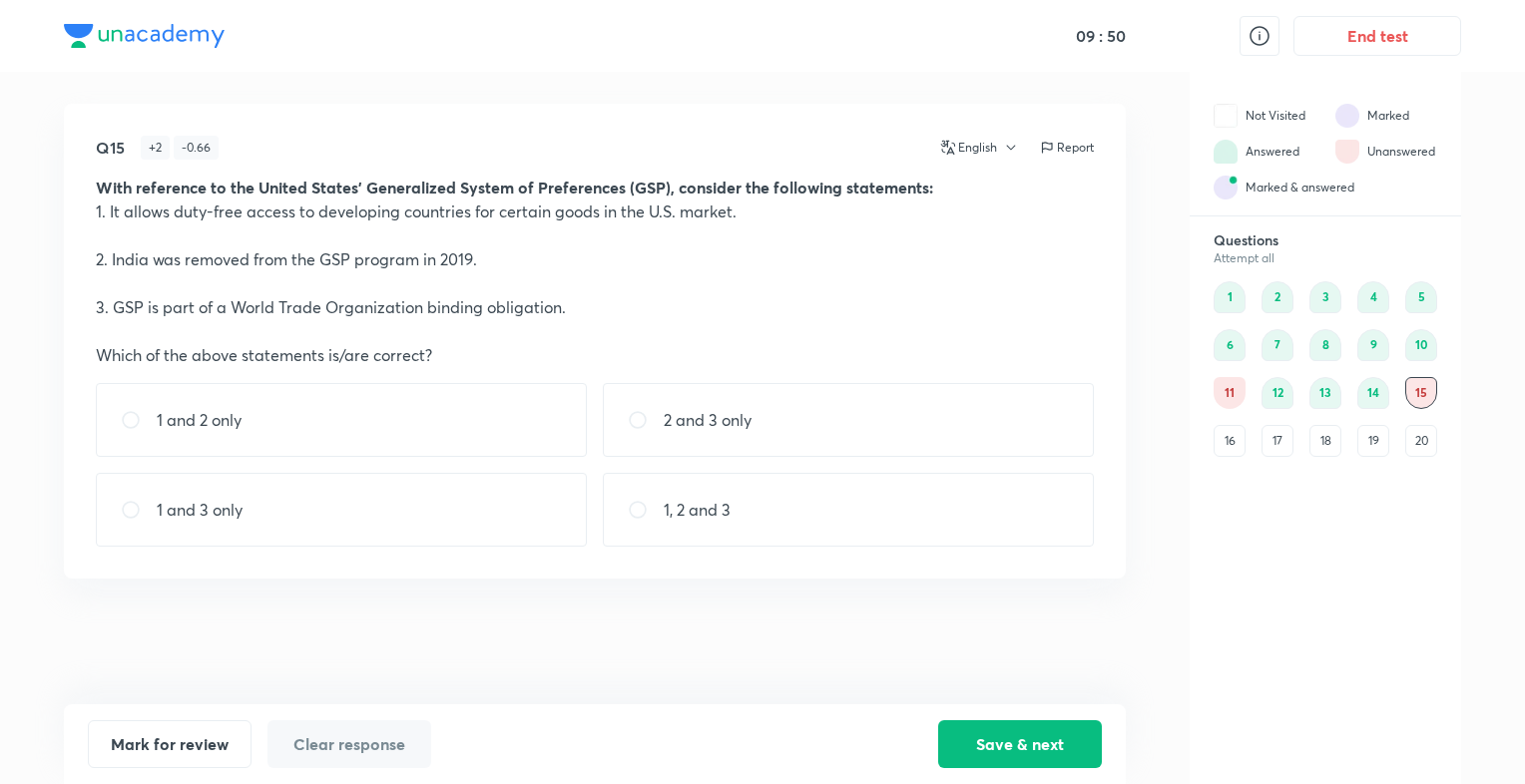 click on "1 and 3 only" at bounding box center [341, 510] 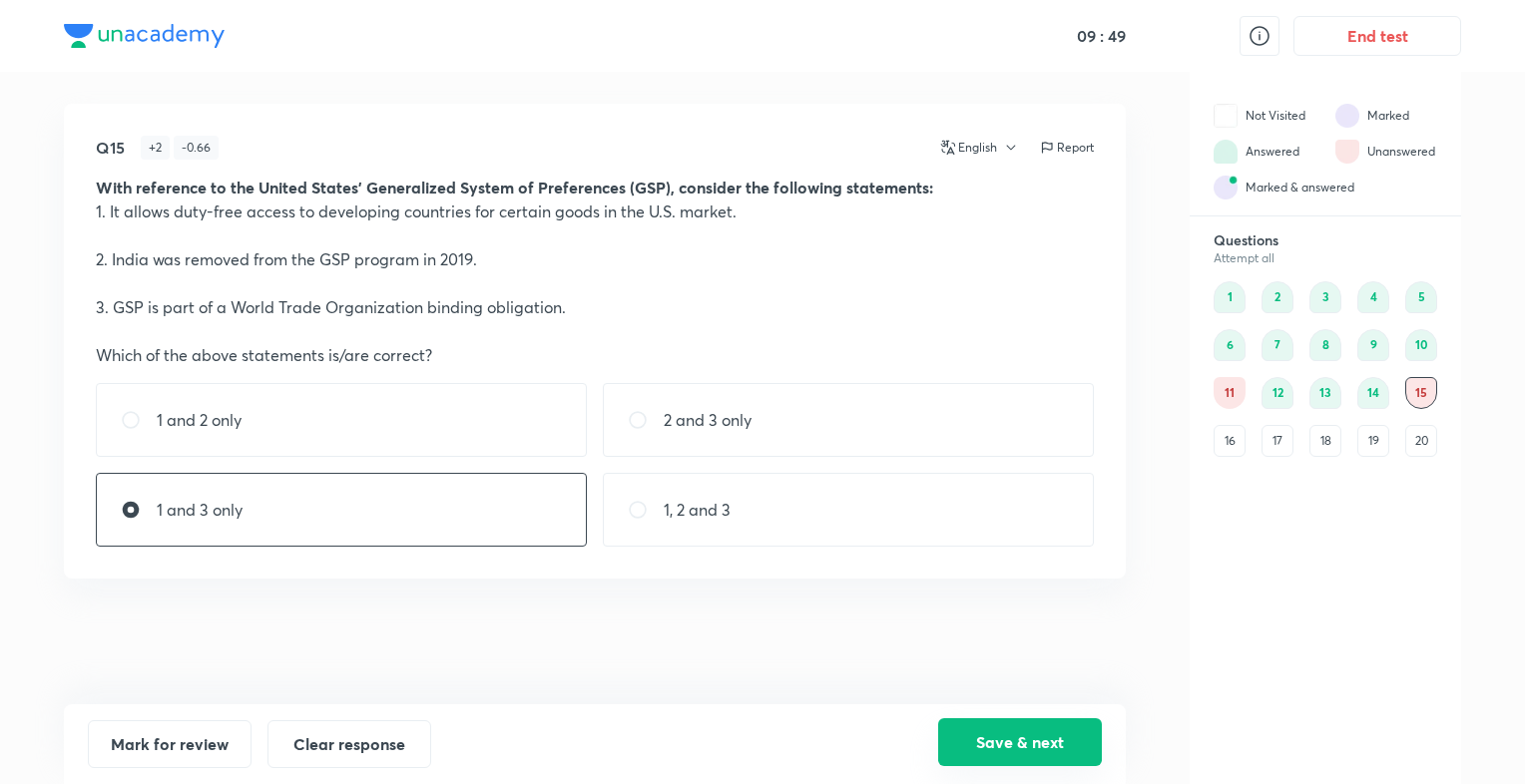 click on "Save & next" at bounding box center [1020, 742] 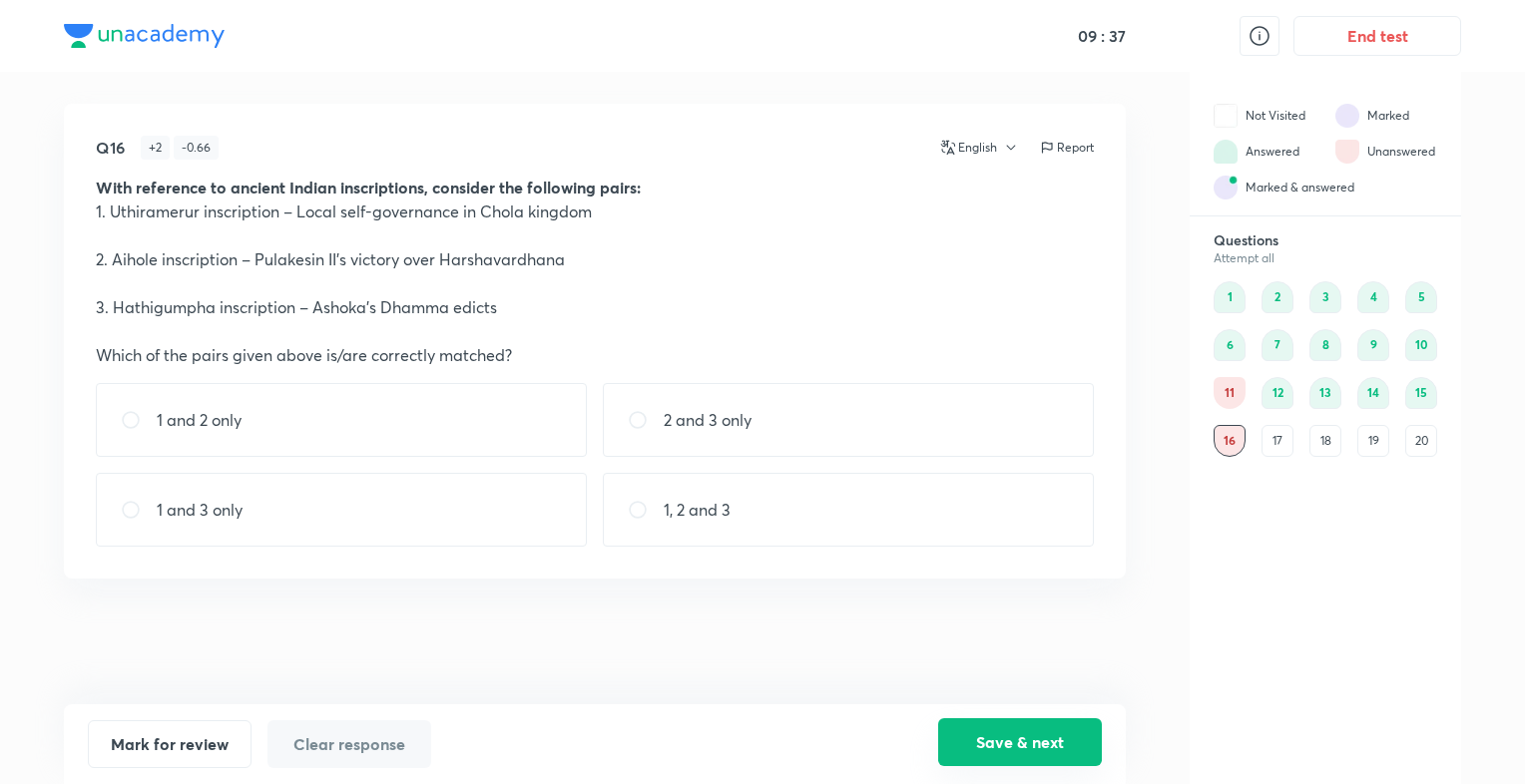 click on "Save & next" at bounding box center [1020, 742] 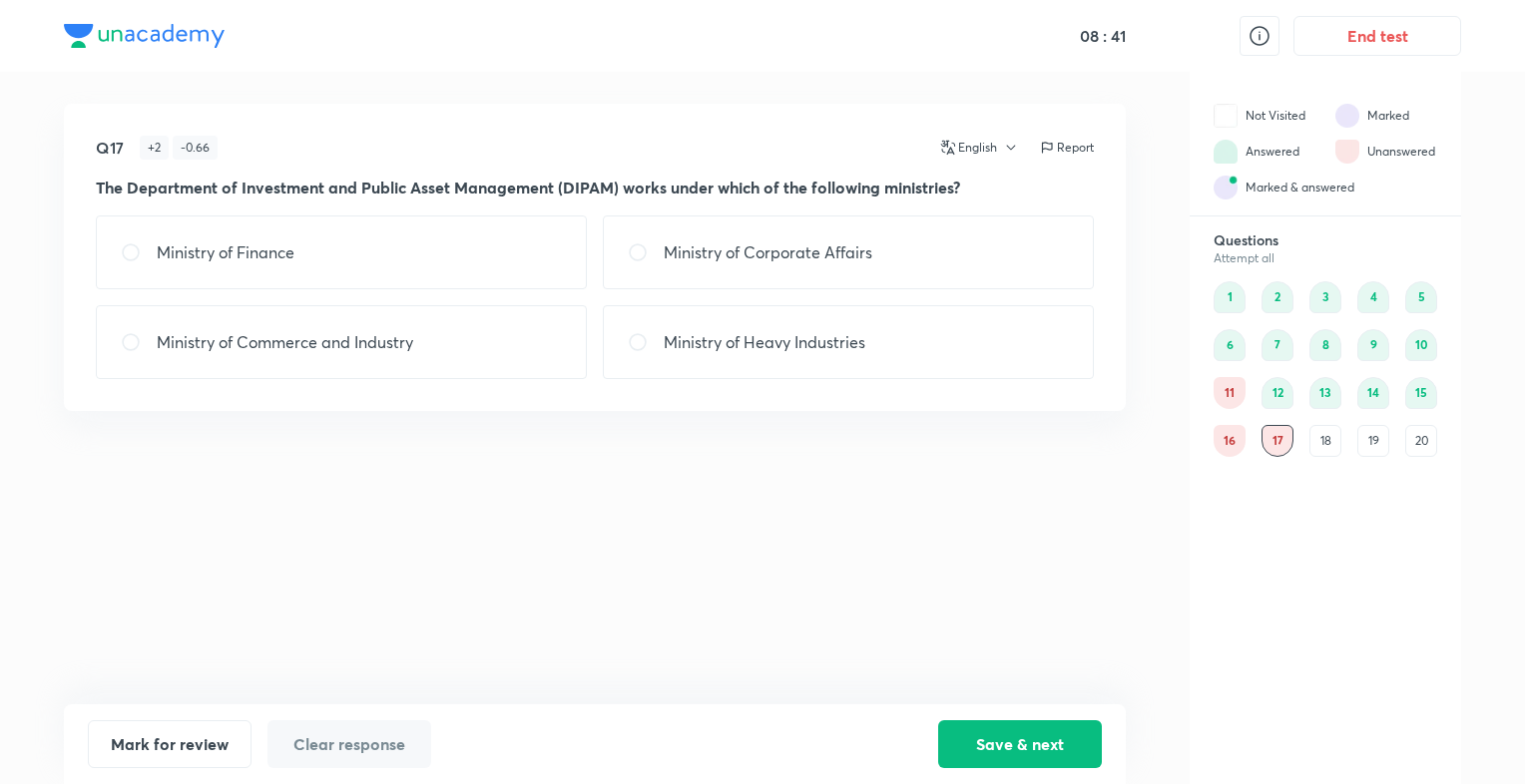 click on "Ministry of Finance" at bounding box center [341, 252] 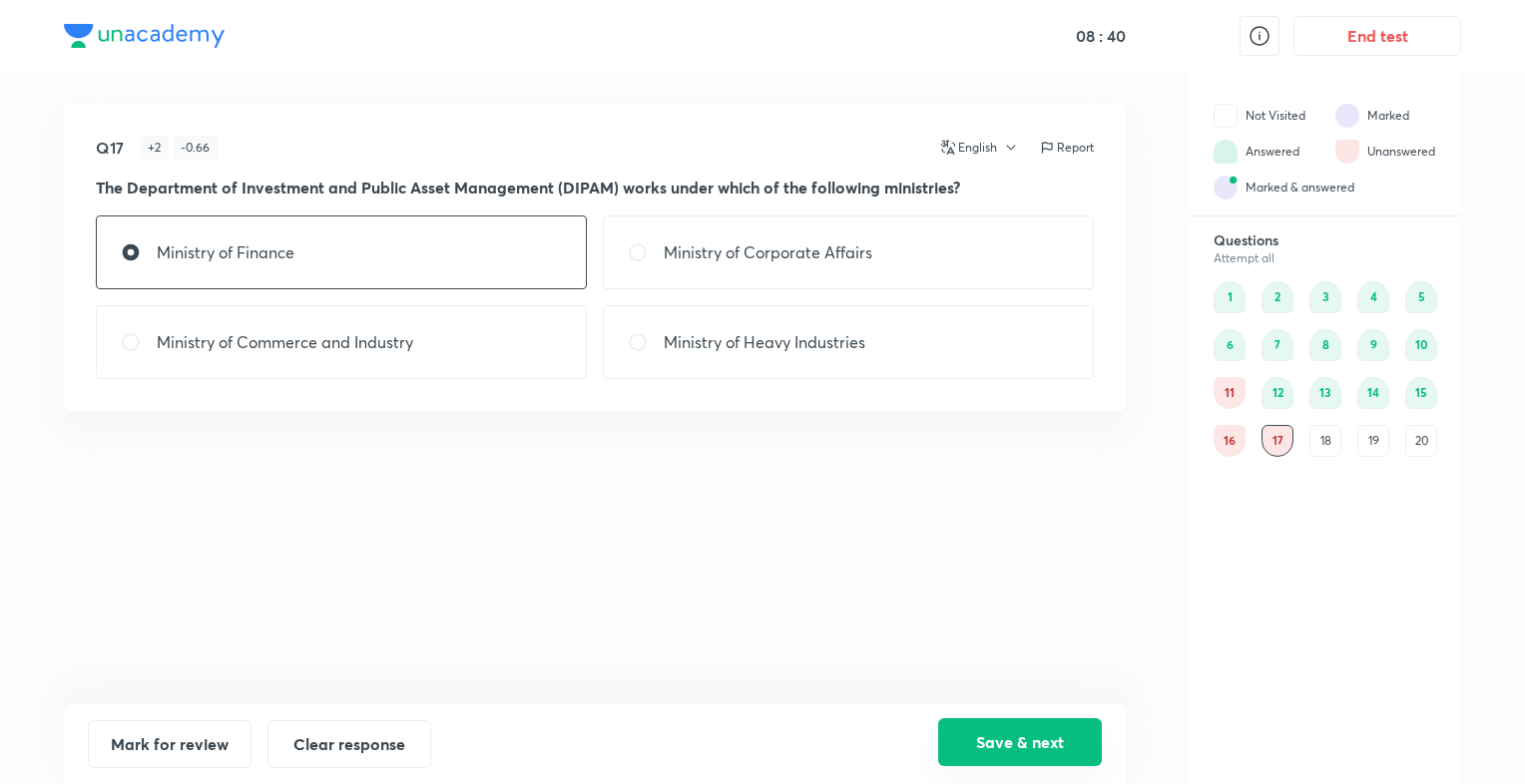 click on "Save & next" at bounding box center (1020, 742) 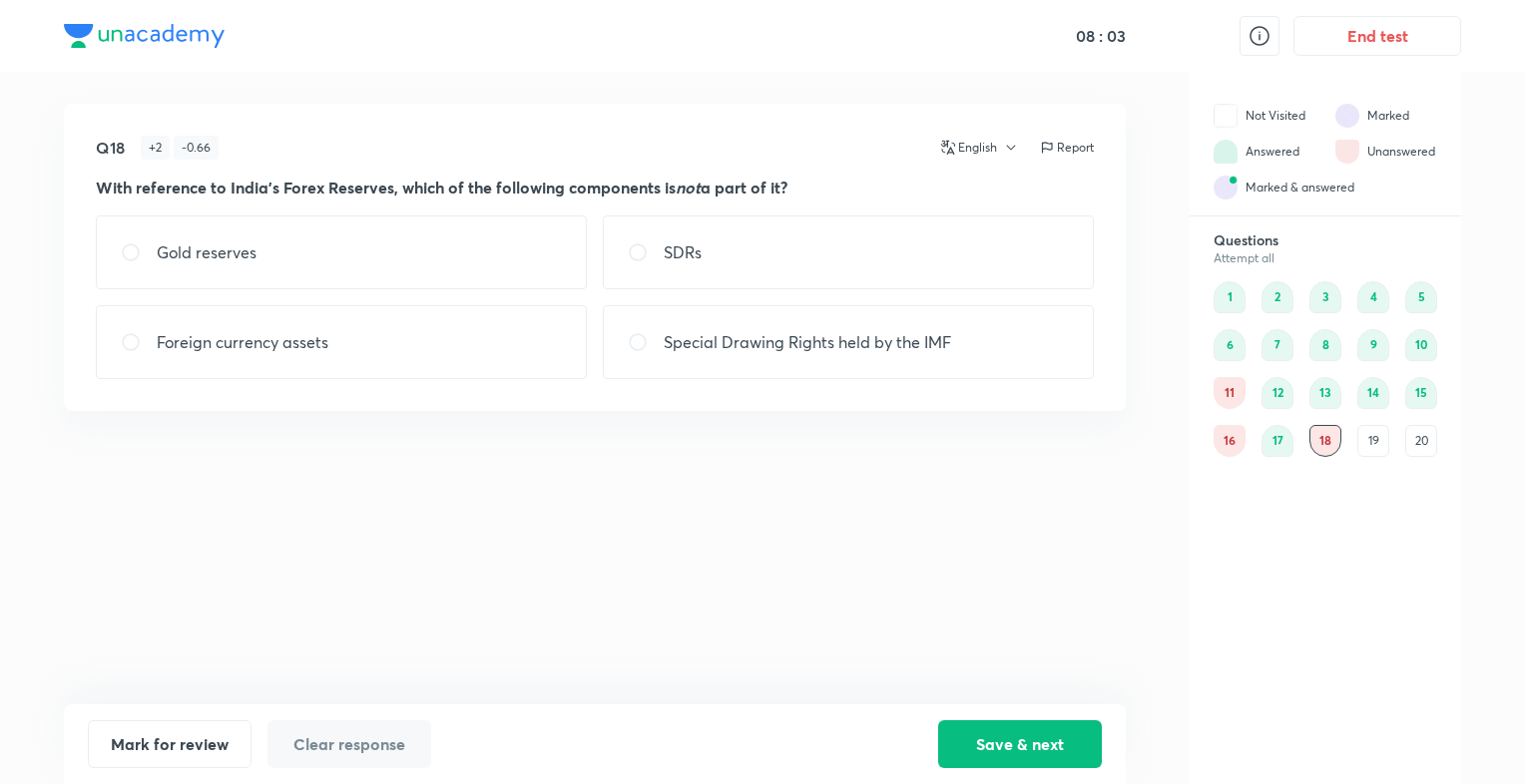 click on "Special Drawing Rights held by the IMF" at bounding box center (848, 342) 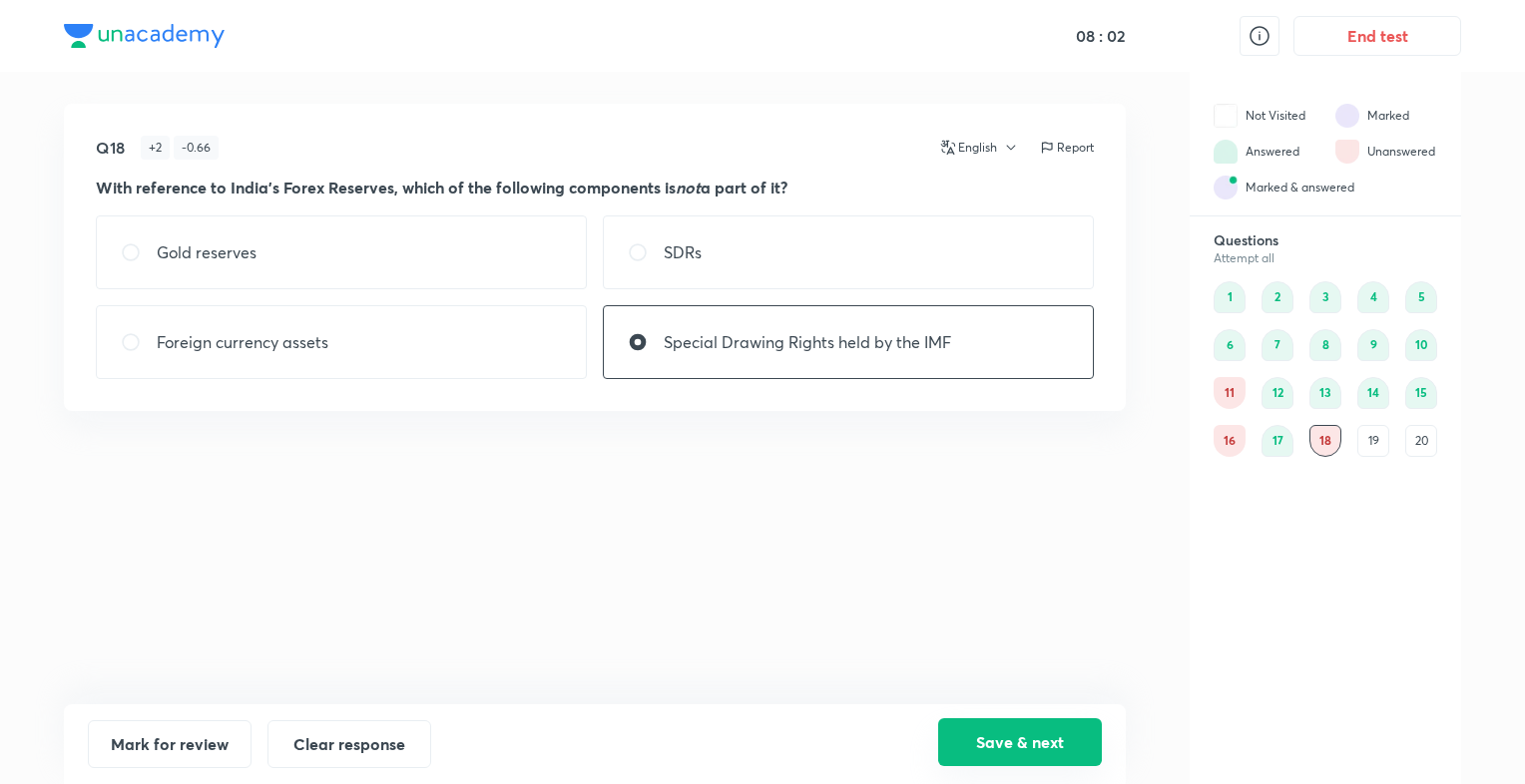 click on "Save & next" at bounding box center (1020, 742) 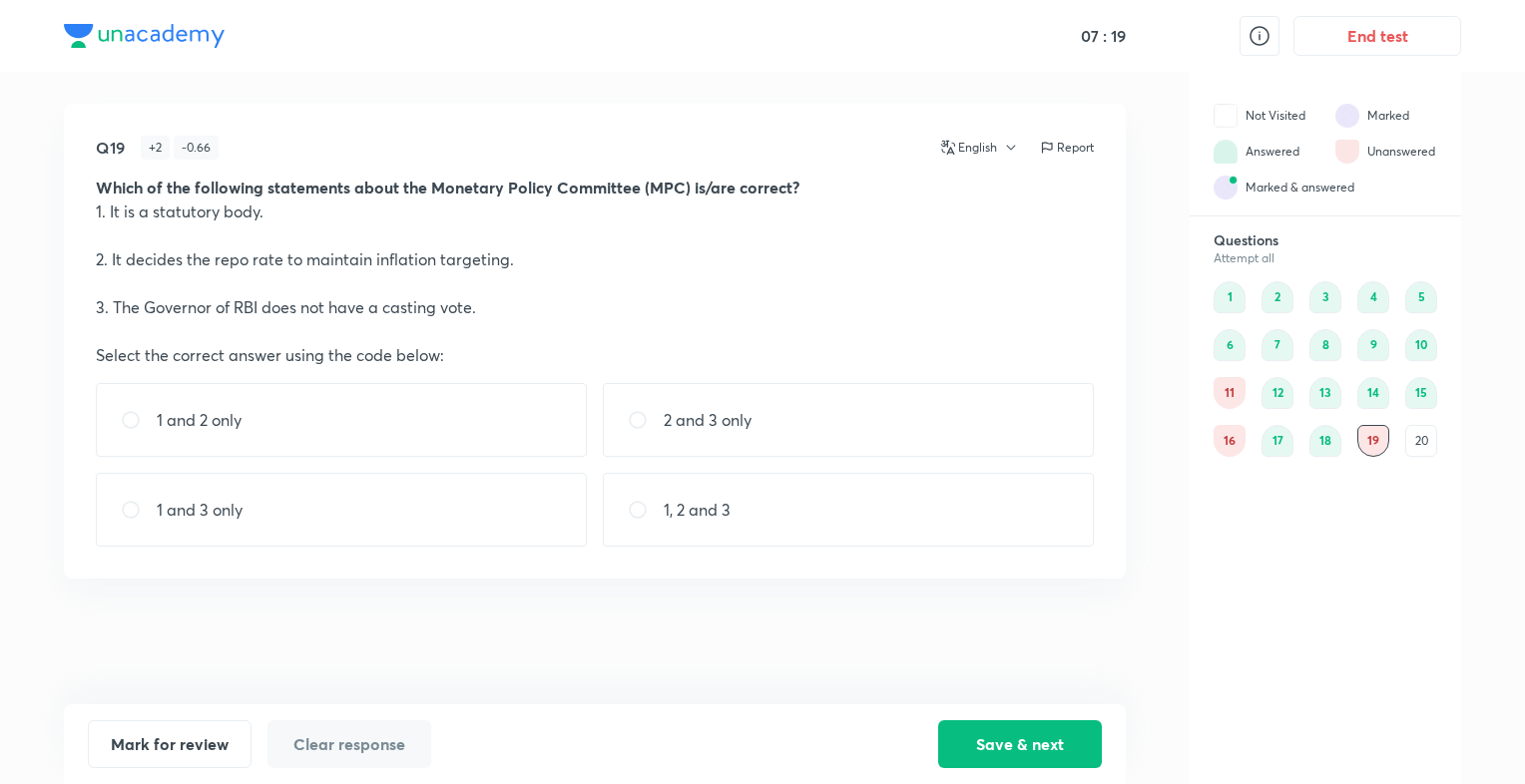 click on "2 and 3 only" at bounding box center (848, 420) 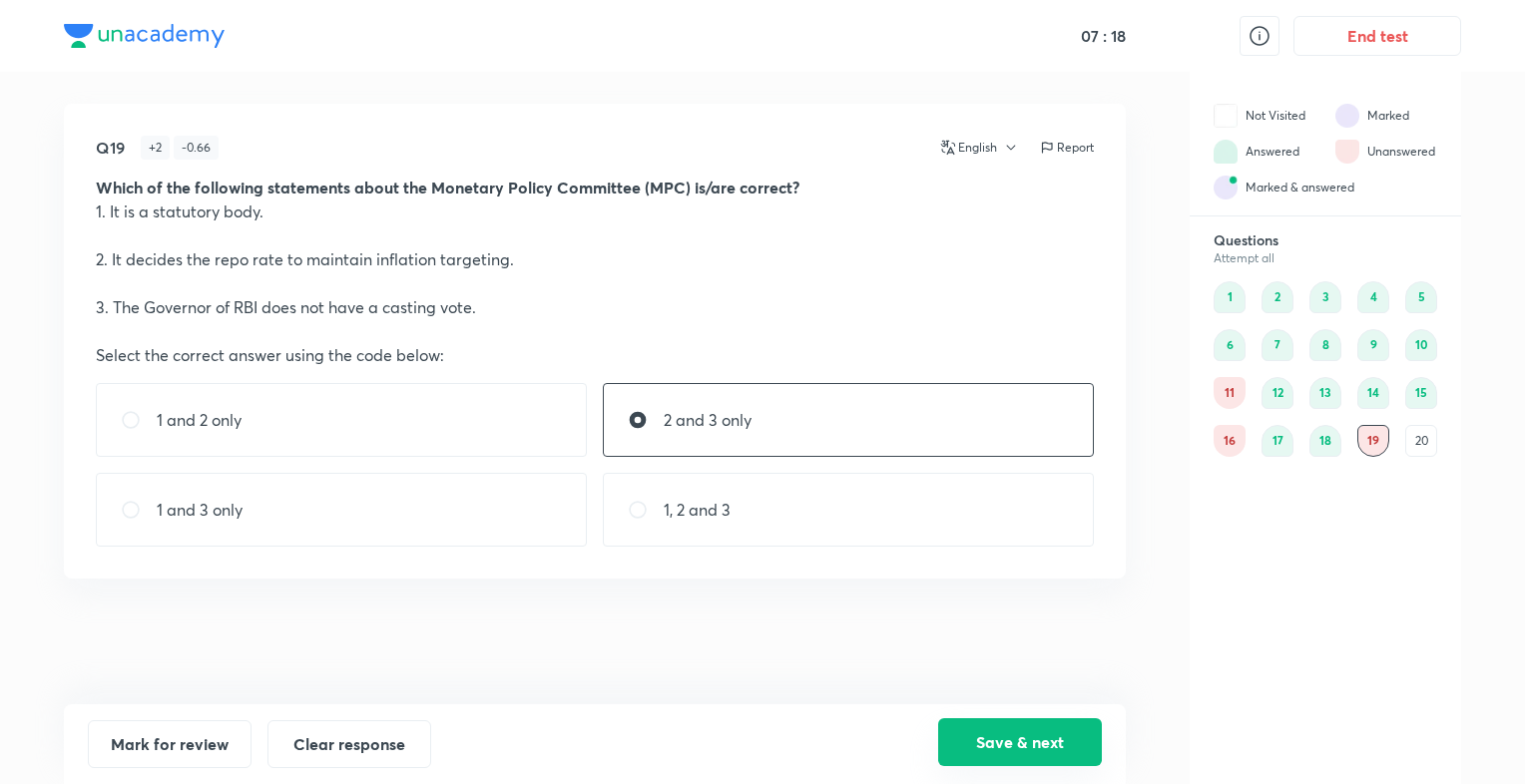 click on "Save & next" at bounding box center (1020, 742) 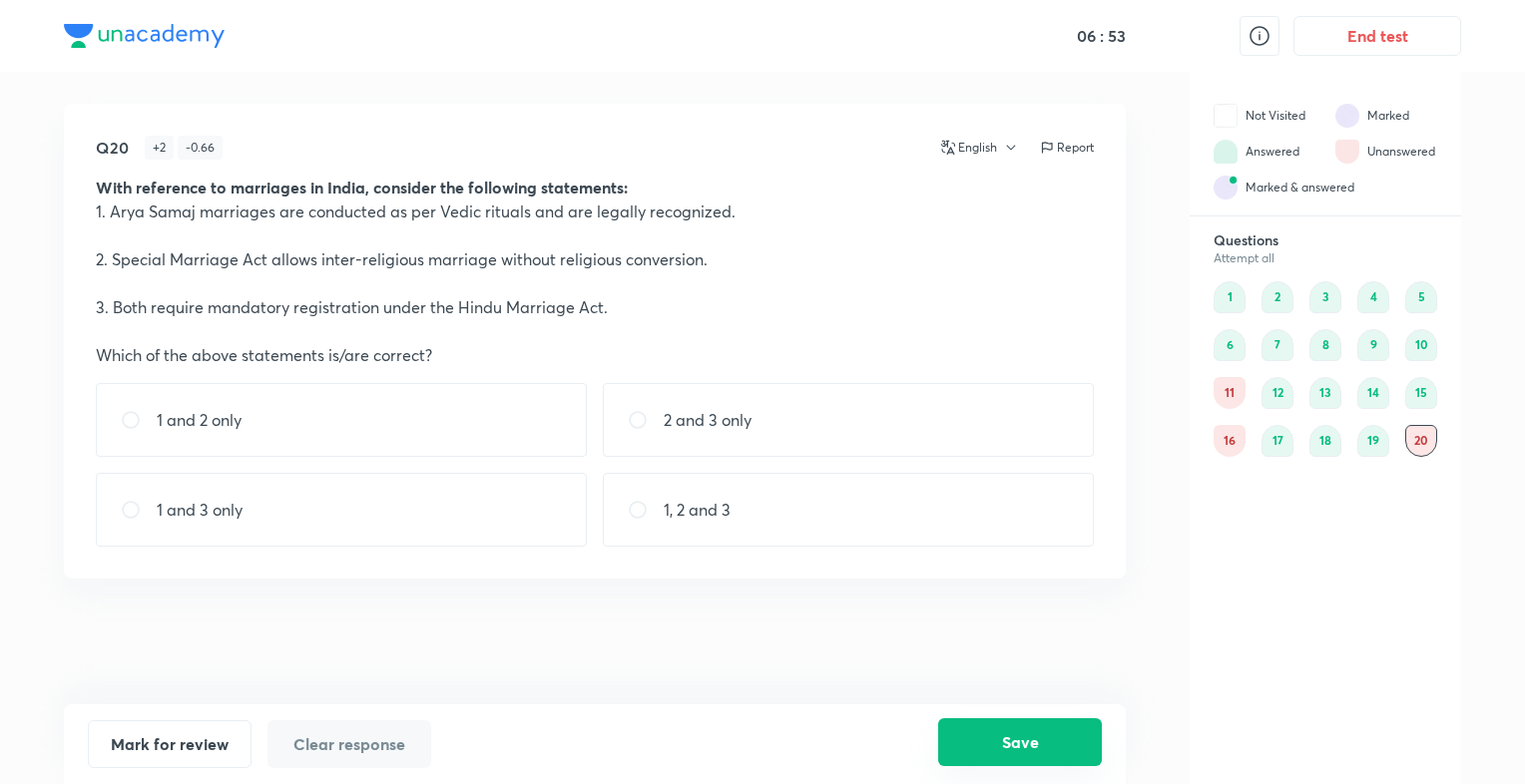 click on "Save" at bounding box center [1020, 742] 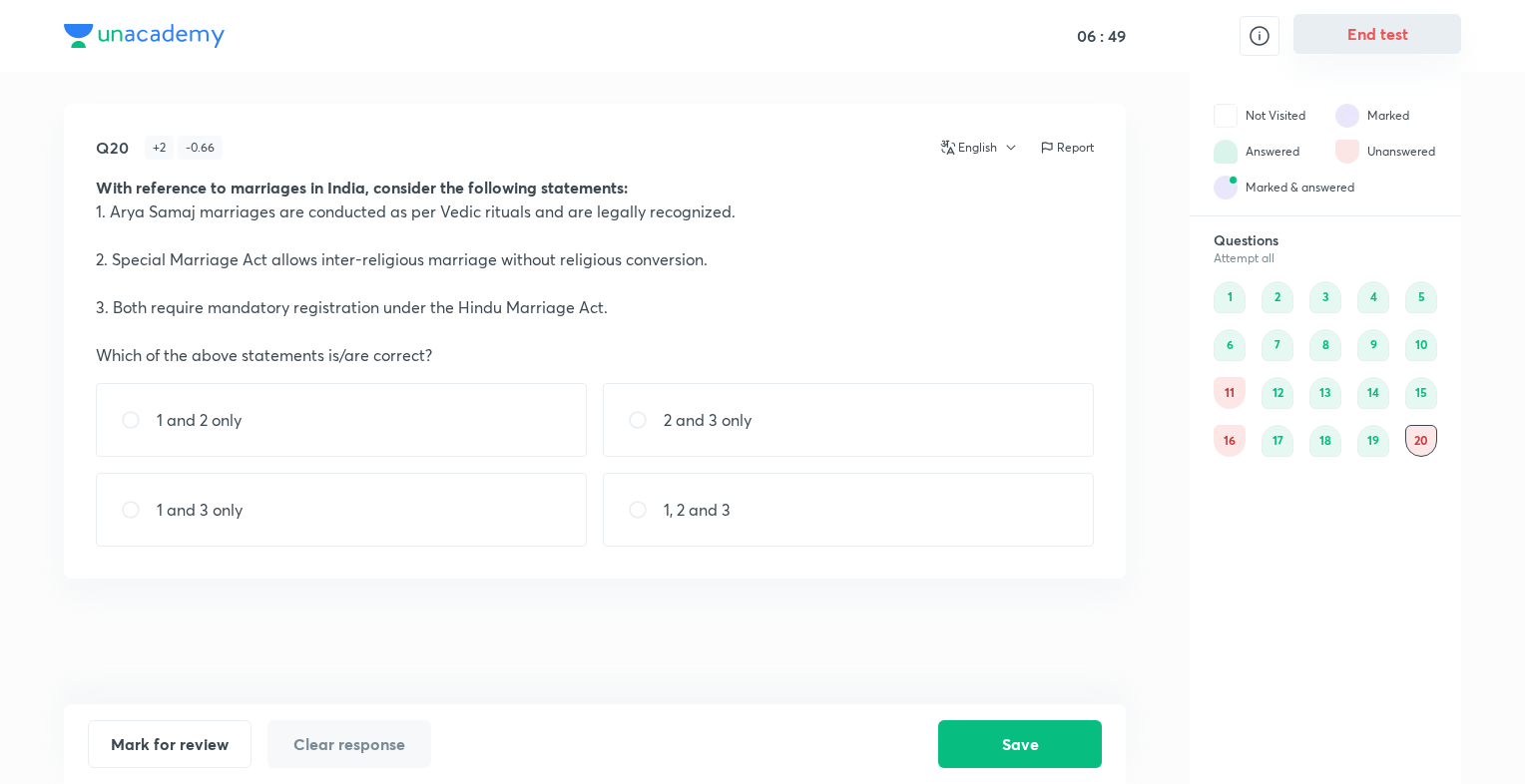 click on "End test" at bounding box center [1377, 34] 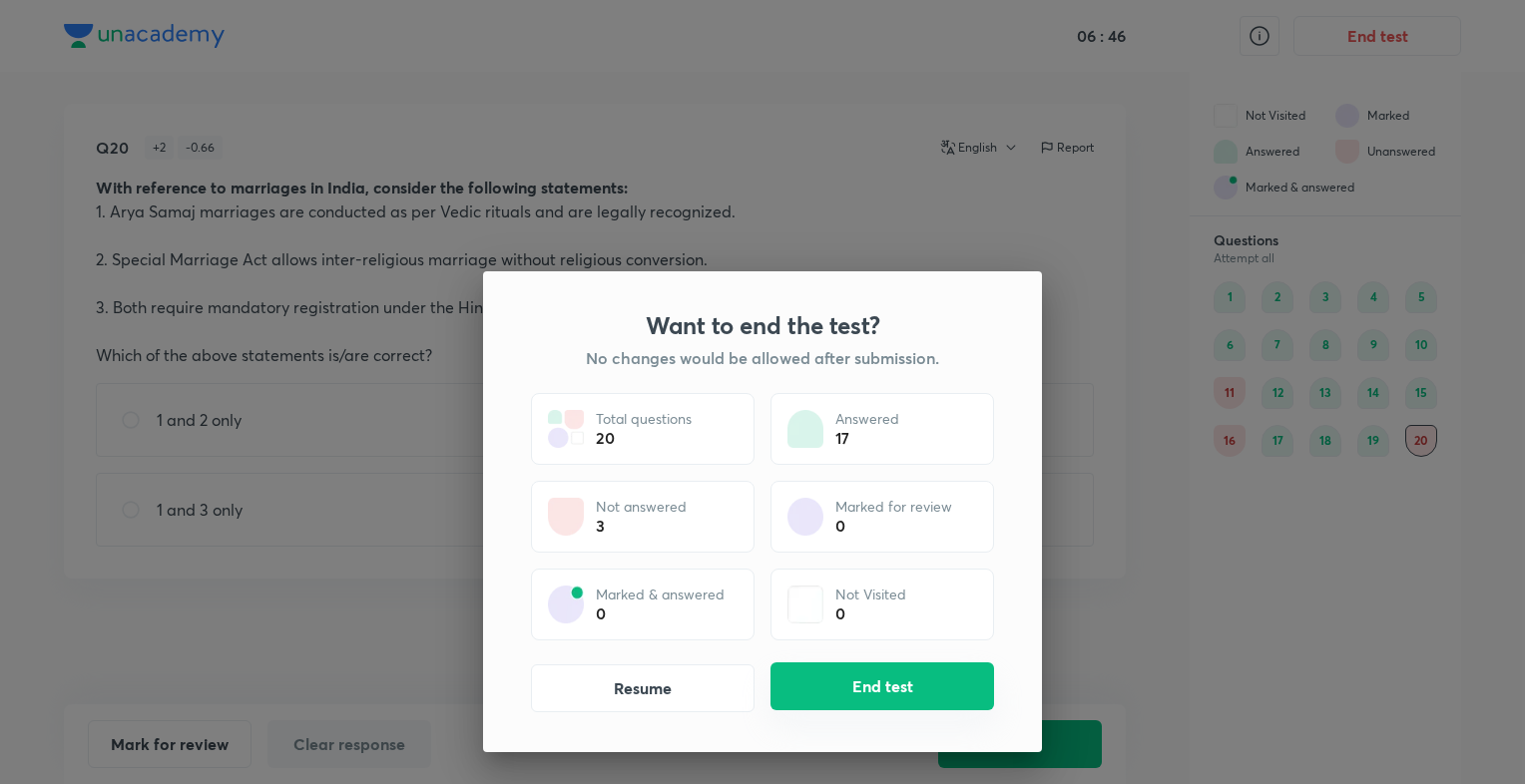 click on "End test" at bounding box center (882, 686) 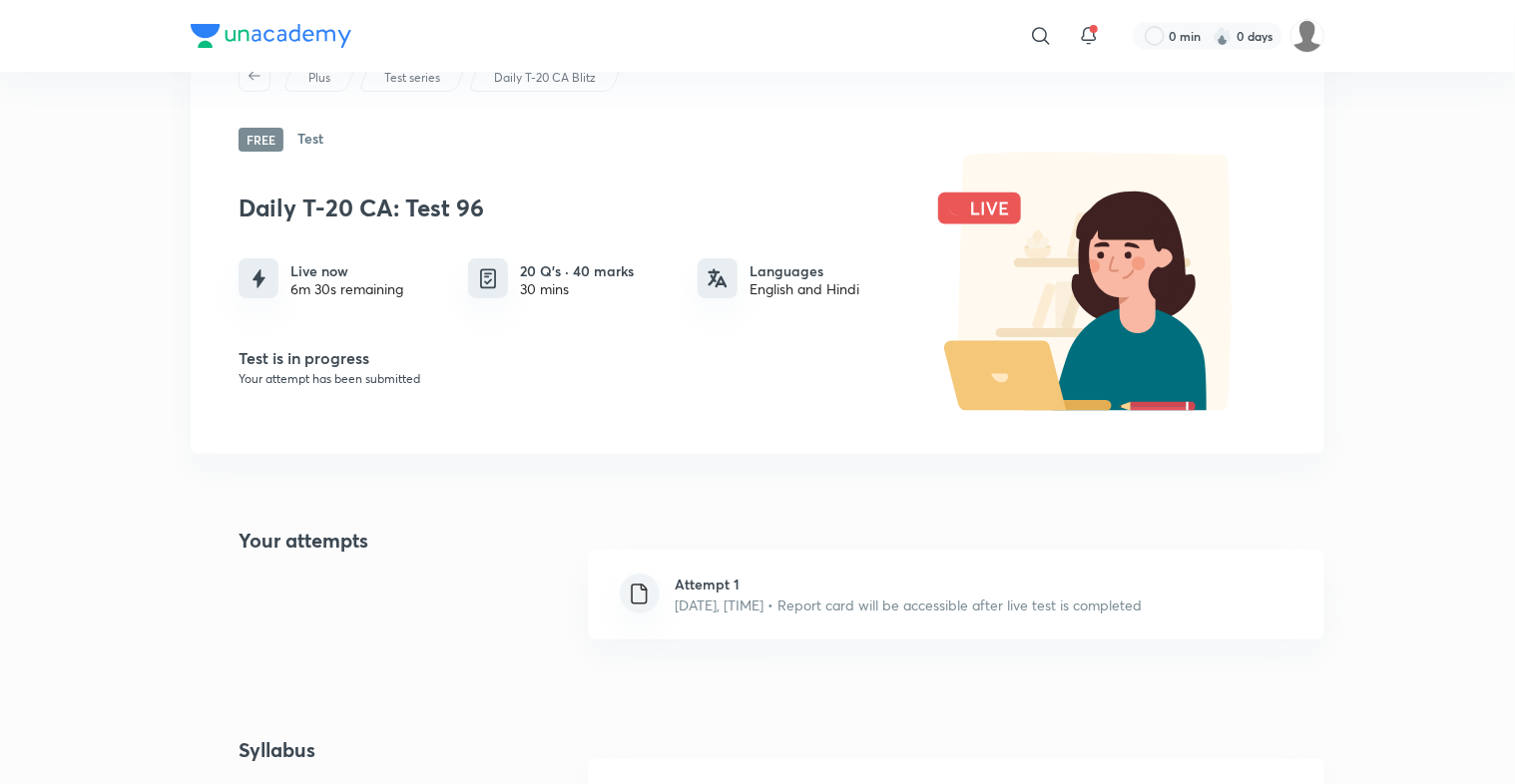 scroll, scrollTop: 298, scrollLeft: 0, axis: vertical 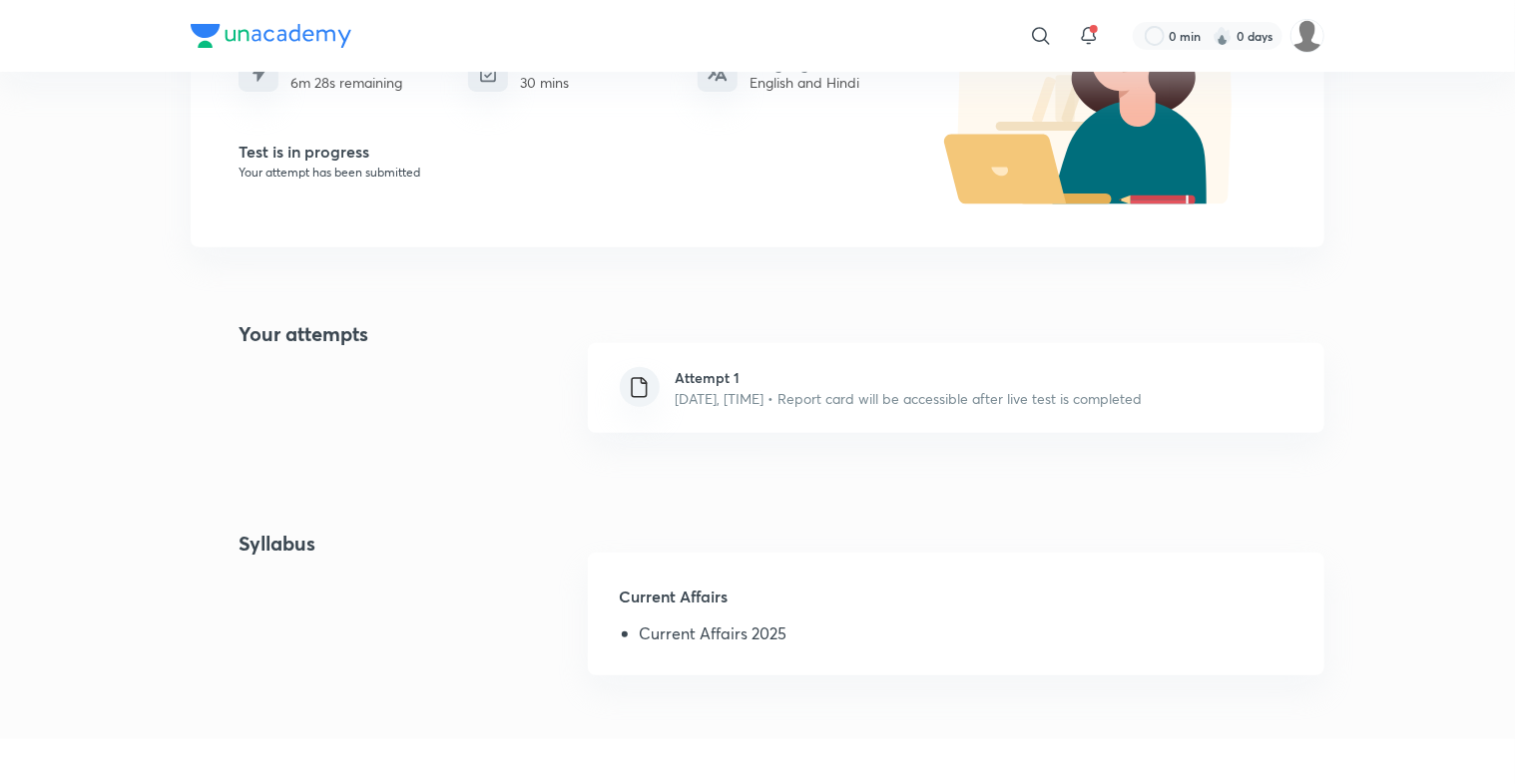 click on "Attempt 1" at bounding box center (909, 377) 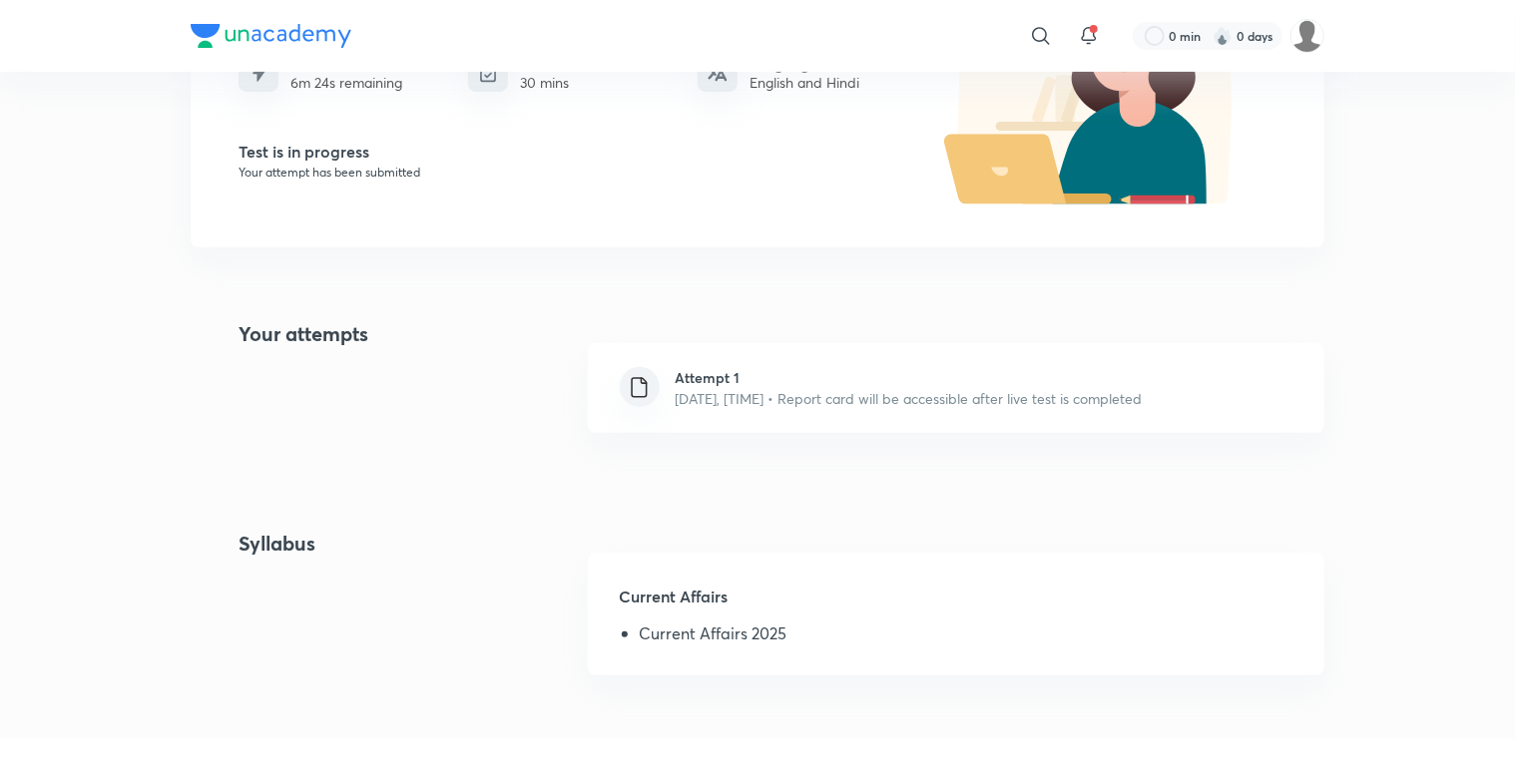 click at bounding box center (639, 387) 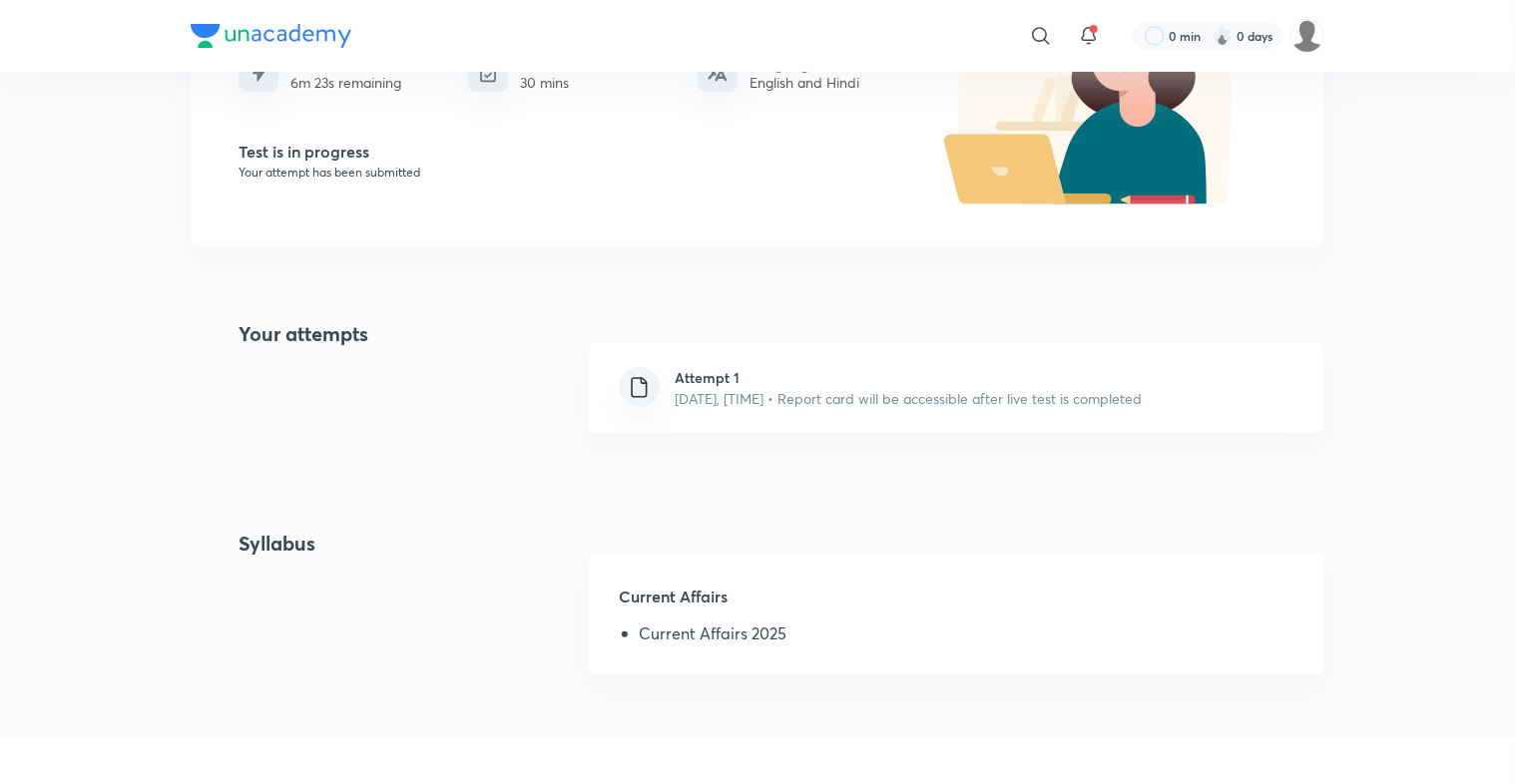 click at bounding box center (639, 387) 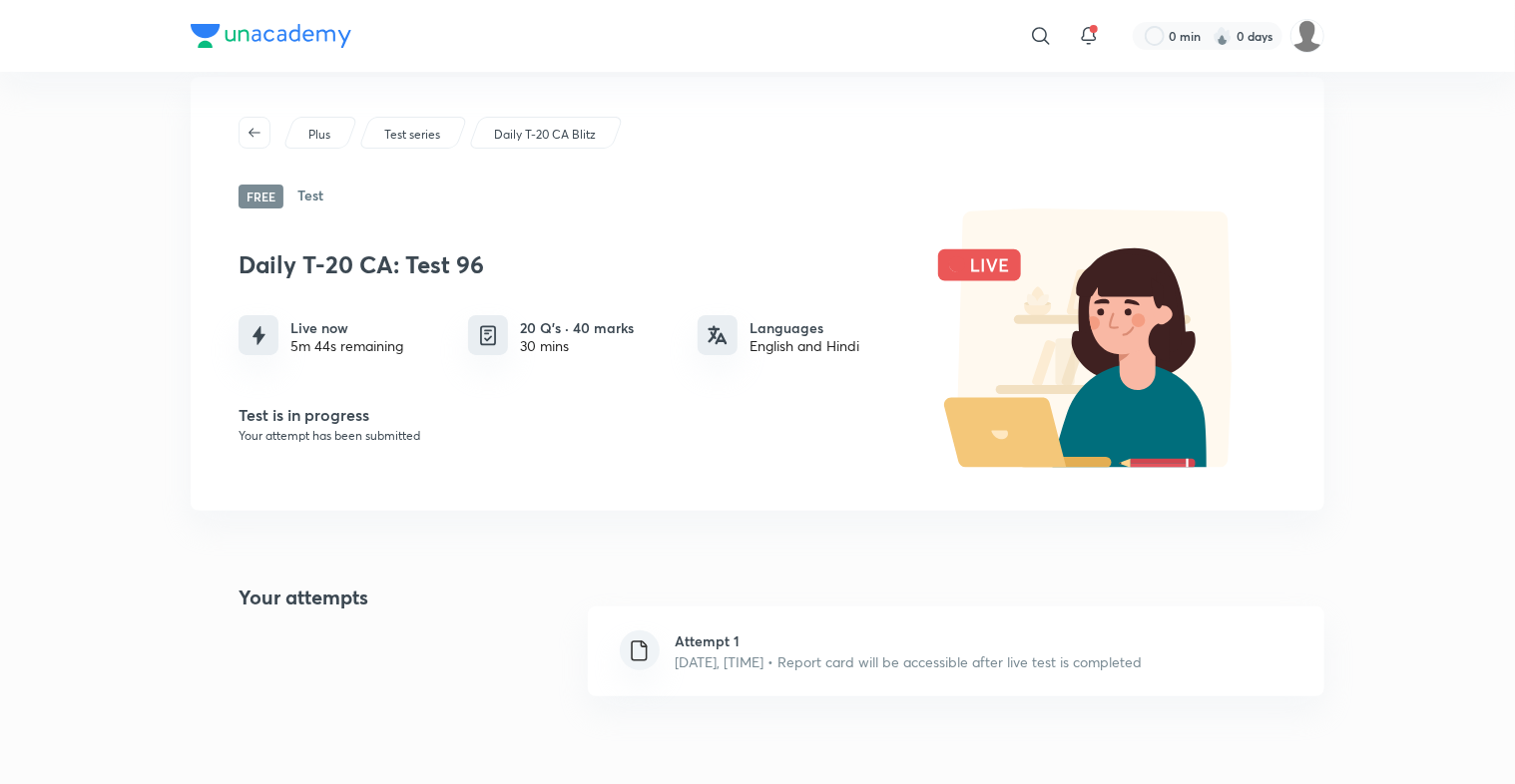 scroll, scrollTop: 0, scrollLeft: 0, axis: both 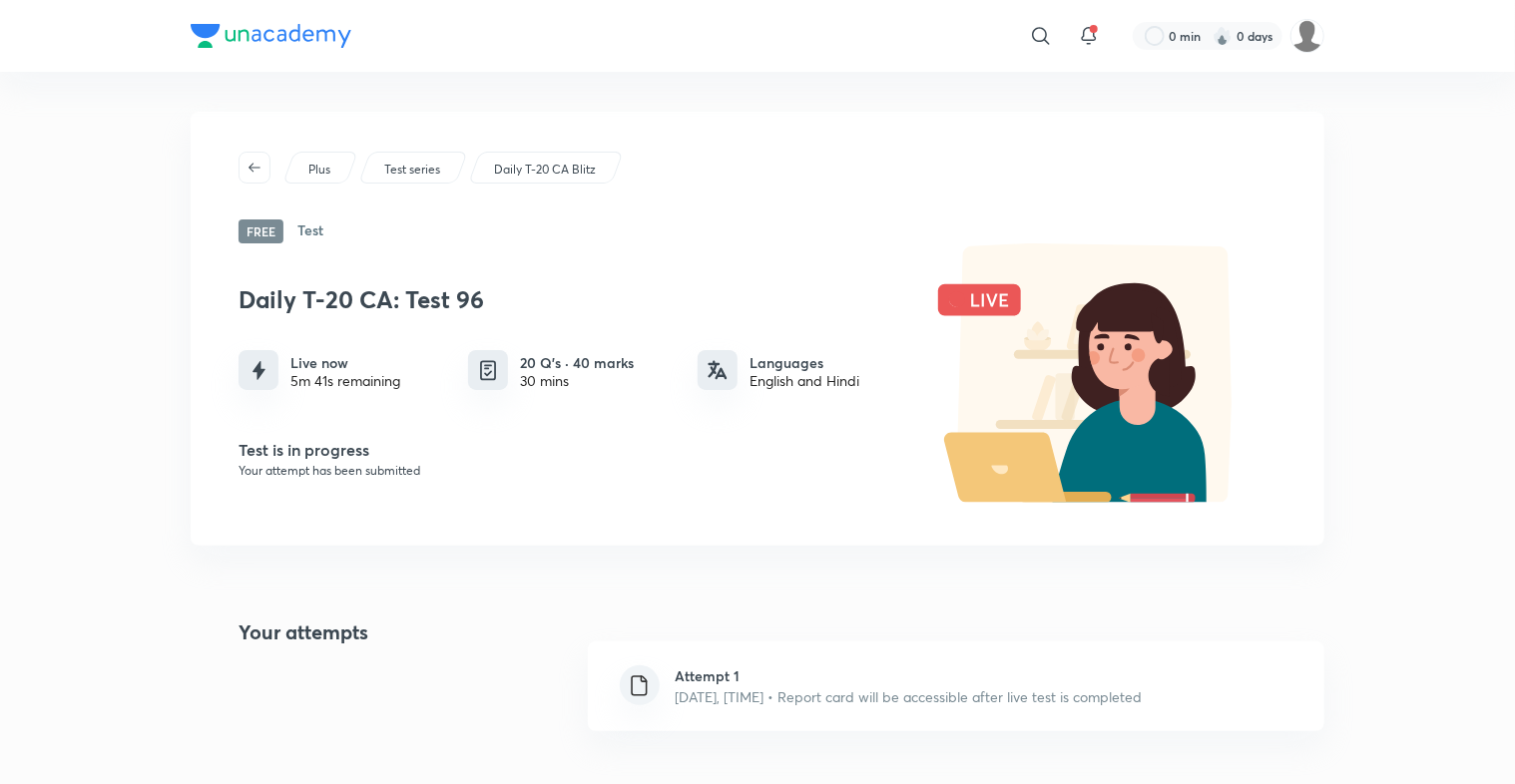 click at bounding box center (639, 685) 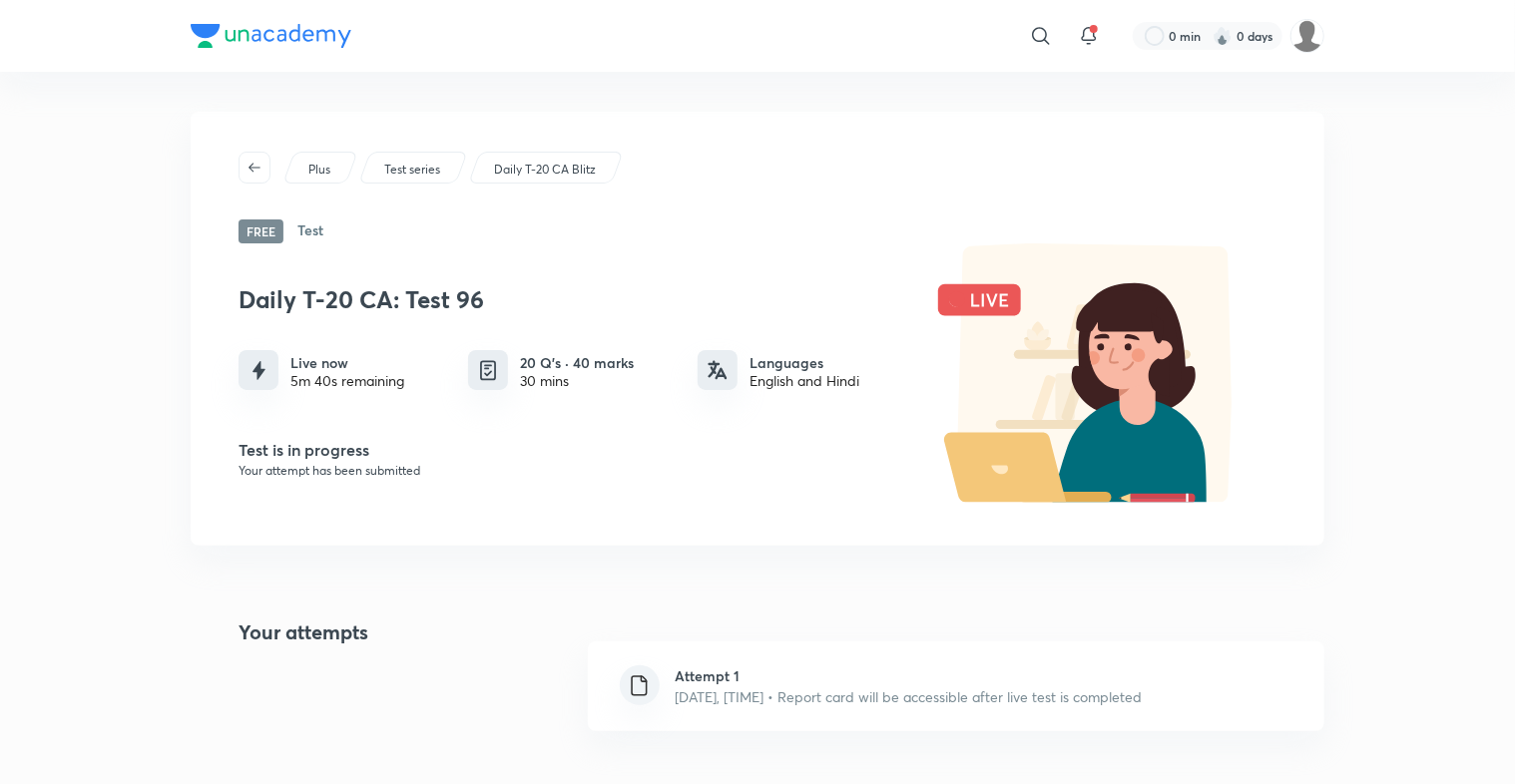 click on "Aug 2, 2025, 12:00 PM • Report card will be accessible after live test is completed" at bounding box center (909, 696) 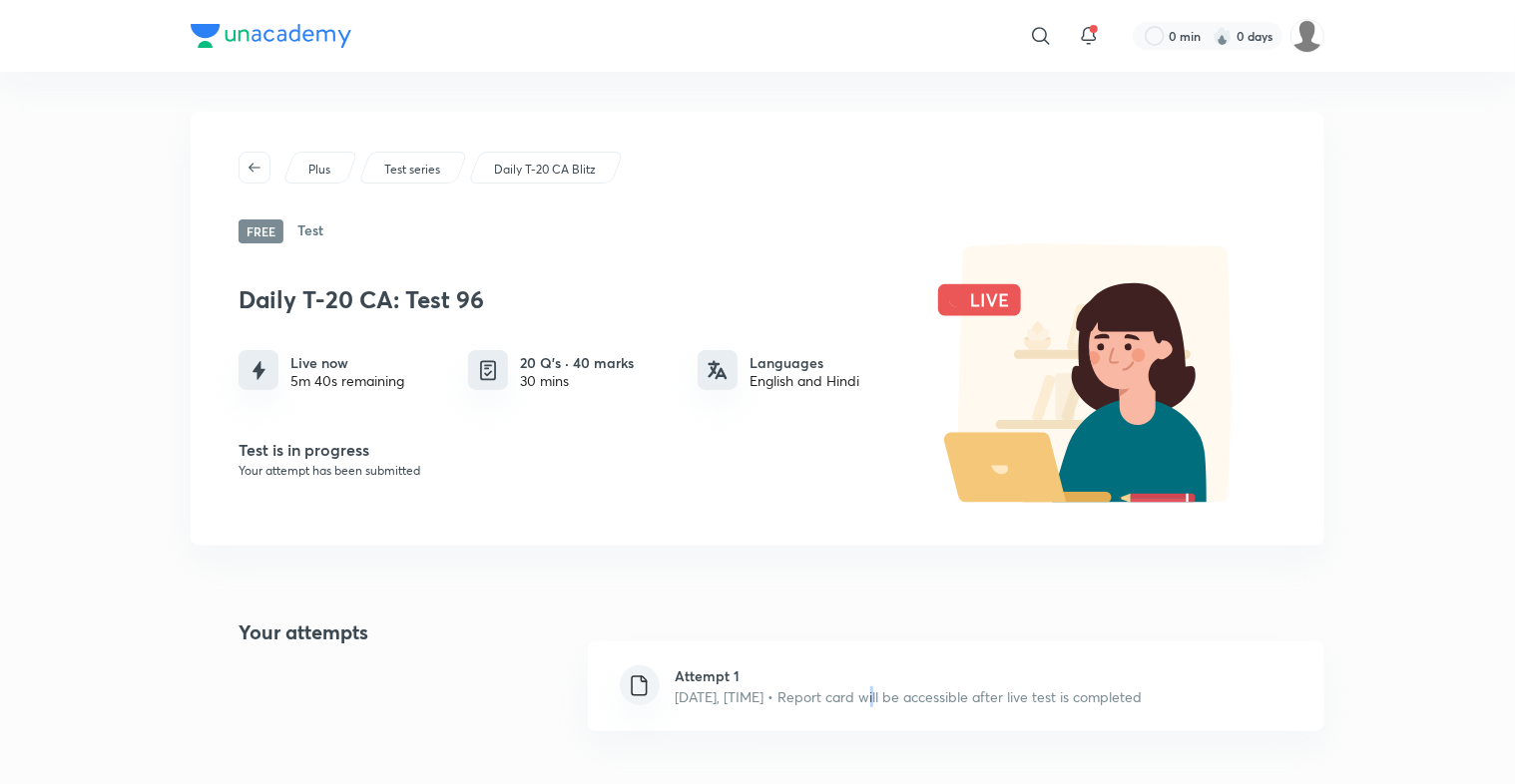 drag, startPoint x: 871, startPoint y: 699, endPoint x: 870, endPoint y: 675, distance: 24.020824 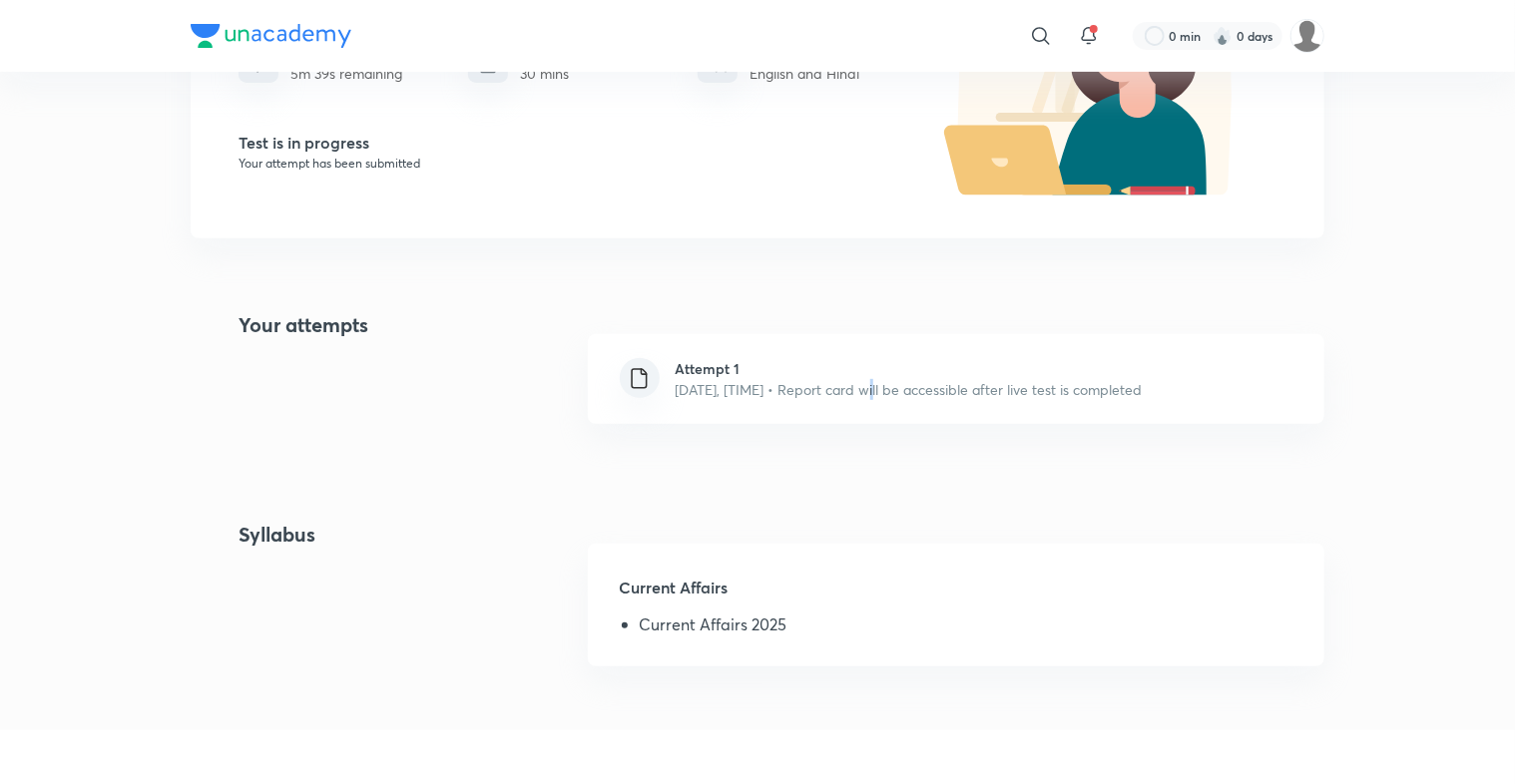 scroll, scrollTop: 365, scrollLeft: 0, axis: vertical 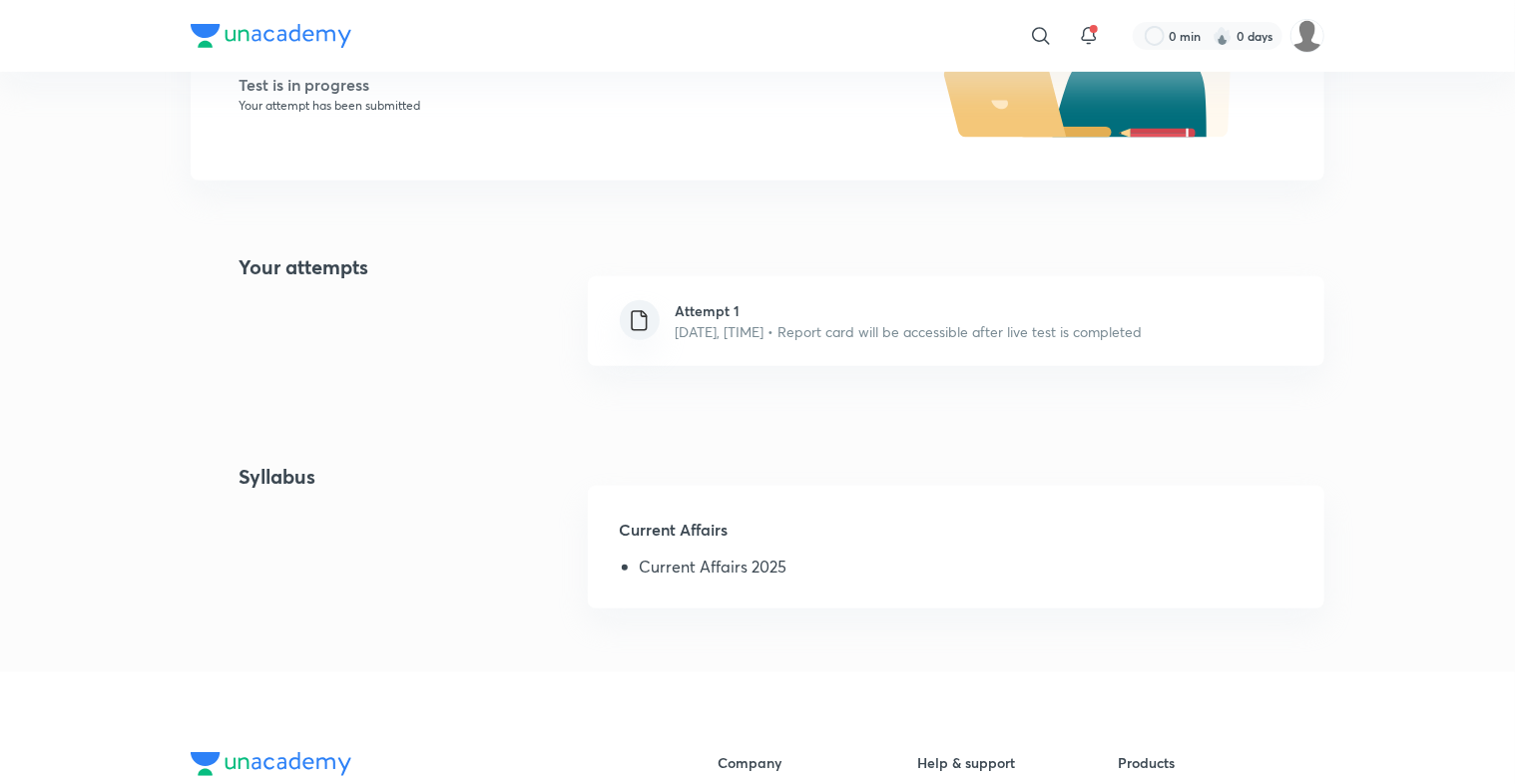 click on "Current Affairs" at bounding box center [956, 538] 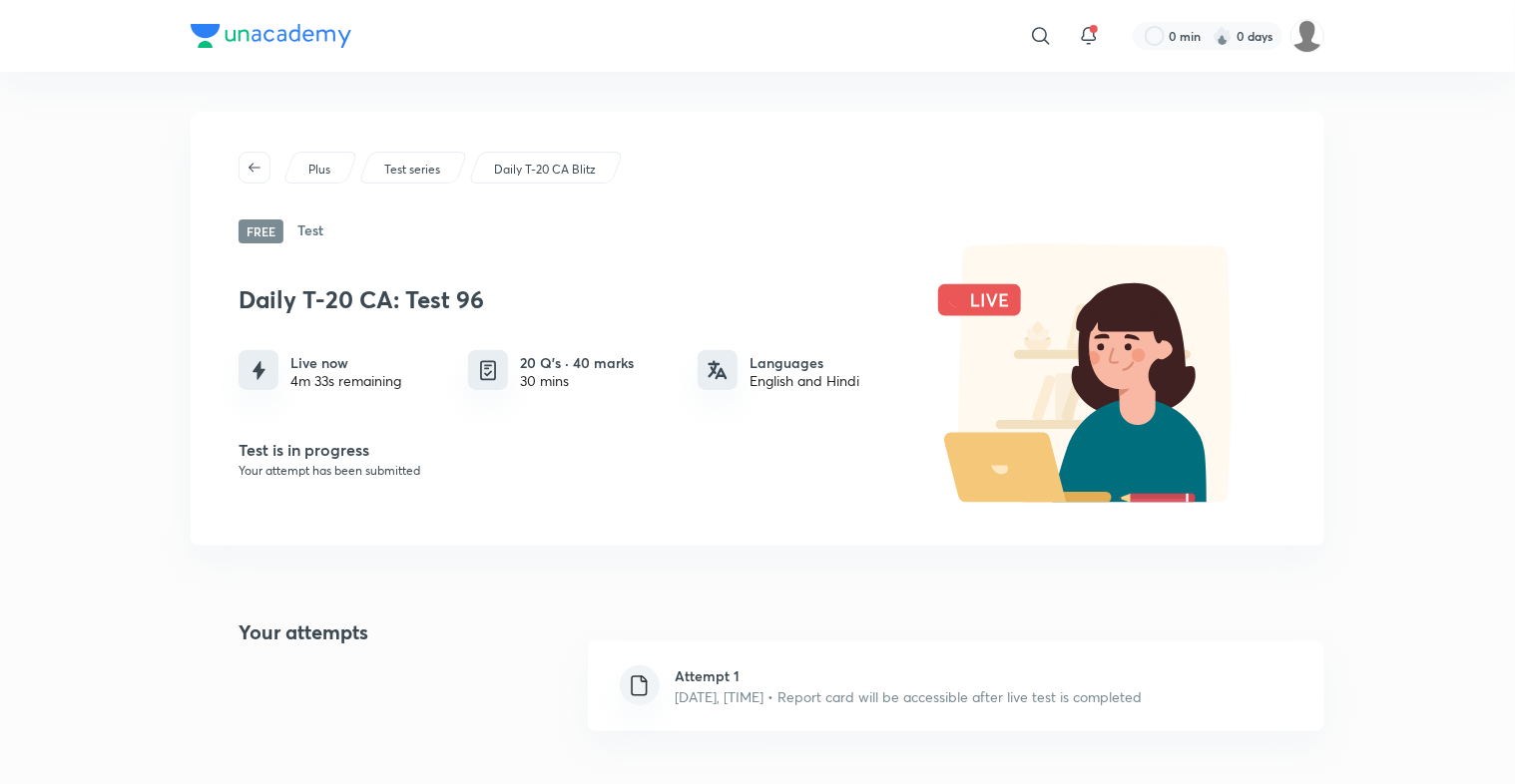 scroll, scrollTop: 365, scrollLeft: 0, axis: vertical 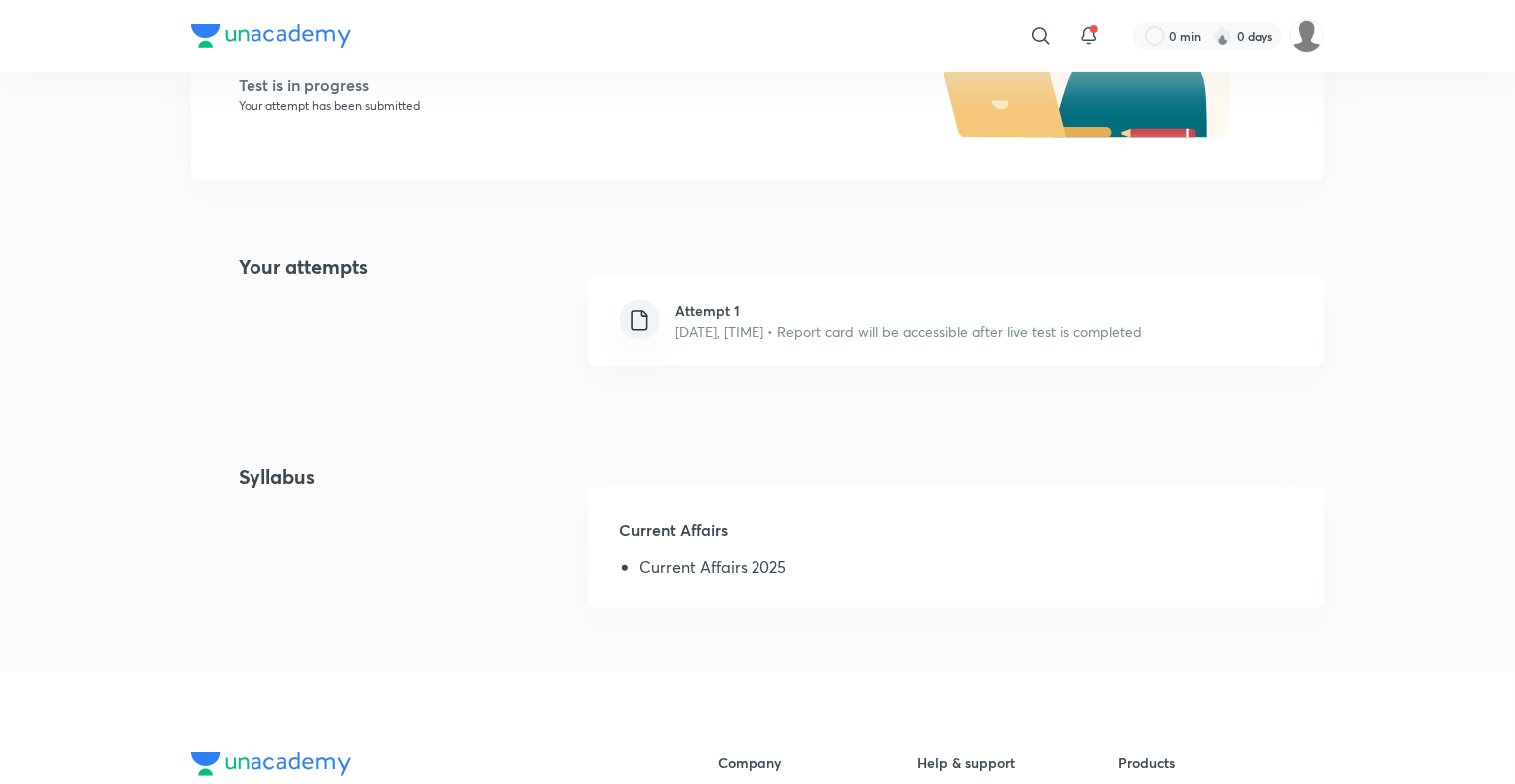 click on "Attempt 1 Aug 2, 2025, 12:00 PM • Report card will be accessible after live test is completed" at bounding box center (909, 321) 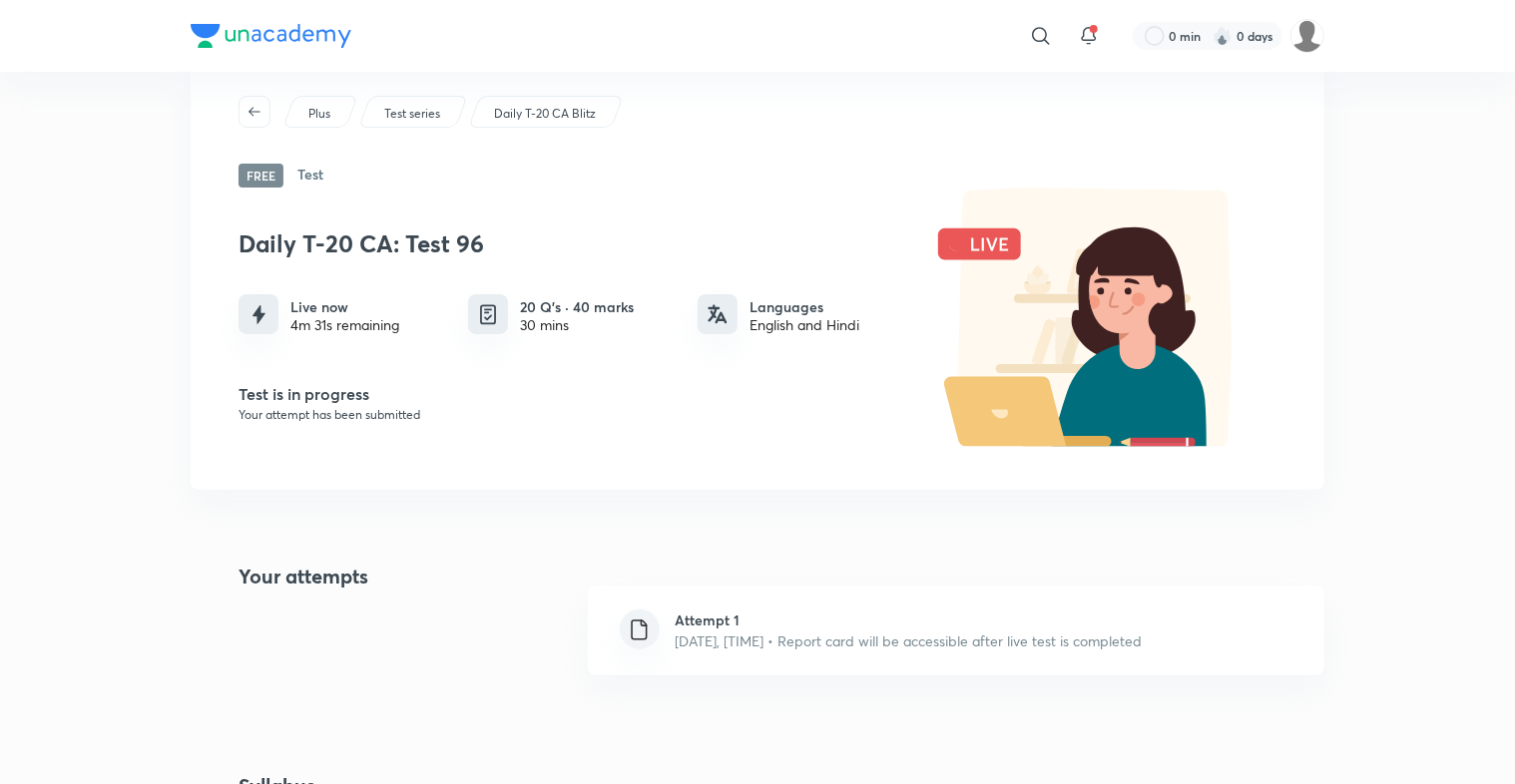 scroll, scrollTop: 0, scrollLeft: 0, axis: both 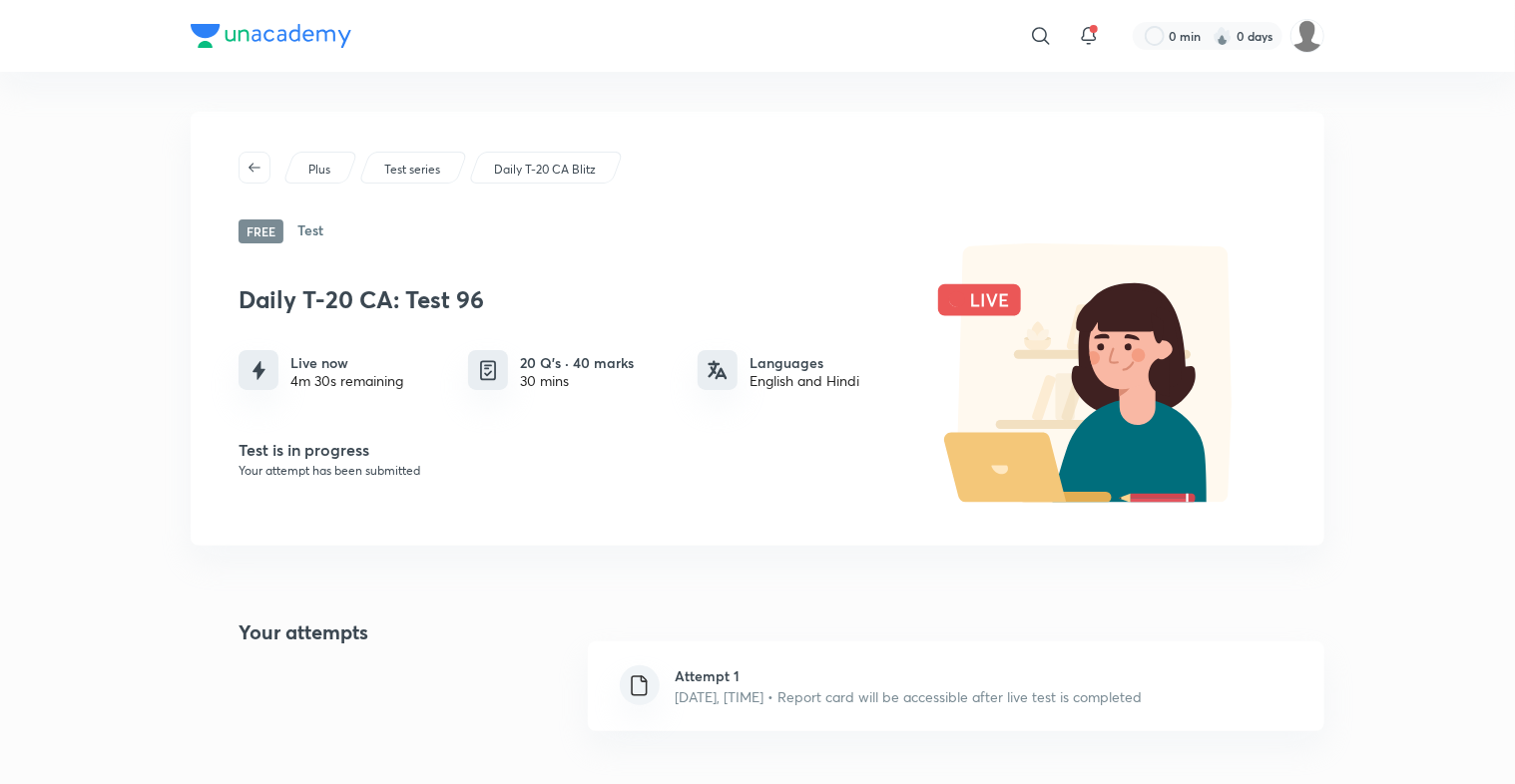 click at bounding box center (258, 370) 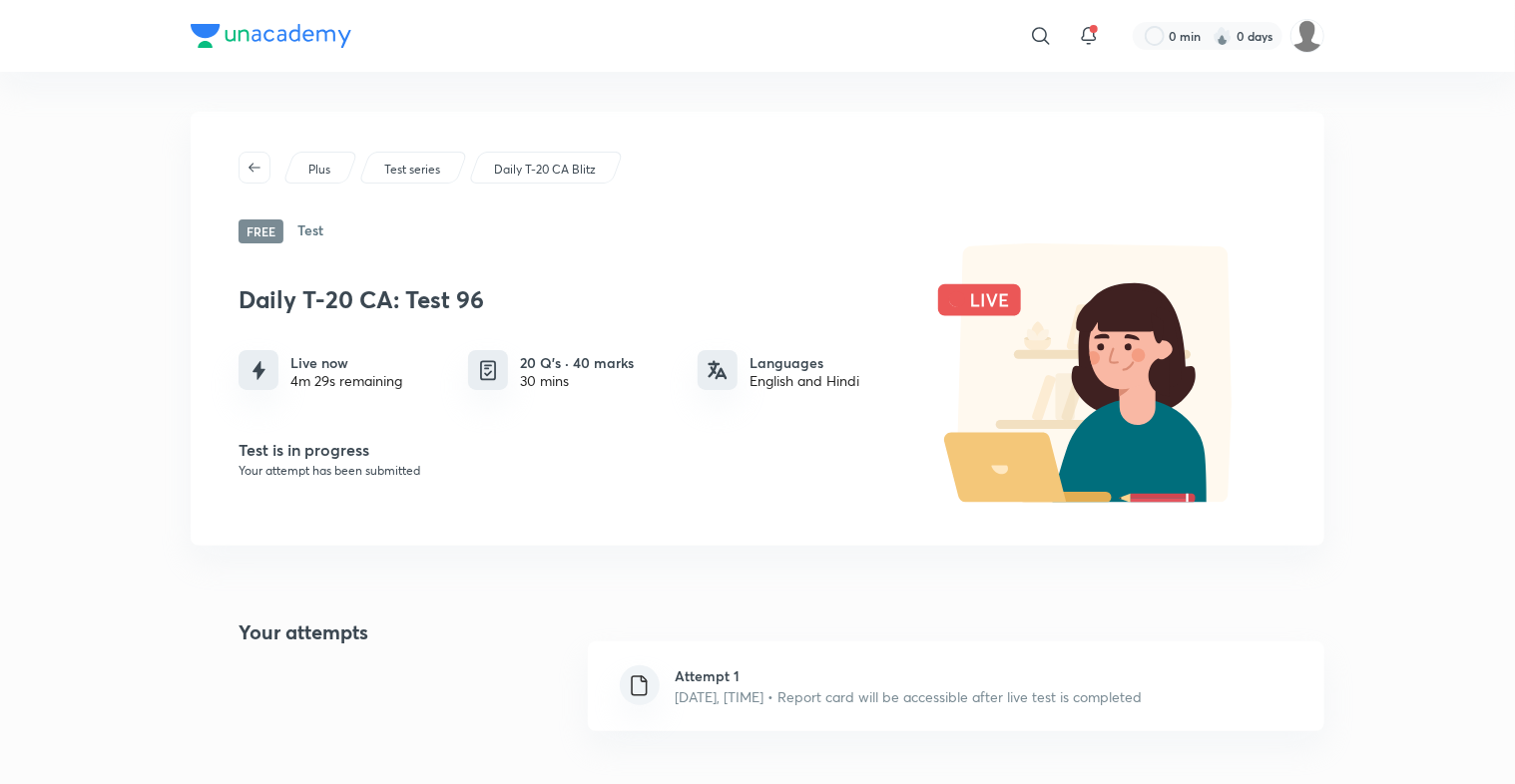 click on "20 Q’s · 40 marks 30 mins" at bounding box center (573, 370) 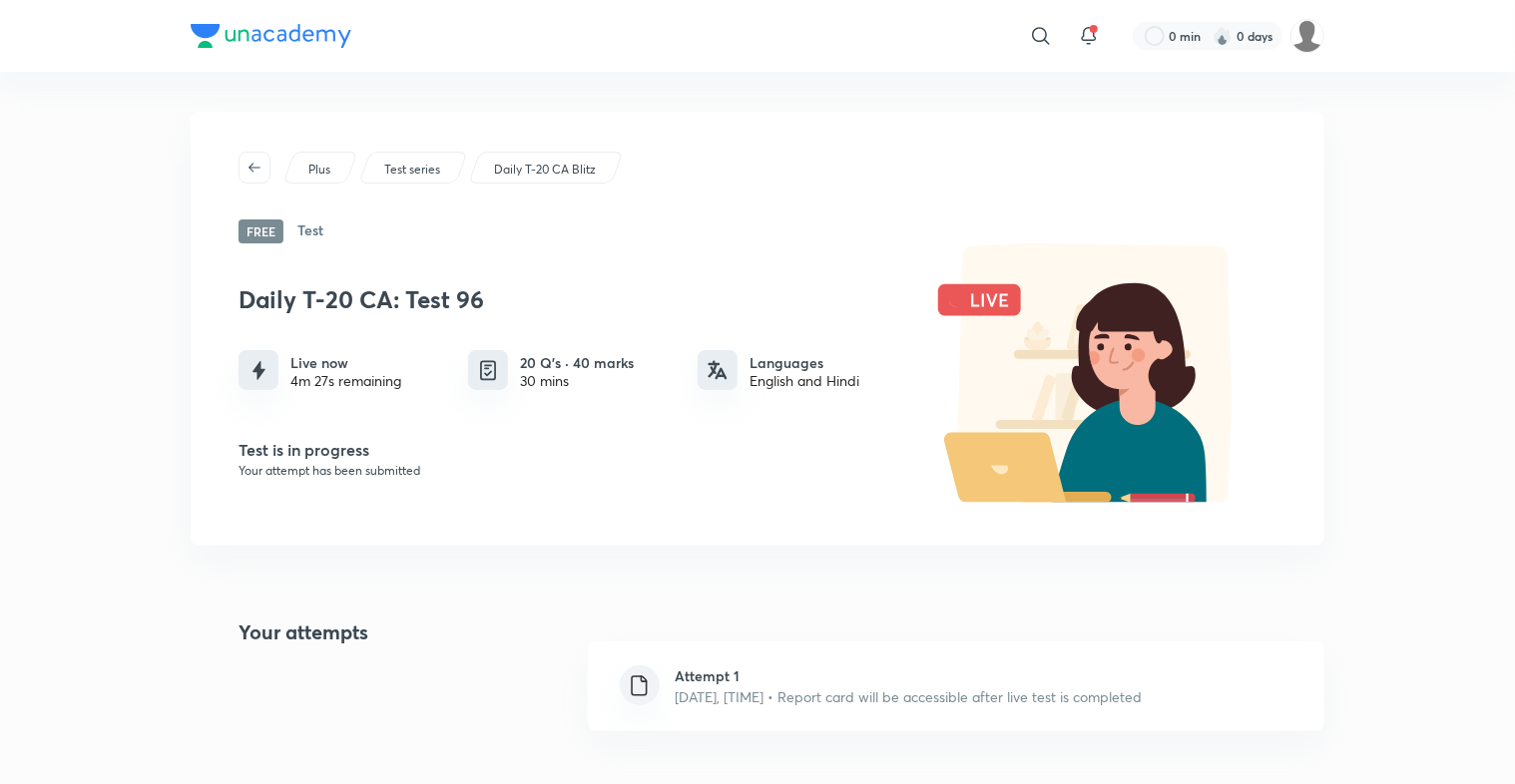 click on "Daily T-20 CA: Test 96 Live now 4m 27s remaining 20 Q’s · 40 marks 30 mins Languages English and Hindi Test is in progress Your attempt has been submitted" at bounding box center (573, 374) 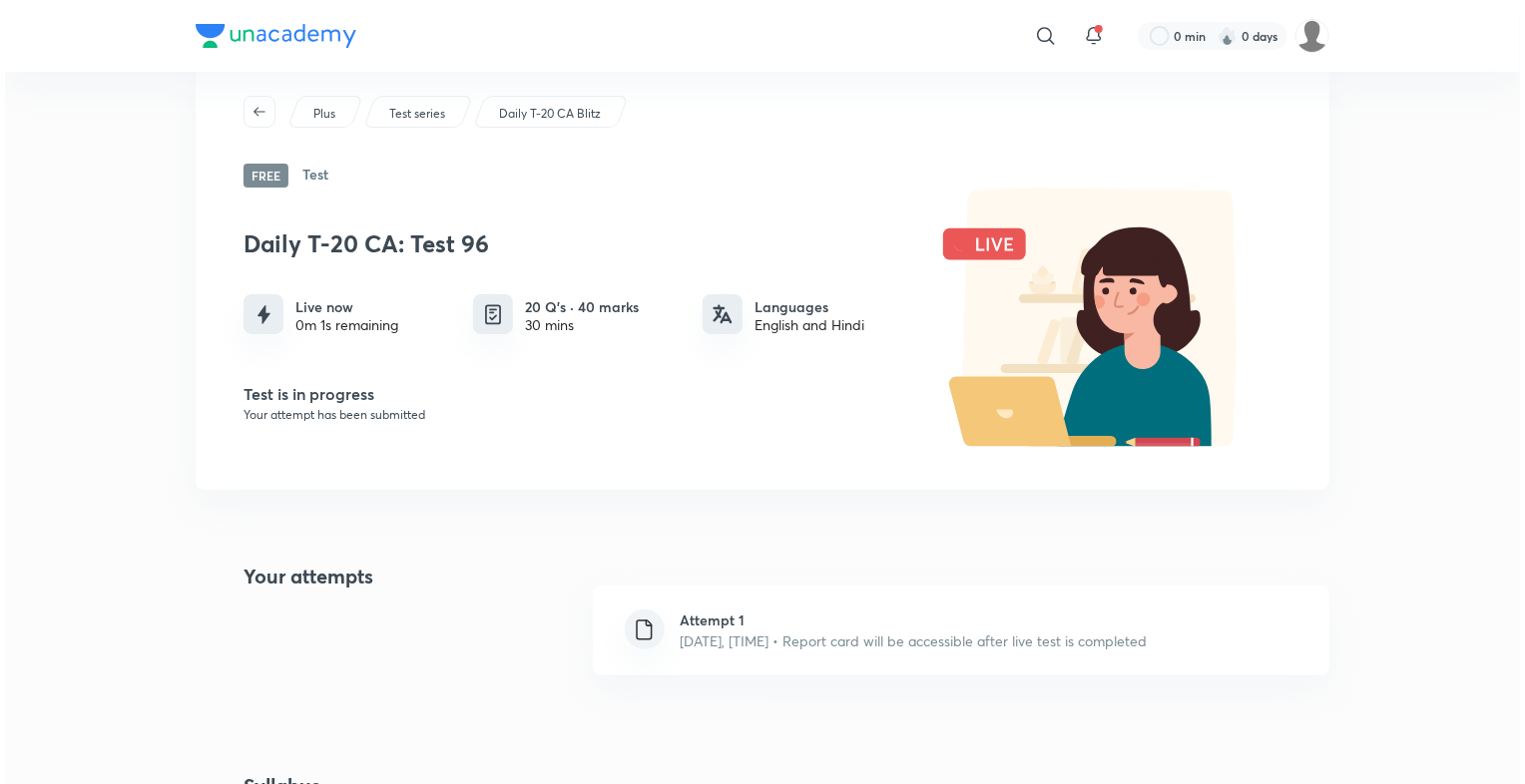 scroll, scrollTop: 0, scrollLeft: 0, axis: both 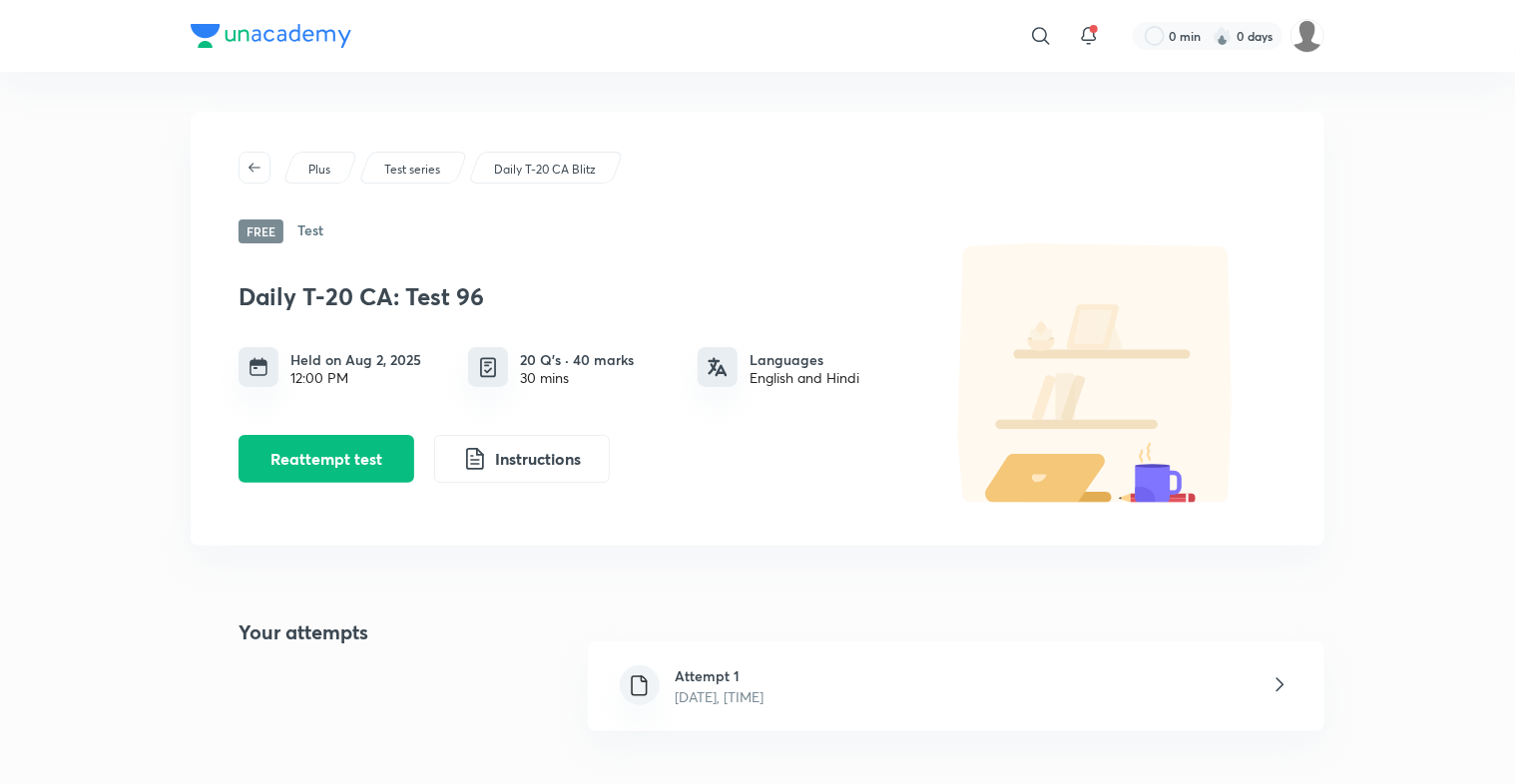 click at bounding box center [258, 367] 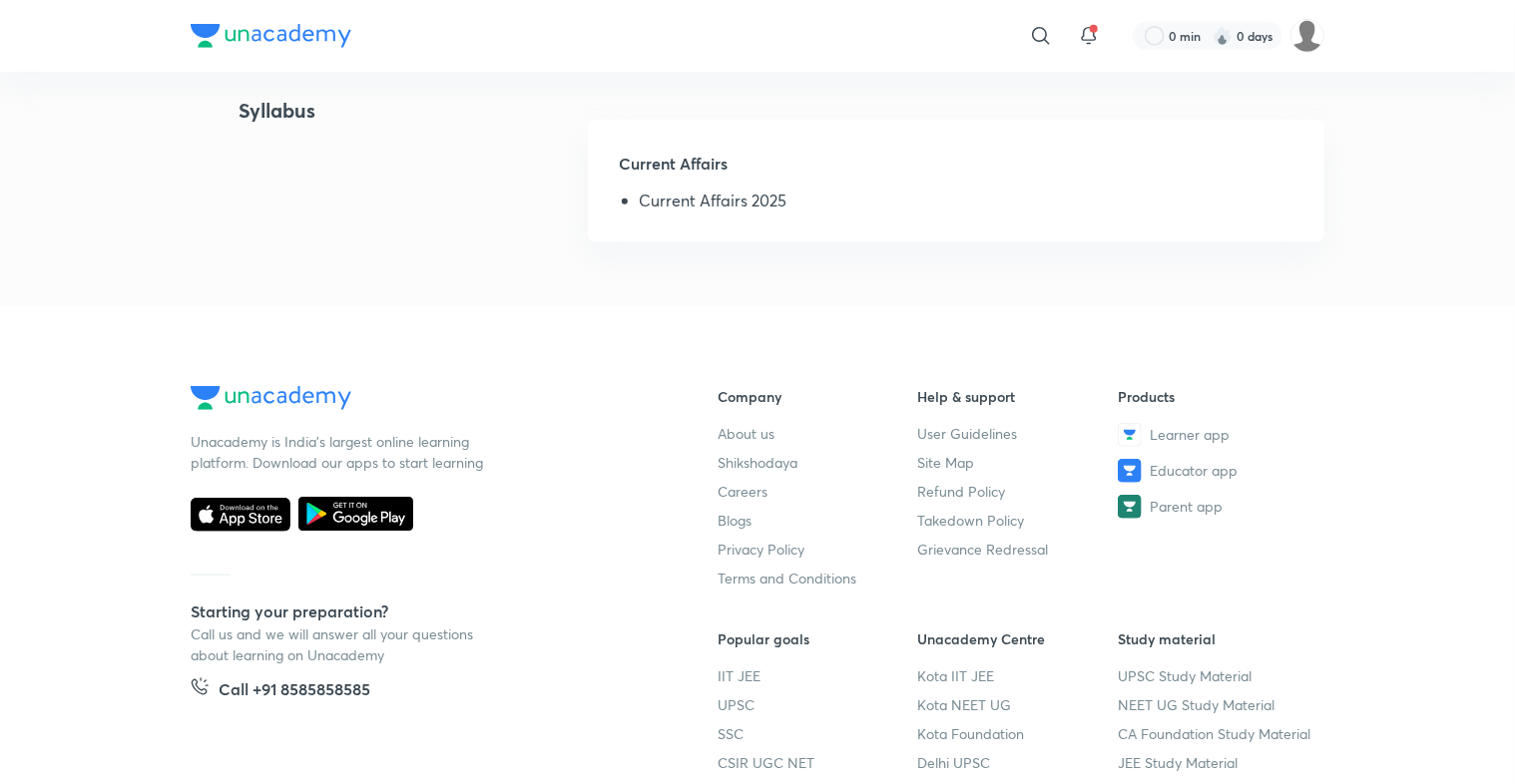 scroll, scrollTop: 0, scrollLeft: 0, axis: both 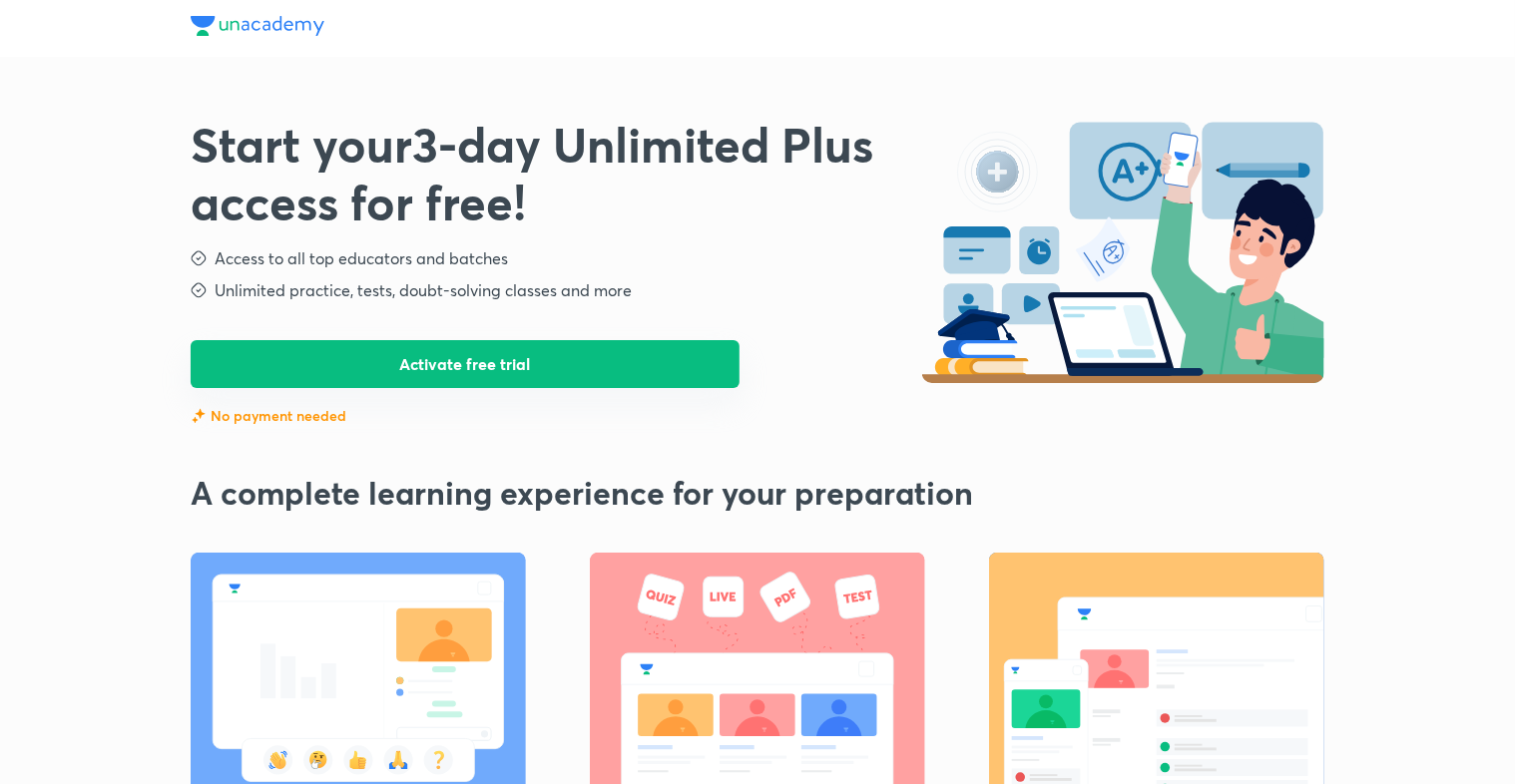 click on "Activate free trial" at bounding box center [465, 364] 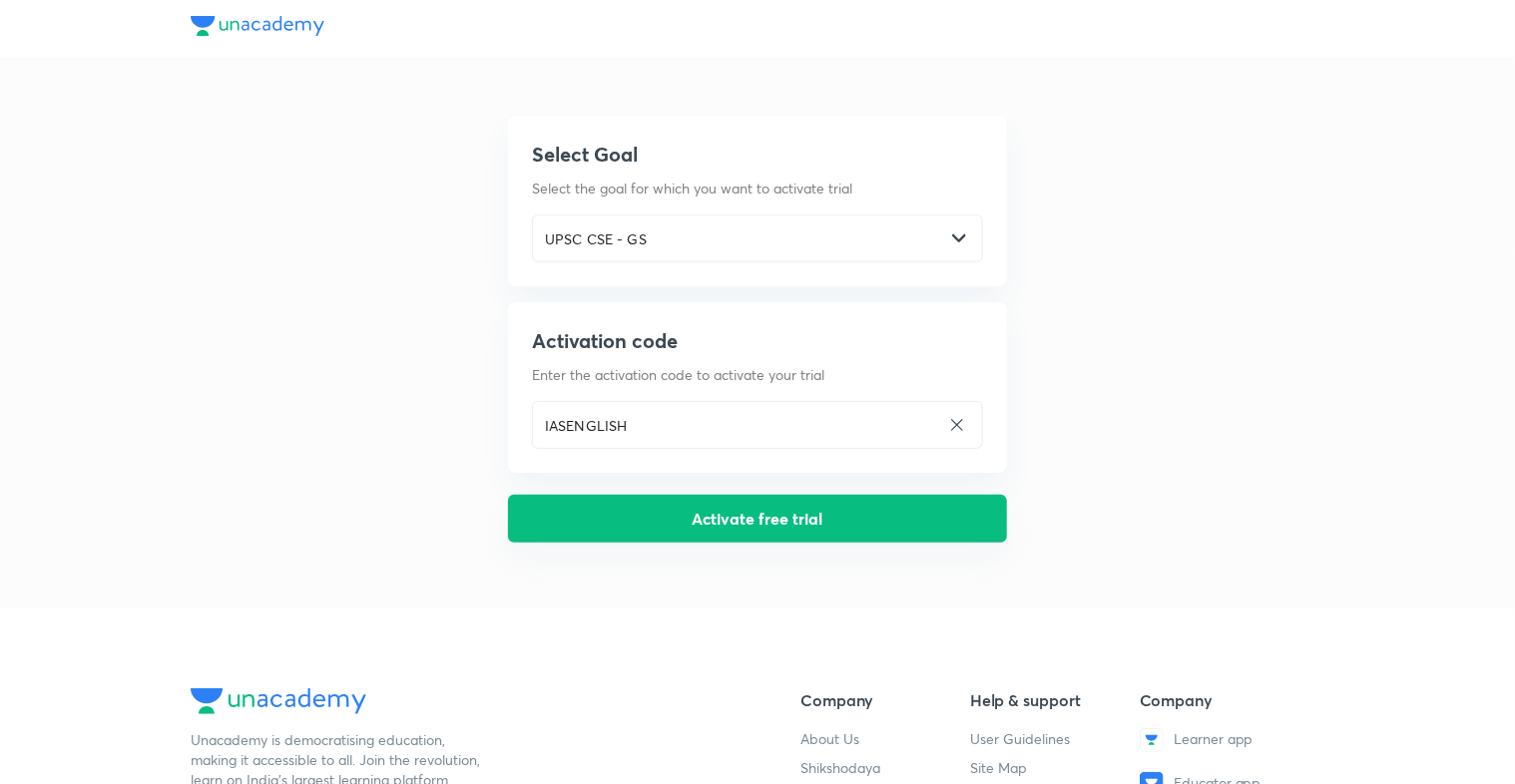 click on "Activate free trial" at bounding box center (758, 519) 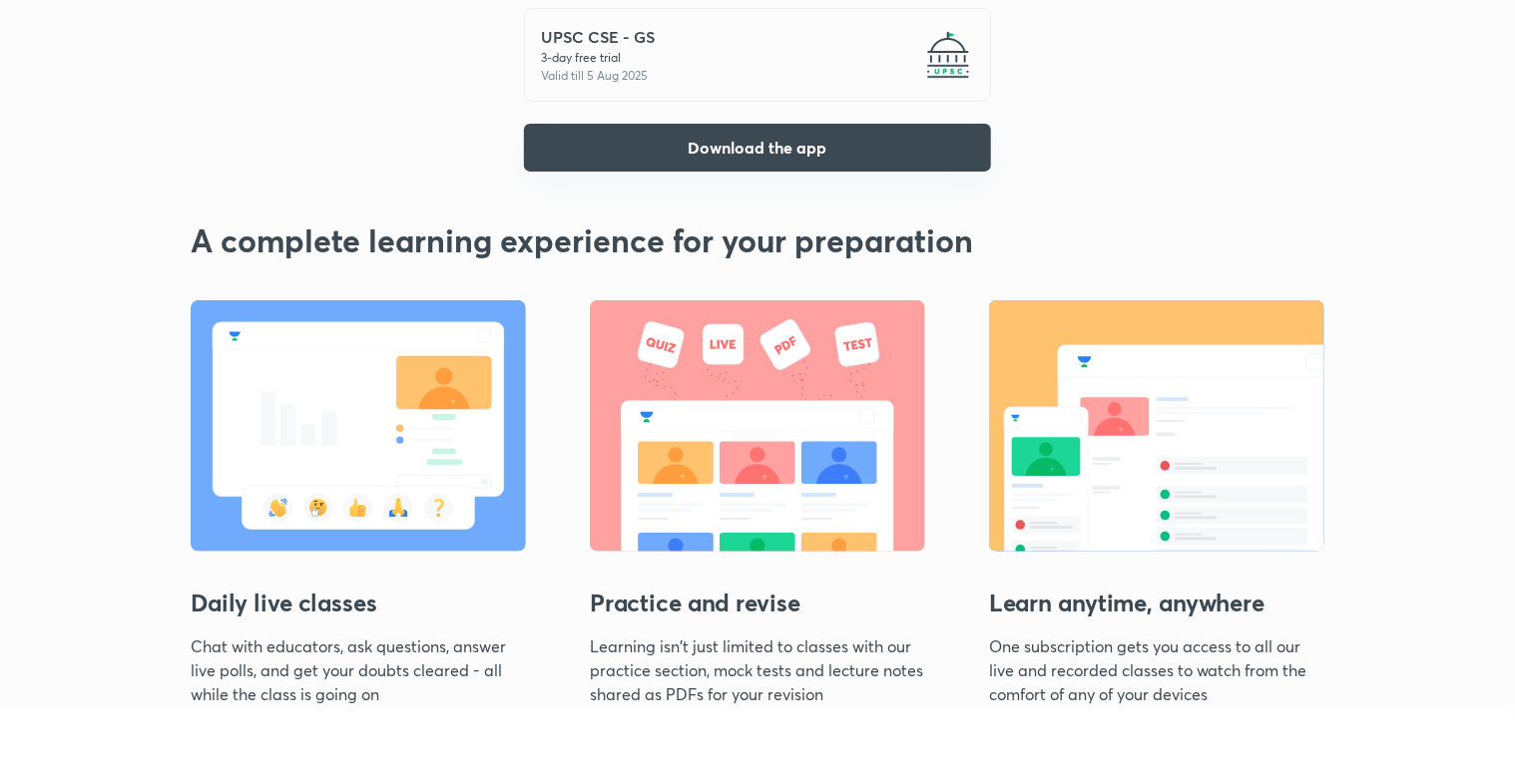 scroll, scrollTop: 365, scrollLeft: 0, axis: vertical 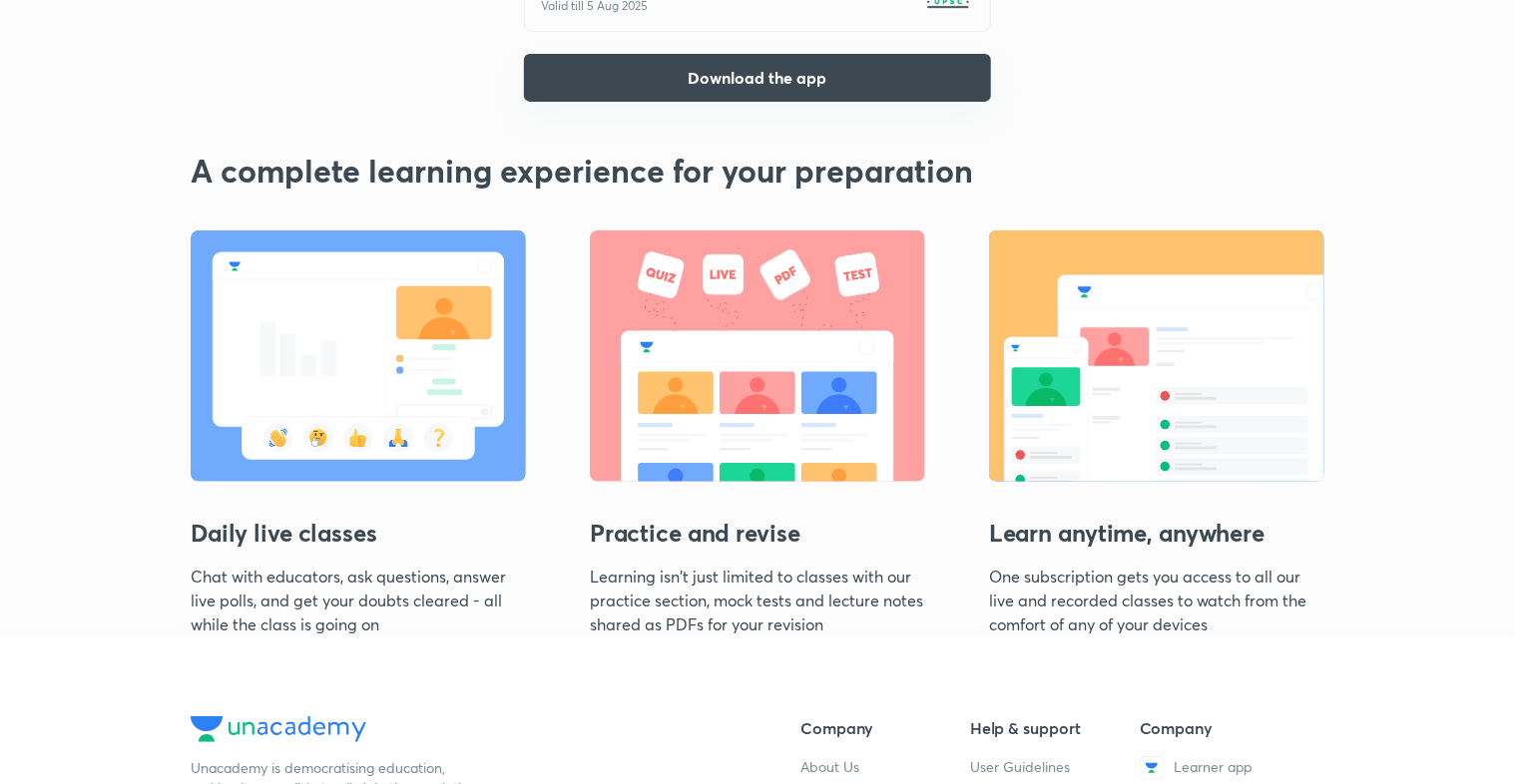 click on "Download the app" at bounding box center [758, 78] 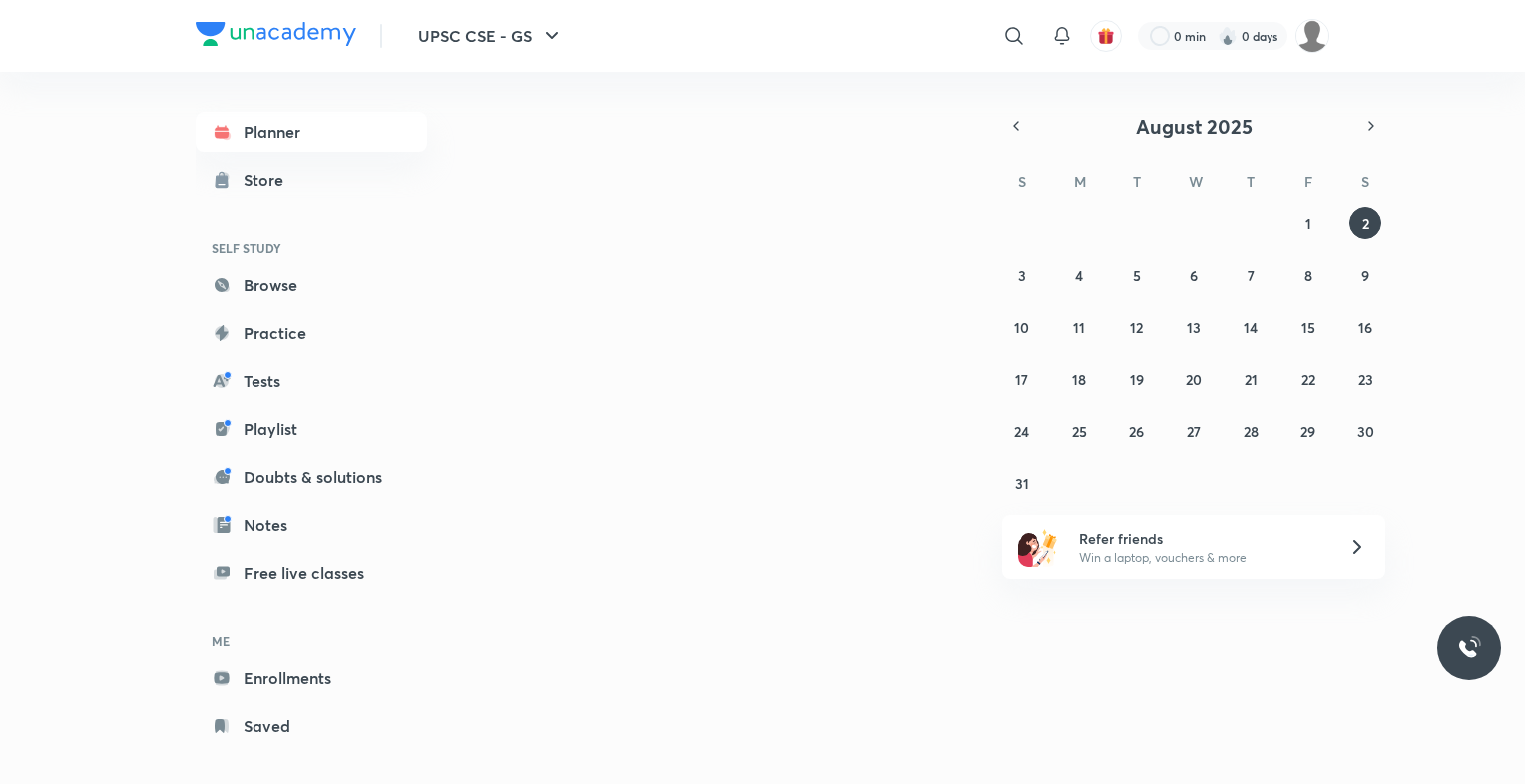 scroll, scrollTop: 0, scrollLeft: 0, axis: both 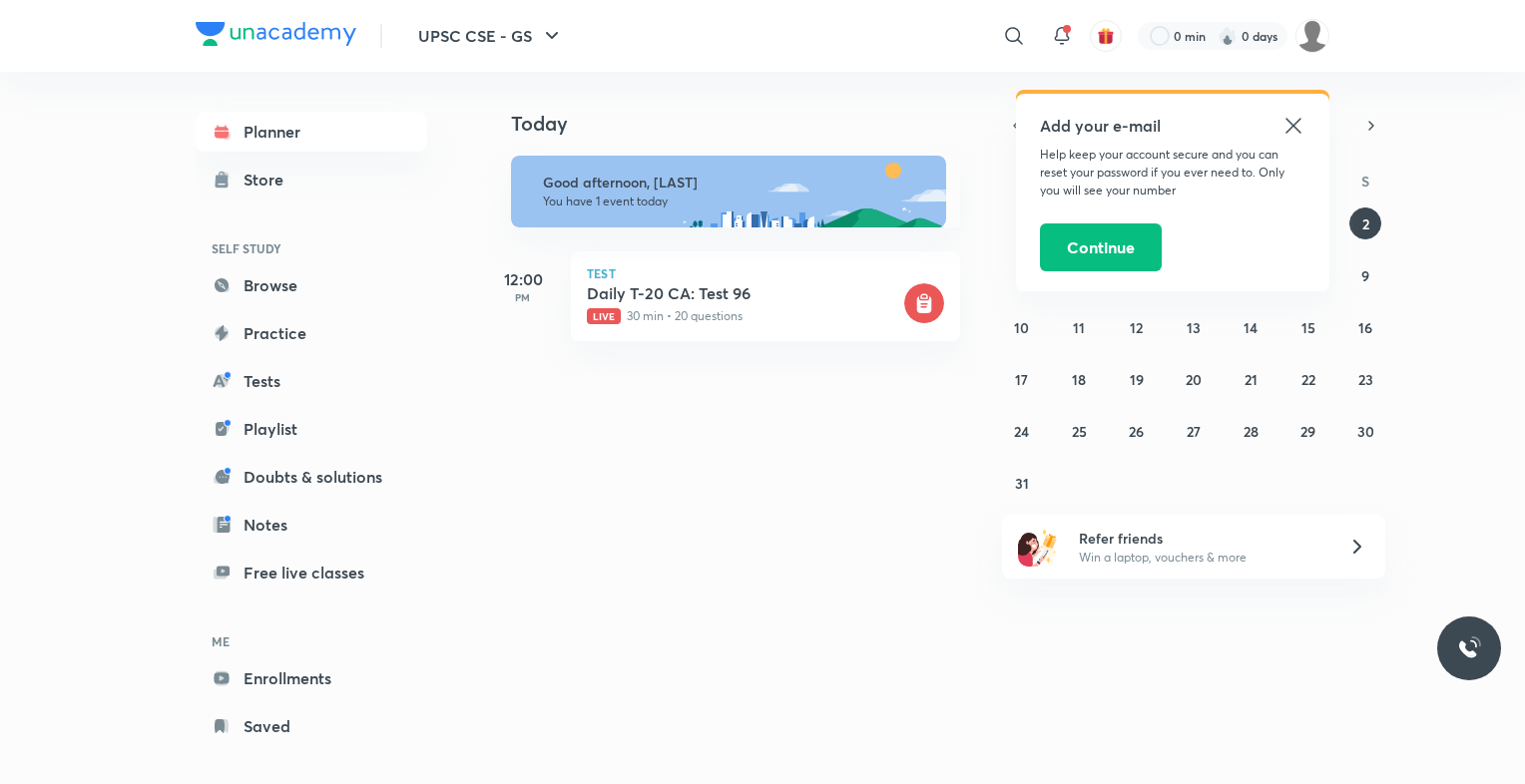 click 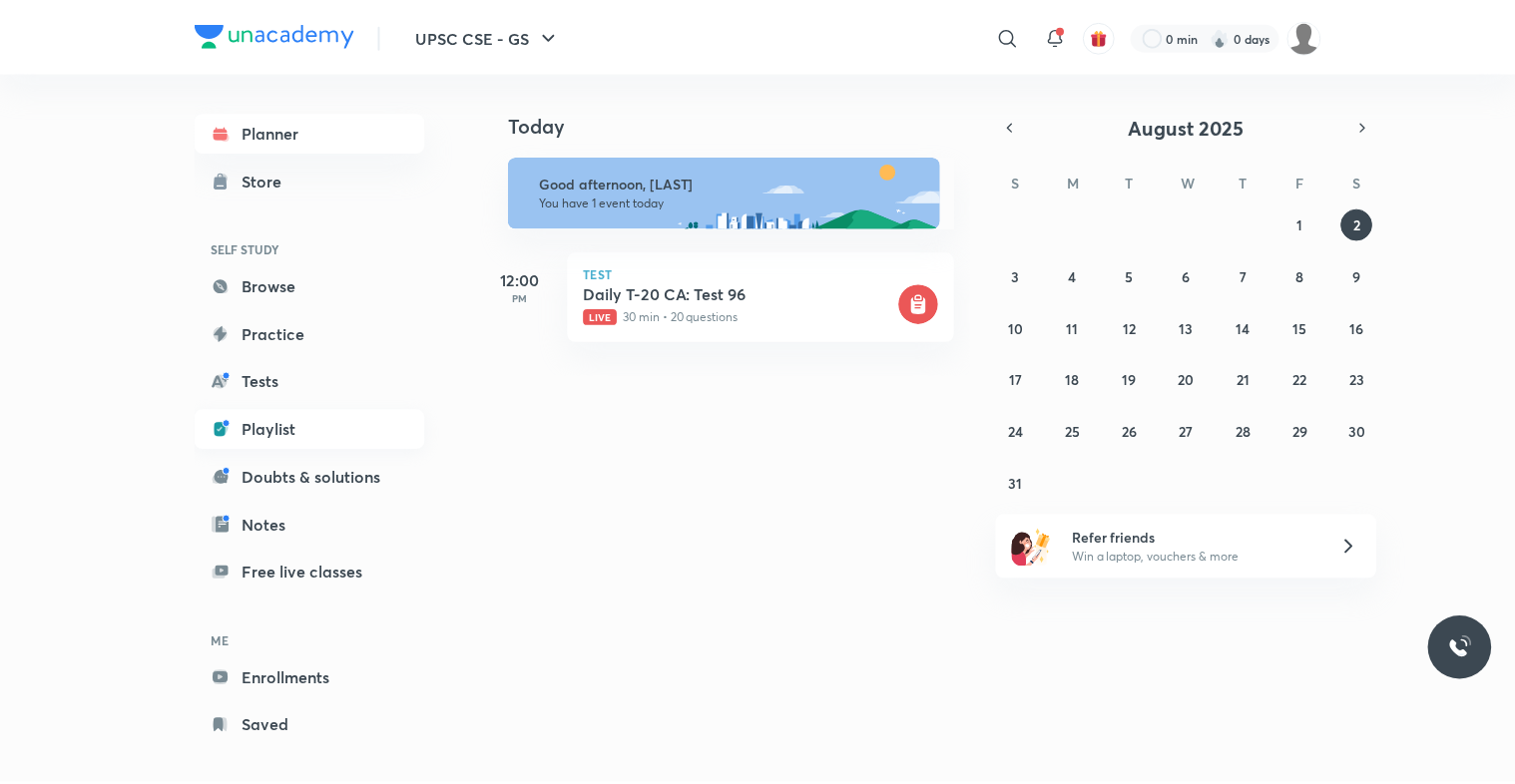 scroll, scrollTop: 0, scrollLeft: 0, axis: both 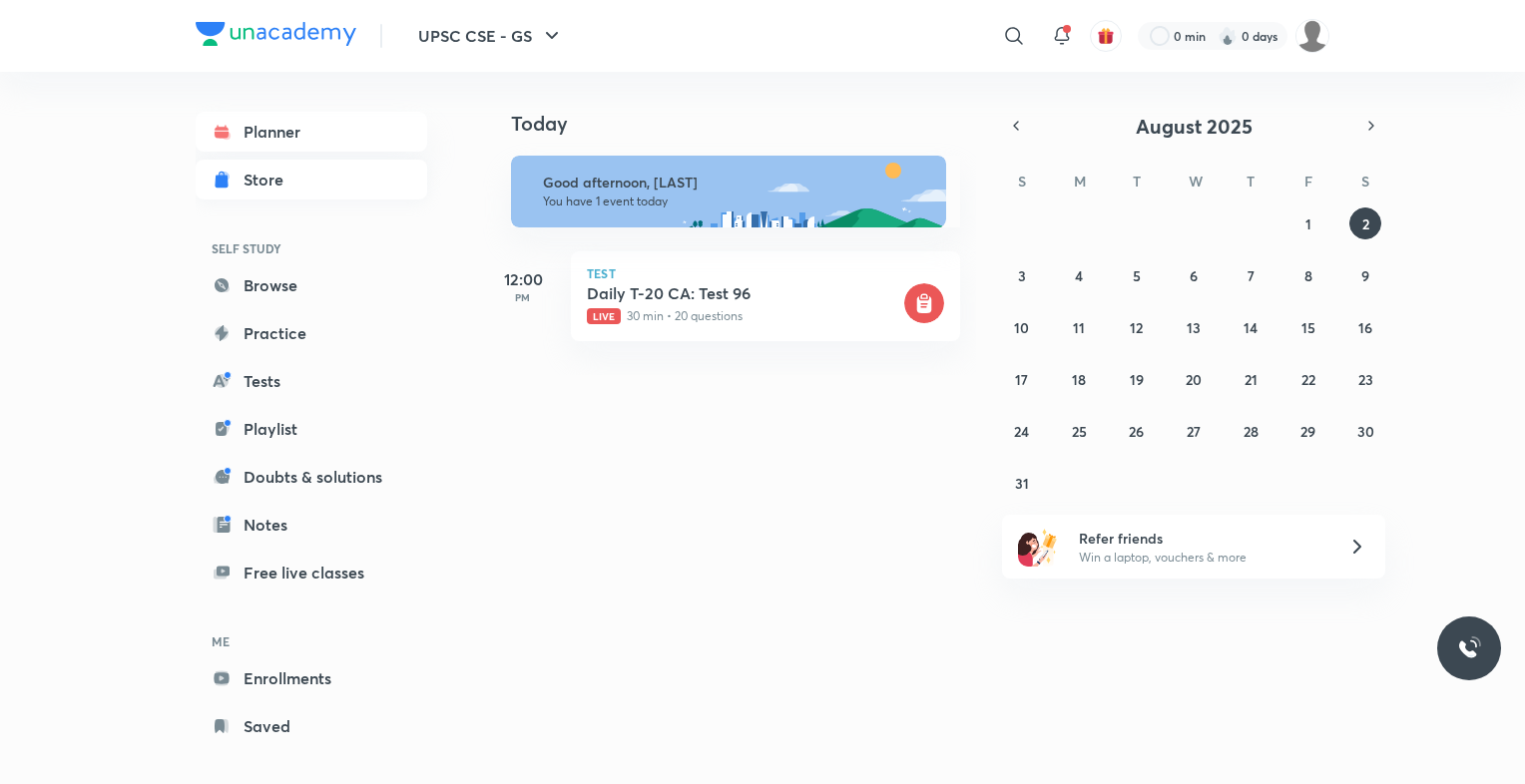 click on "Store" at bounding box center (311, 180) 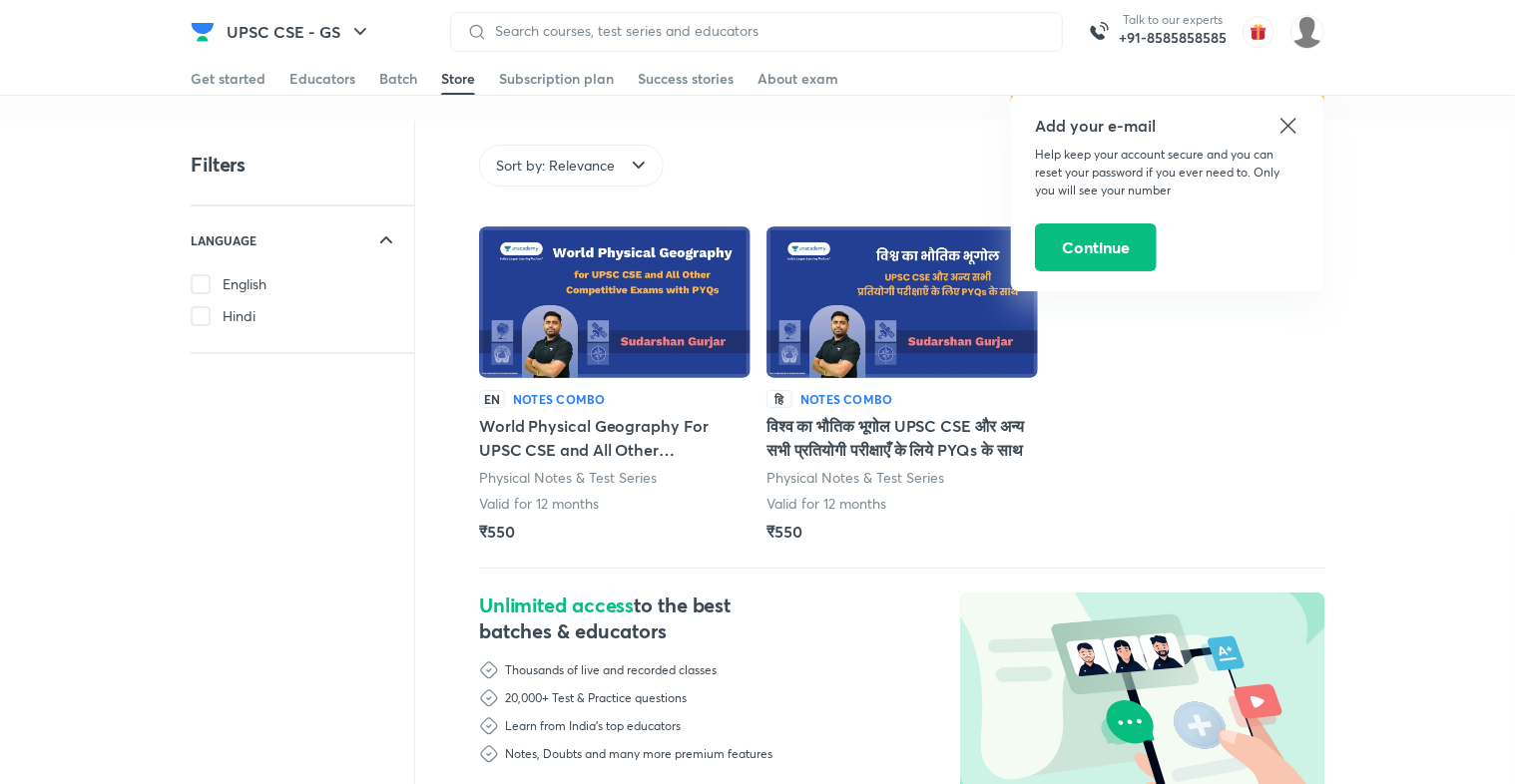 click 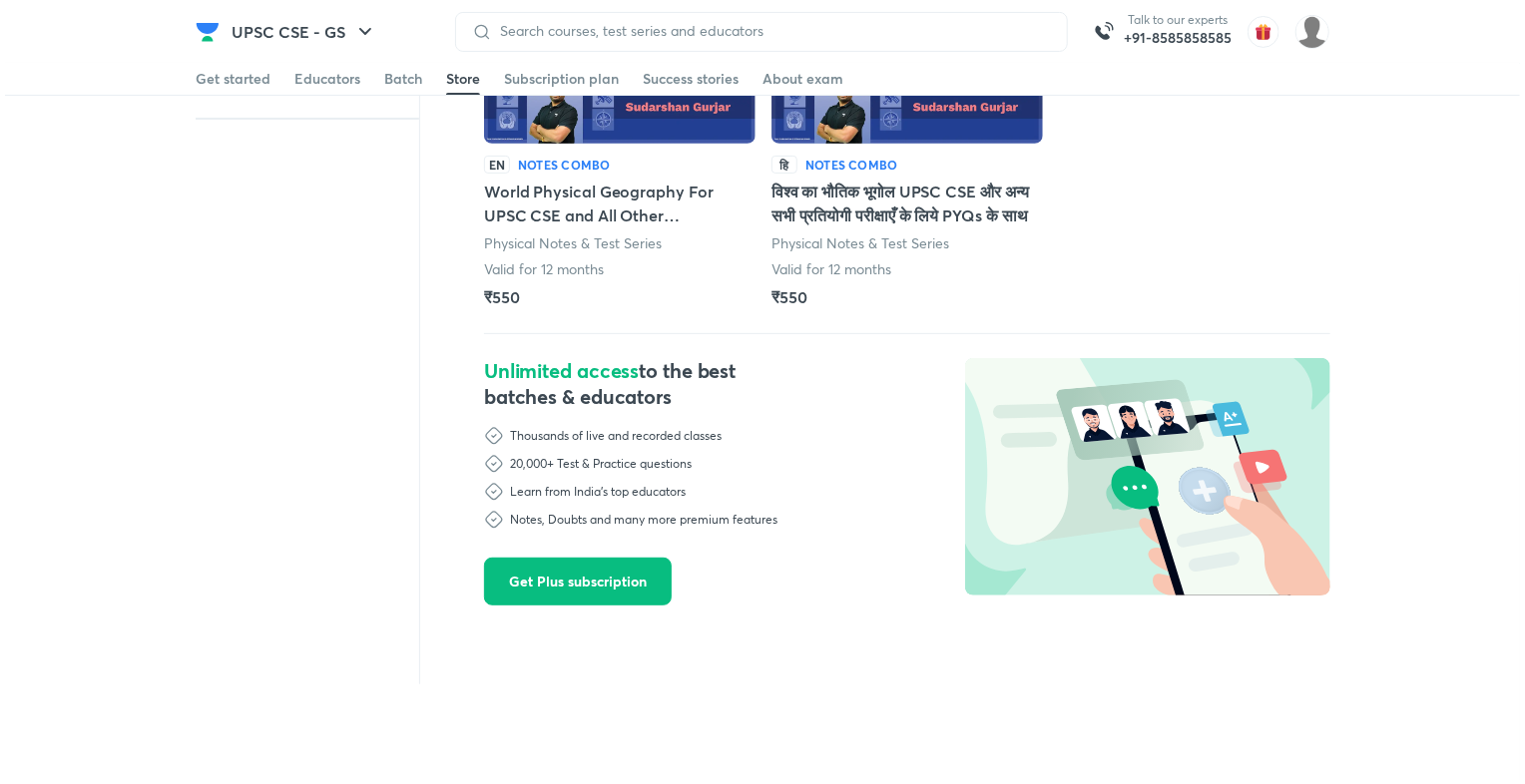 scroll, scrollTop: 0, scrollLeft: 0, axis: both 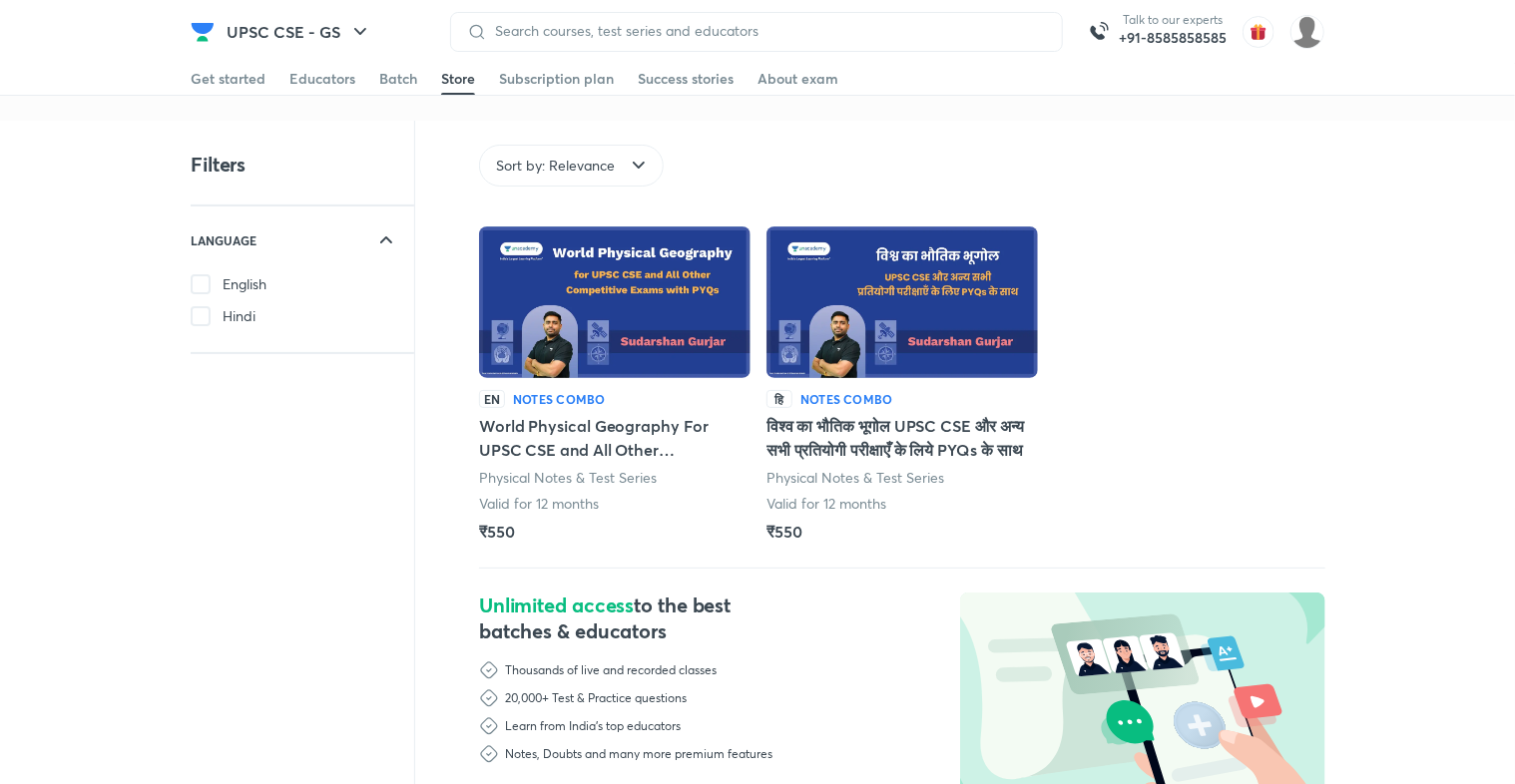 click at bounding box center [201, 284] 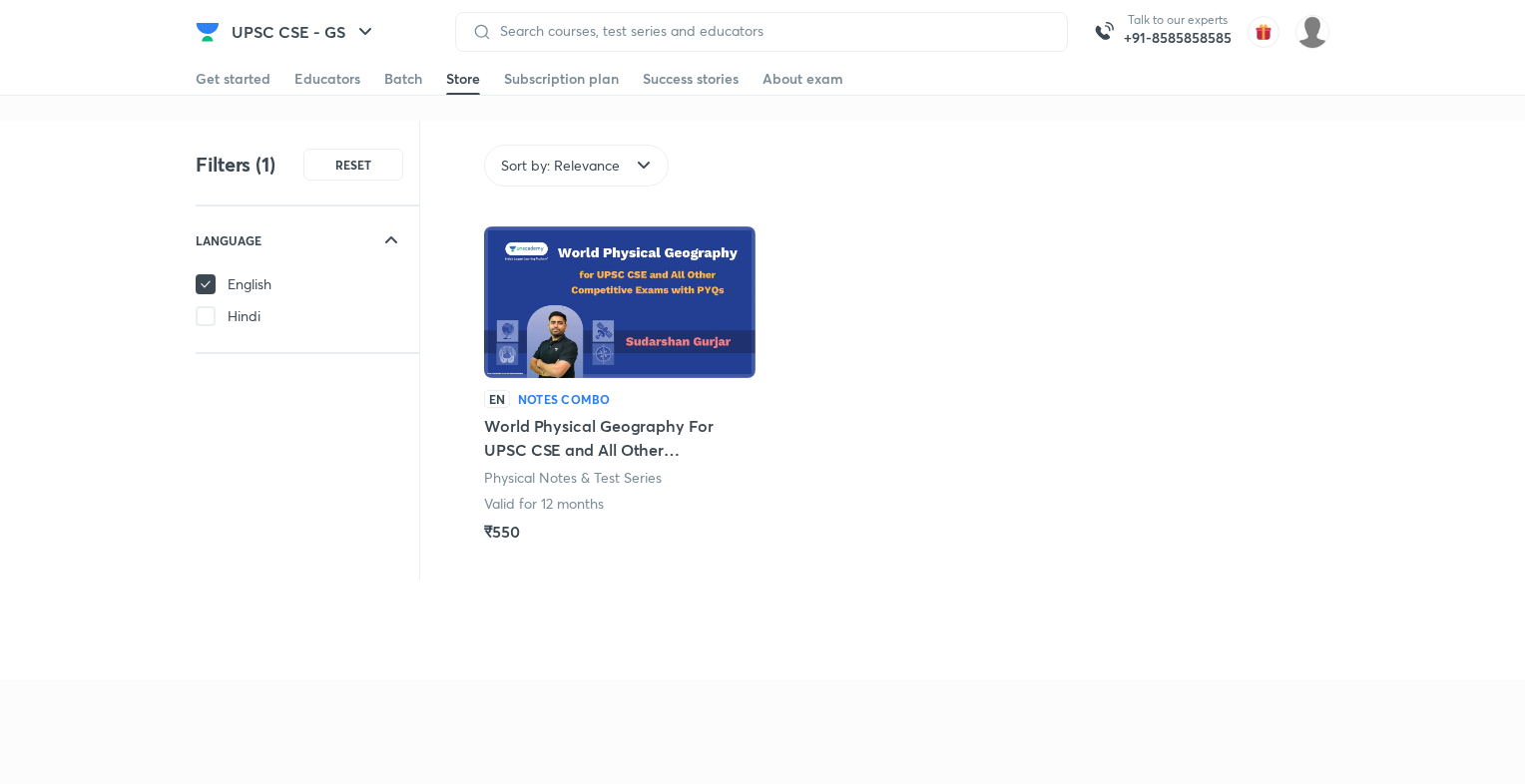 click on "EN Notes Combo World Physical Geography For UPSC CSE and All Other Competitive Exams with PYQs Physical Notes & Test Series Valid for 12 months ₹550" at bounding box center [907, 403] 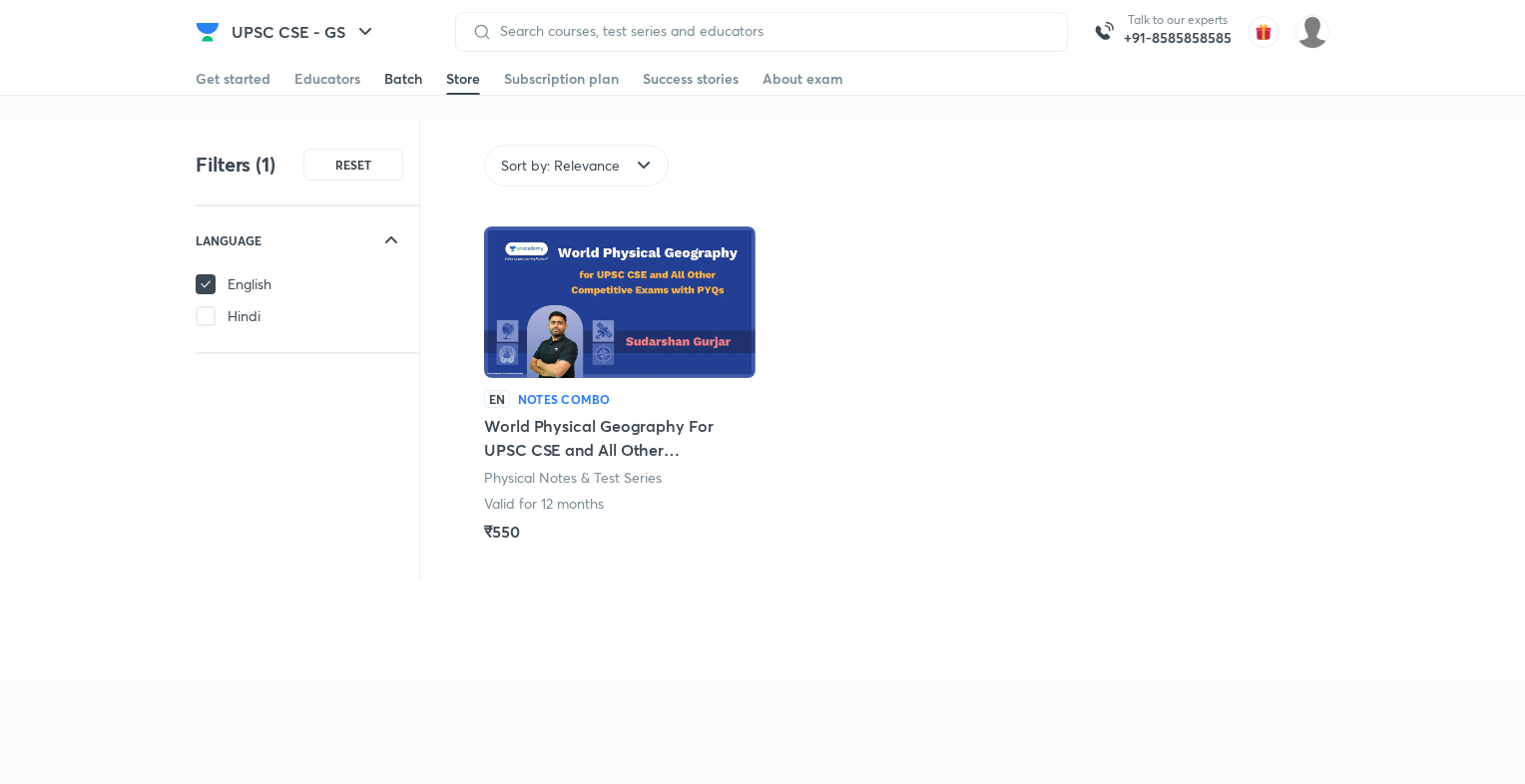 click on "Batch" at bounding box center [403, 79] 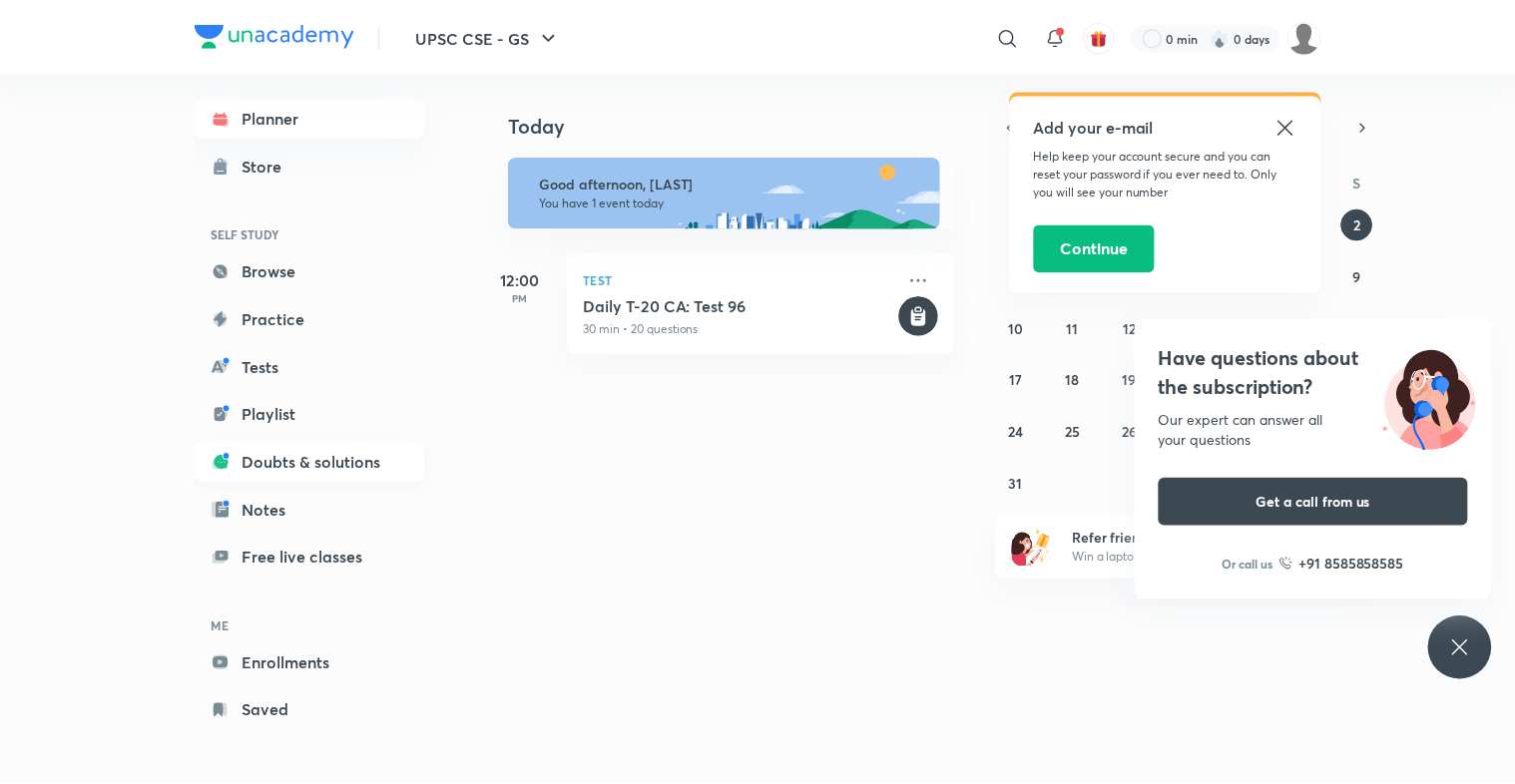 scroll, scrollTop: 18, scrollLeft: 0, axis: vertical 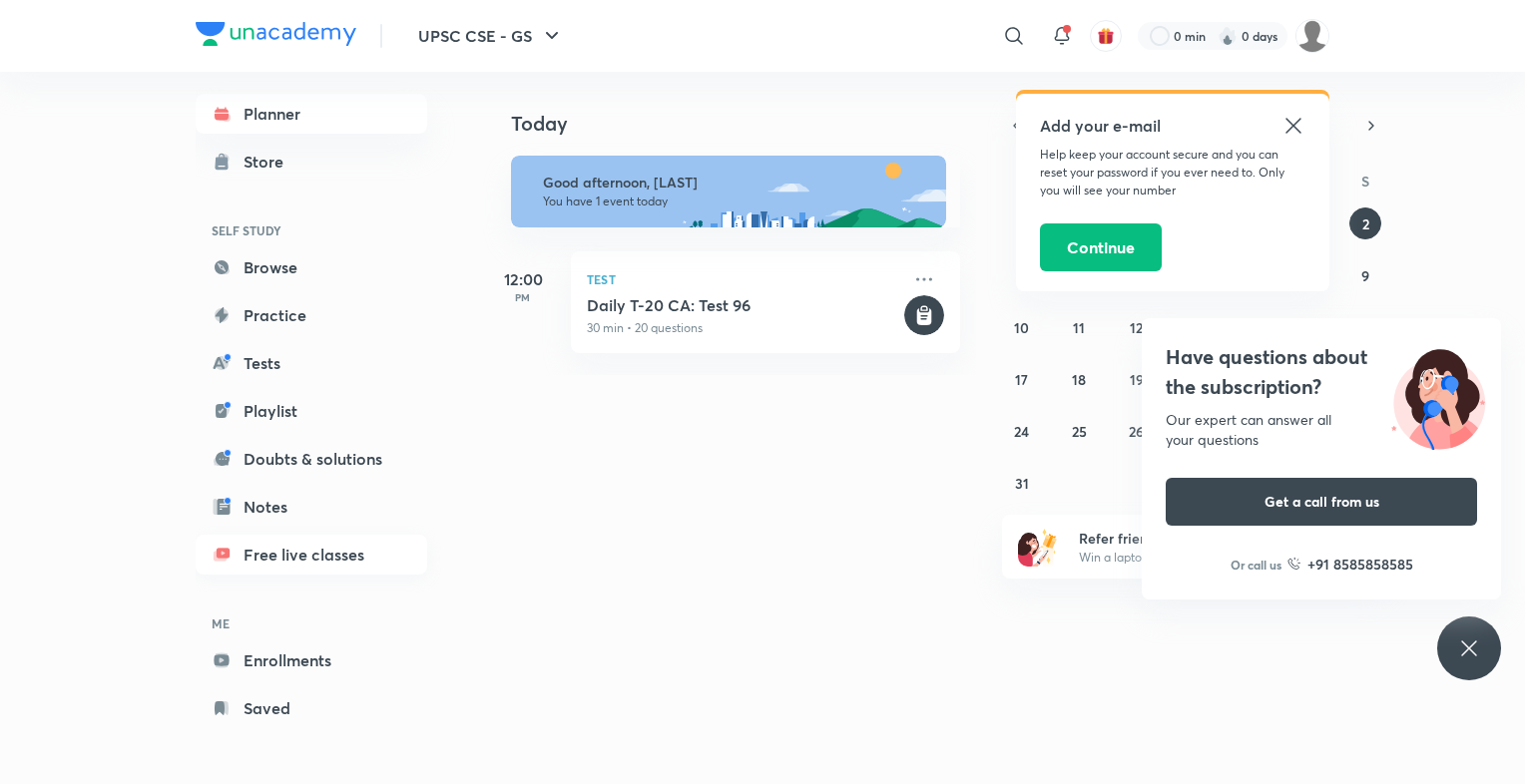 click on "Free live classes" at bounding box center [311, 555] 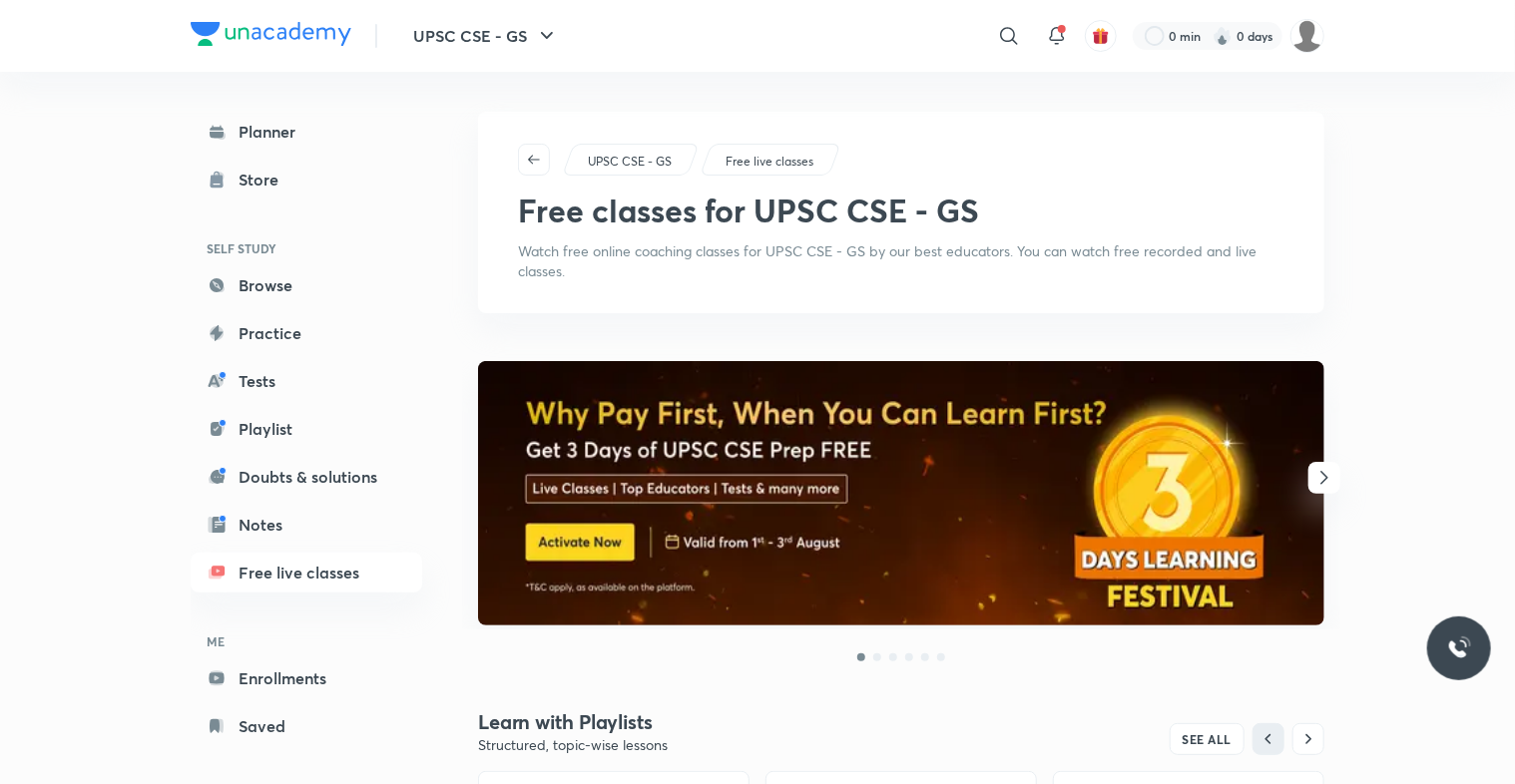 click at bounding box center (901, 493) 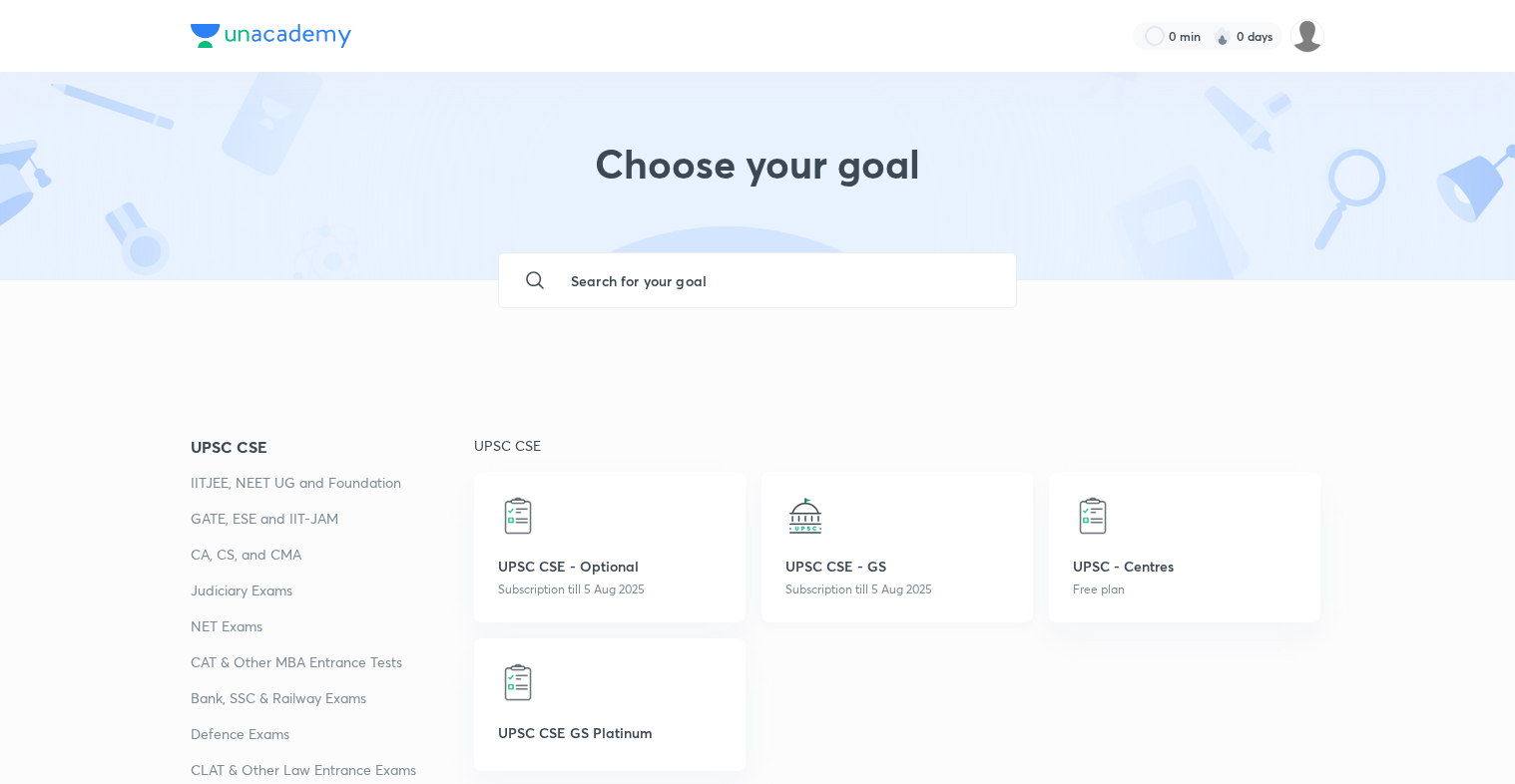scroll, scrollTop: 0, scrollLeft: 0, axis: both 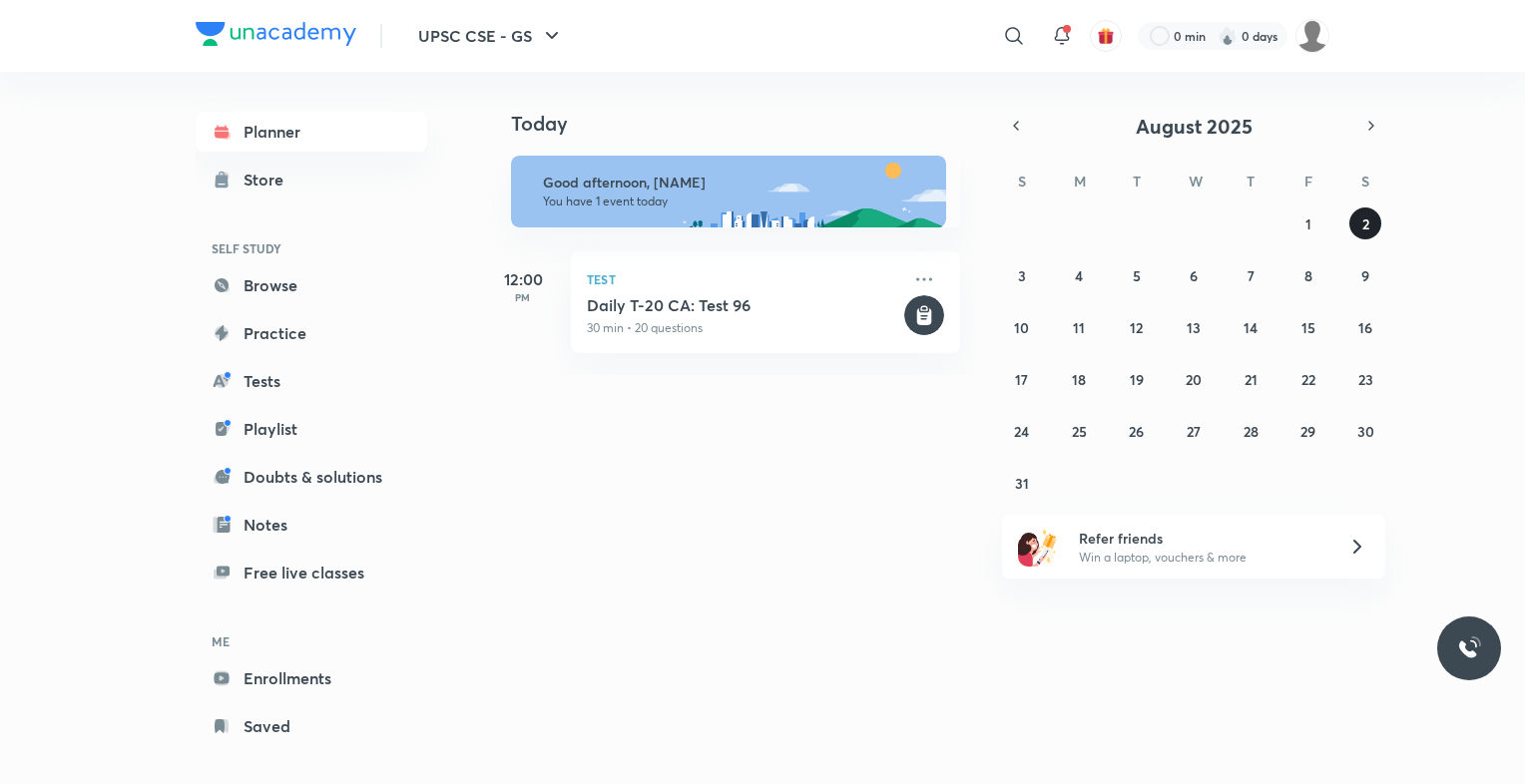 click on "2" at bounding box center [1365, 223] 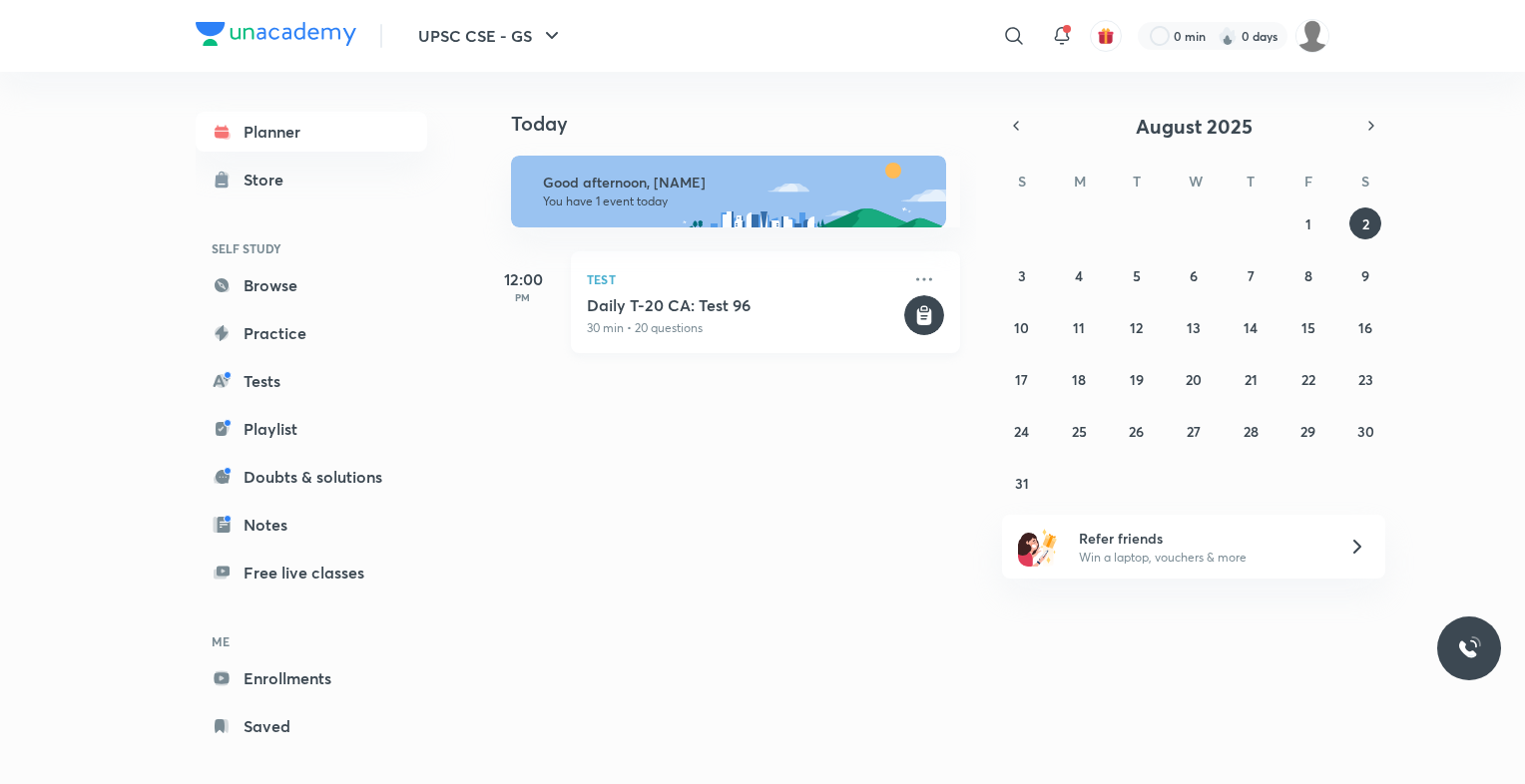 click on "Test Daily T-20 CA: Test 96 30 min • 20 questions" at bounding box center [765, 302] 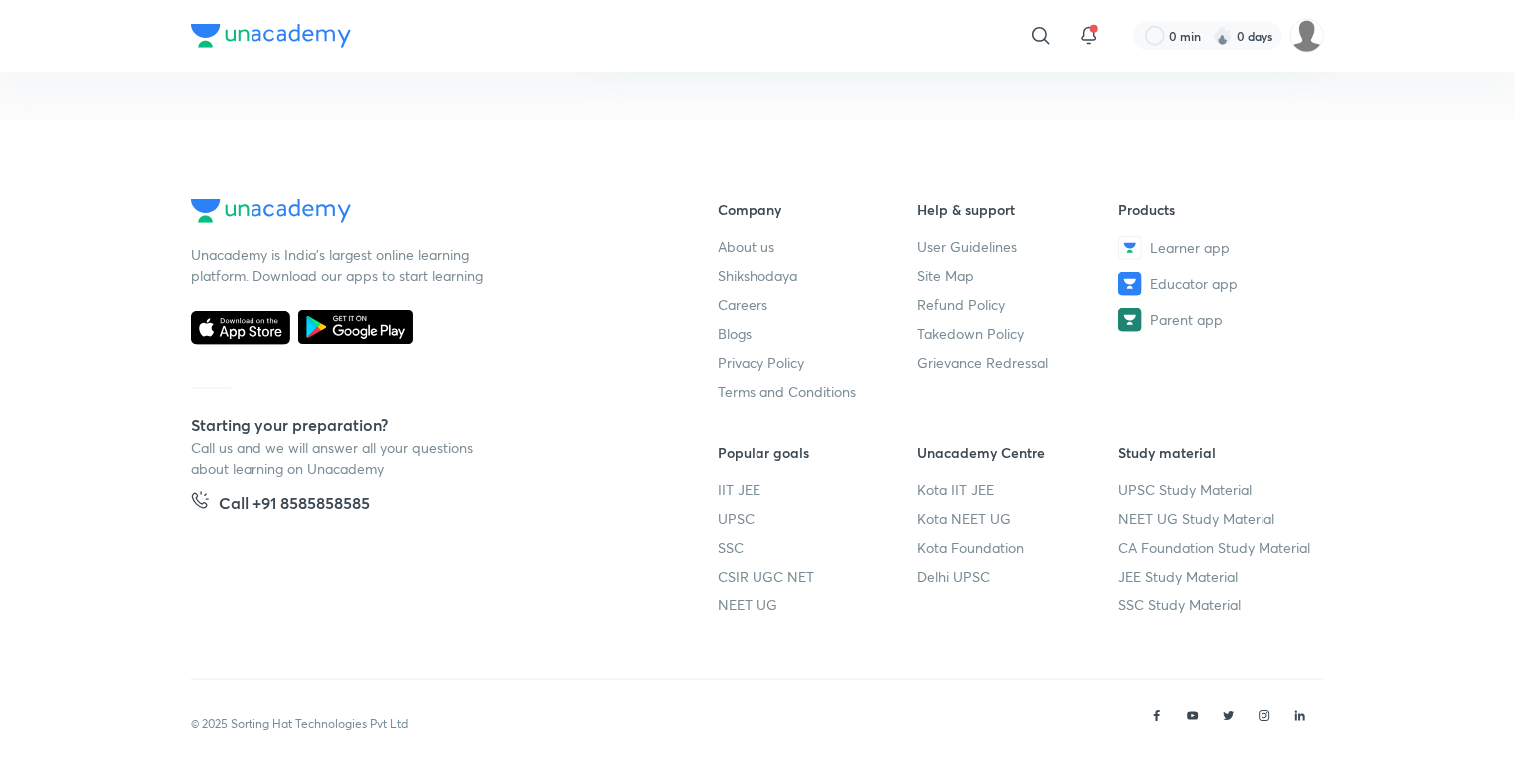 scroll, scrollTop: 0, scrollLeft: 0, axis: both 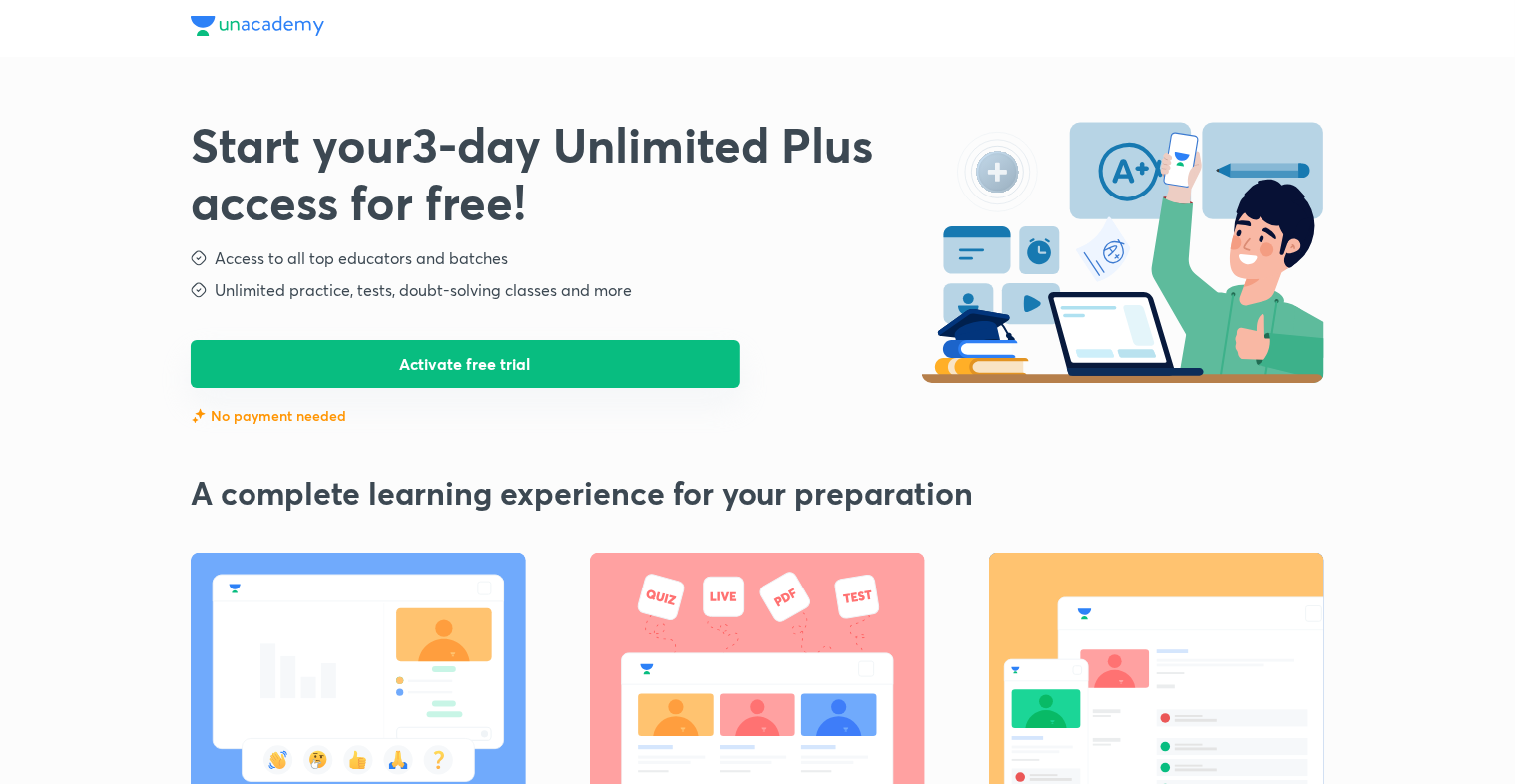 click on "Activate free trial" at bounding box center (465, 364) 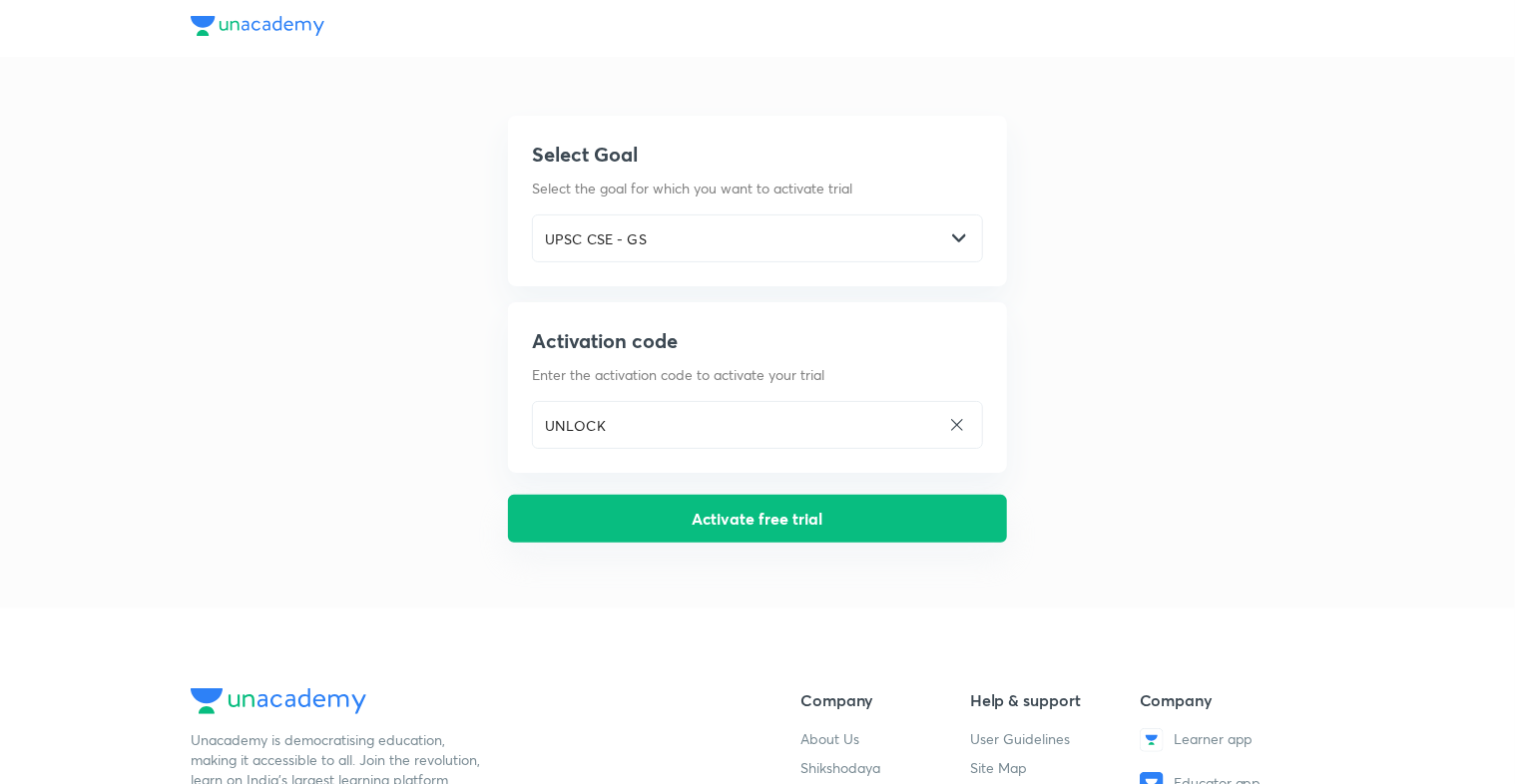 click on "Activate free trial" at bounding box center [758, 519] 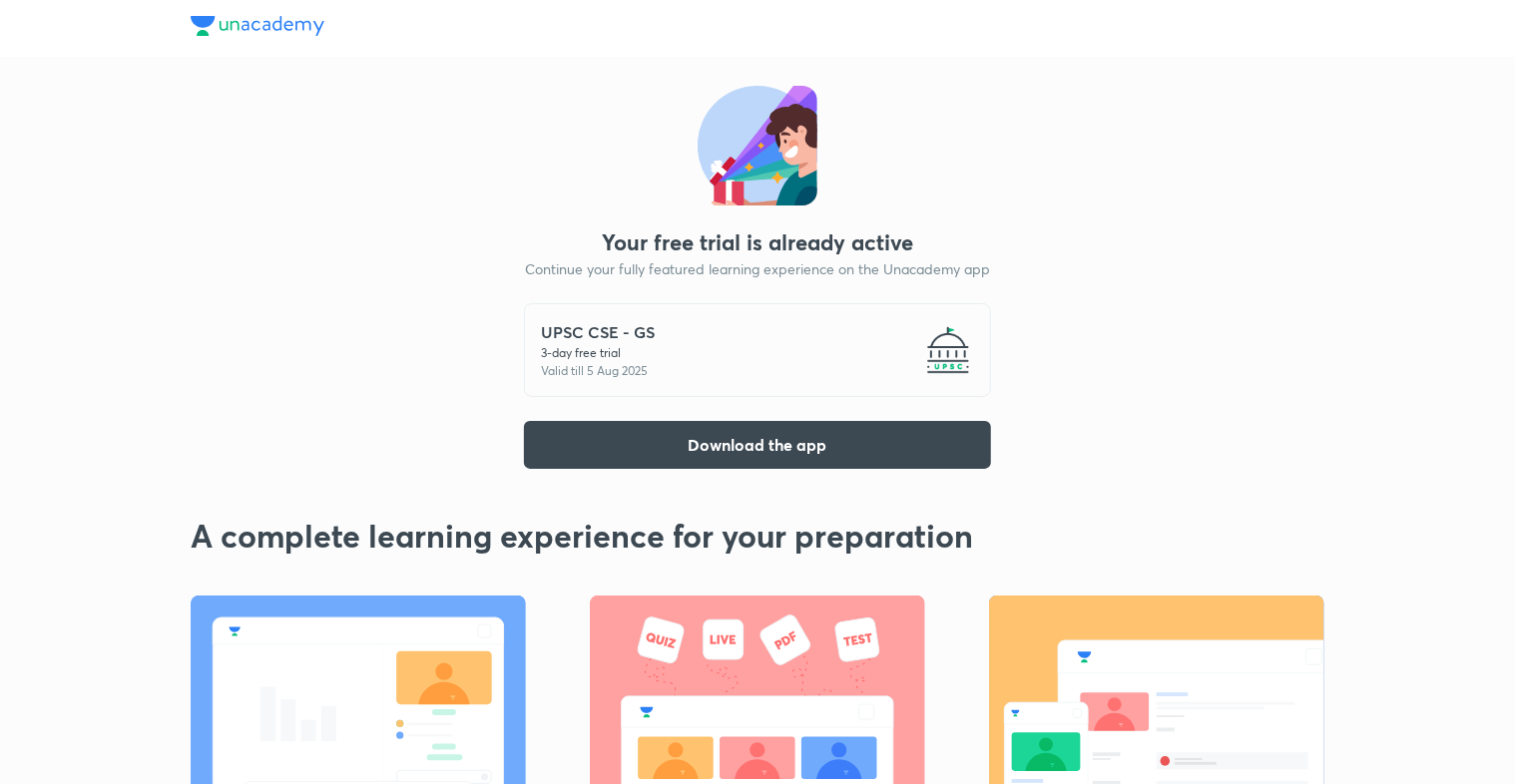 click on "UPSC CSE - GS 3 -day free trial Valid till 5 Aug 2025" at bounding box center (758, 350) 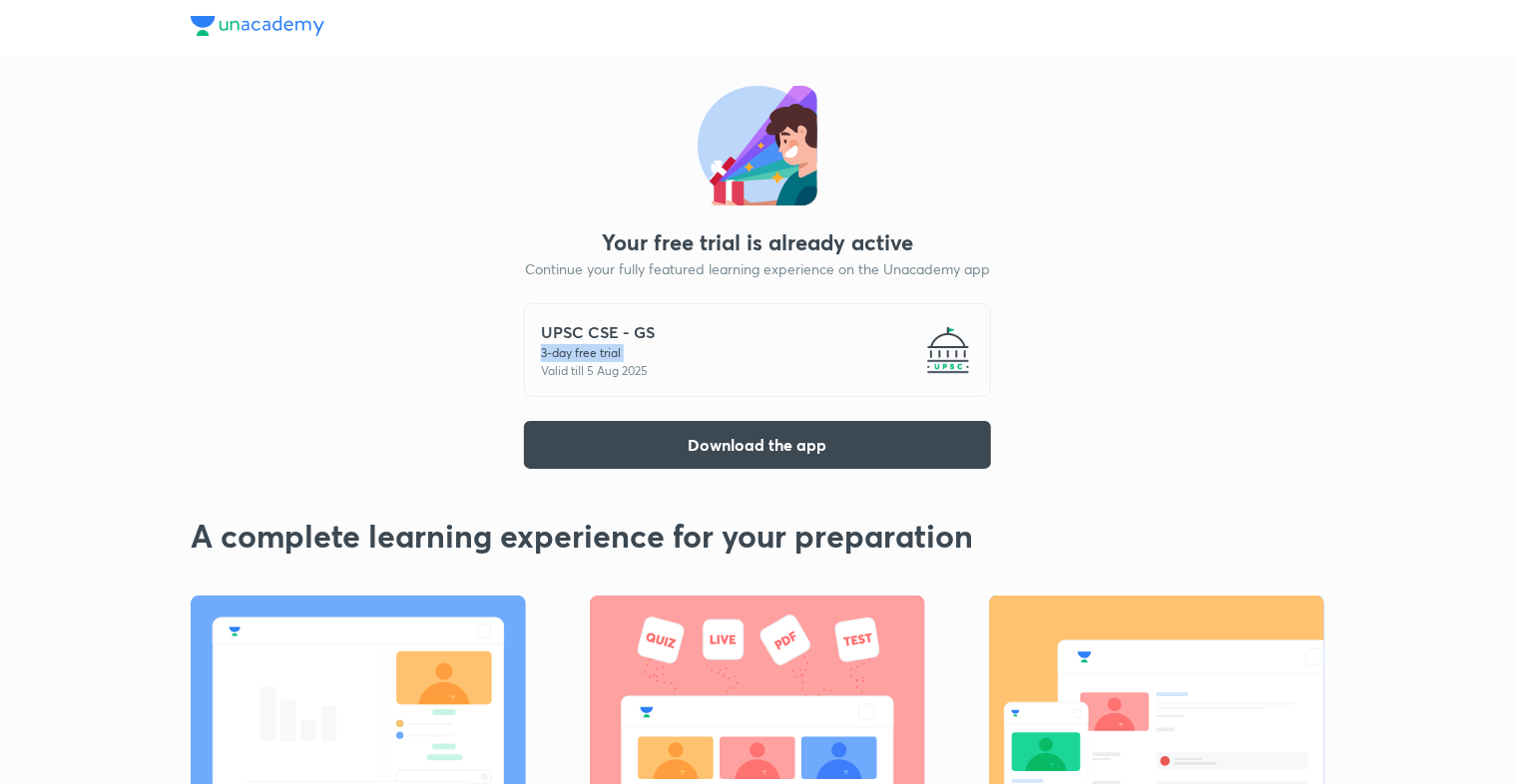 click on "UPSC CSE - GS 3 -day free trial Valid till 5 Aug 2025" at bounding box center (758, 350) 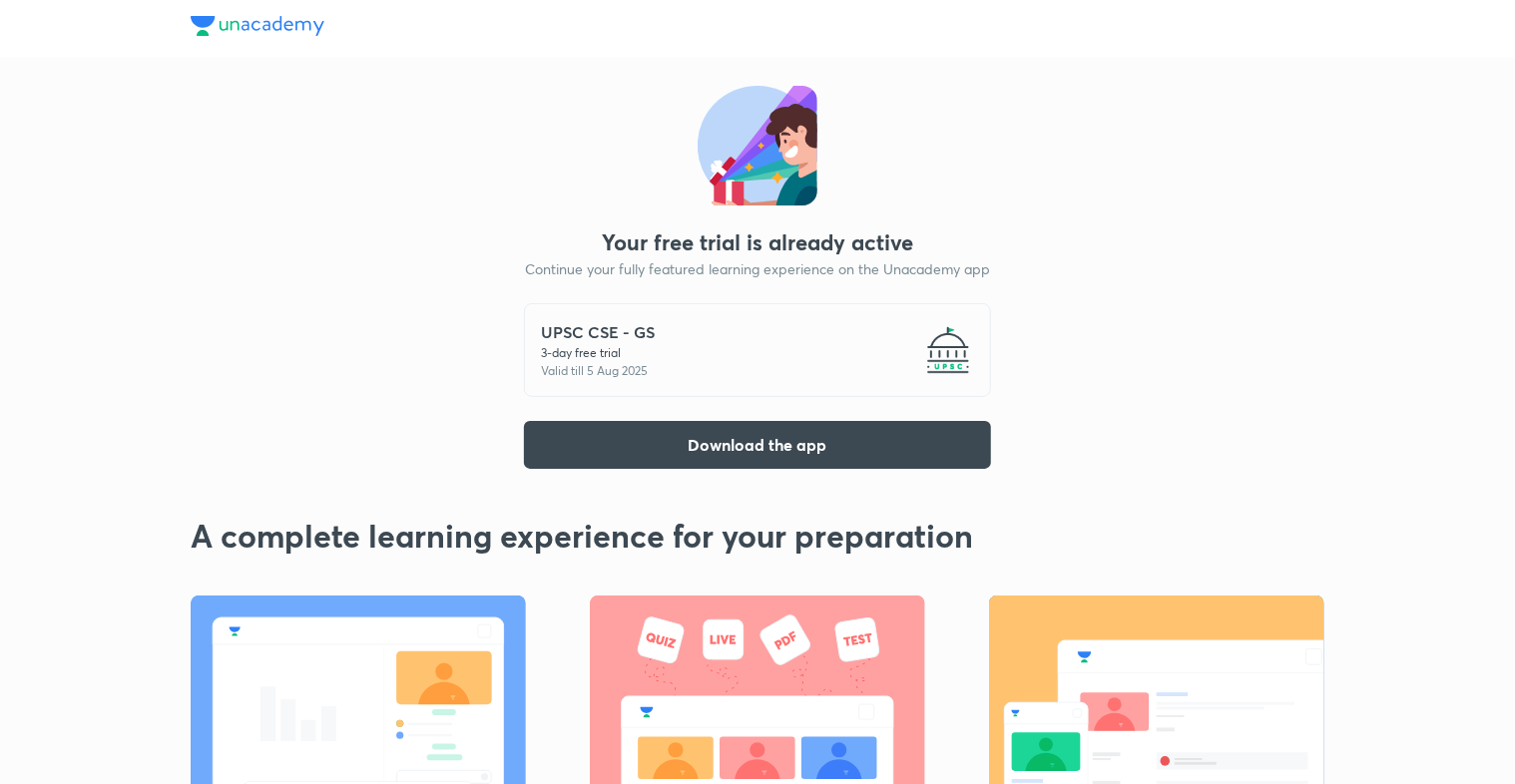drag, startPoint x: 982, startPoint y: 357, endPoint x: 906, endPoint y: 384, distance: 80.65358 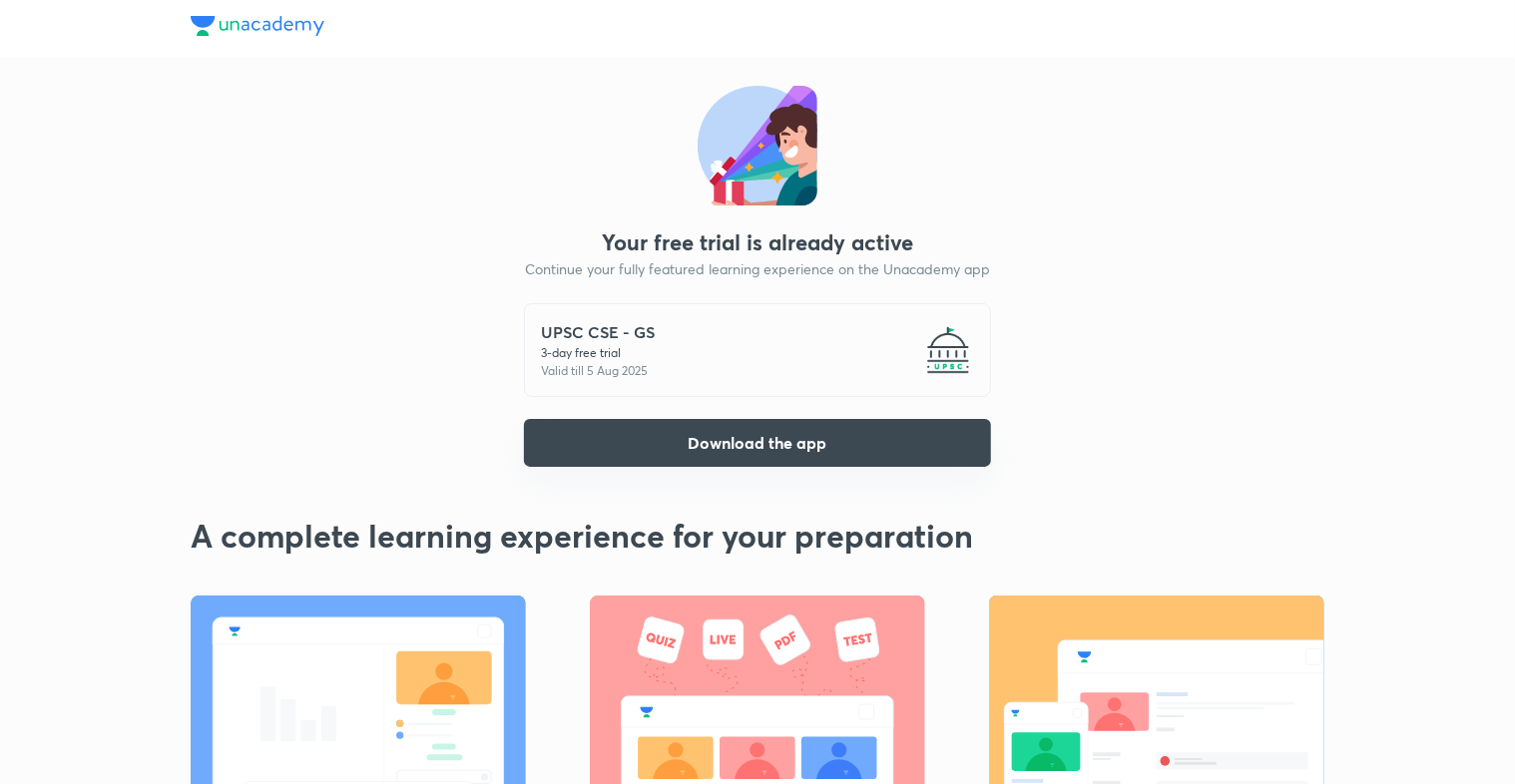 click on "Download the app" at bounding box center (758, 443) 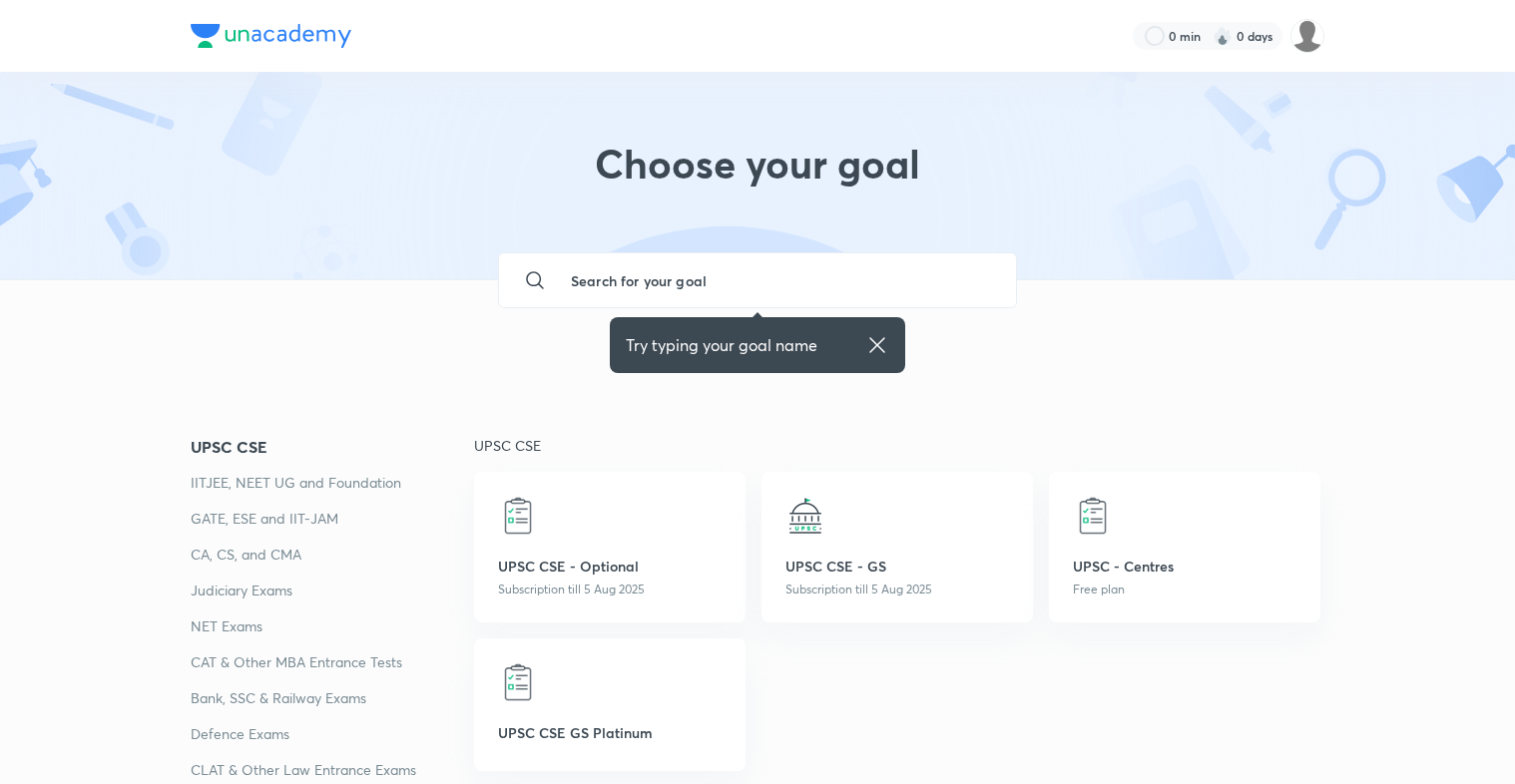 scroll, scrollTop: 0, scrollLeft: 0, axis: both 